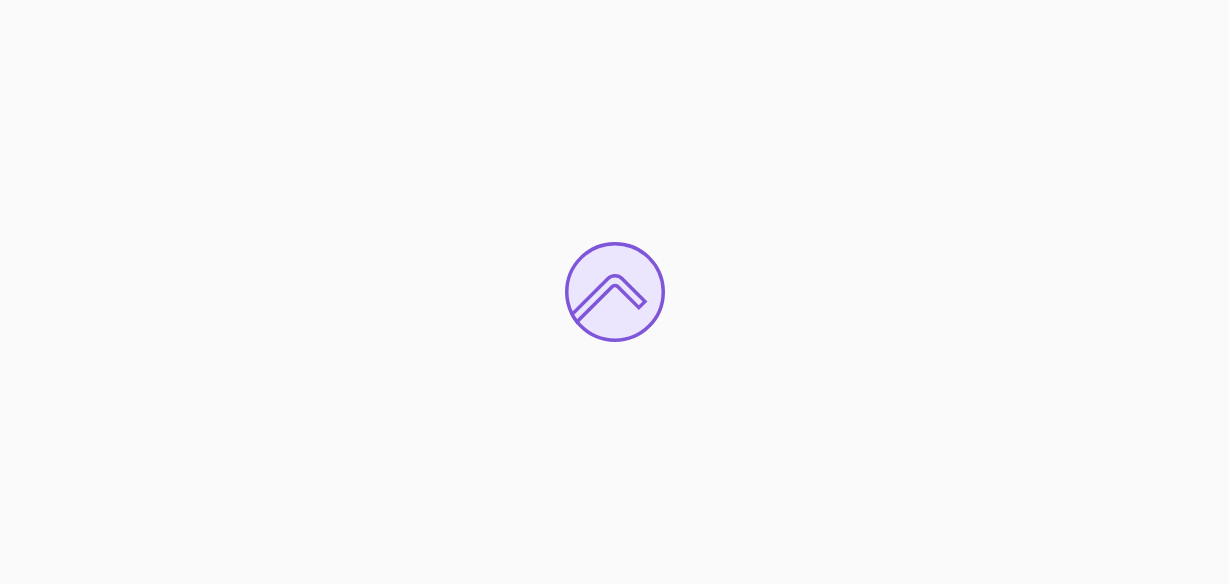 scroll, scrollTop: 0, scrollLeft: 0, axis: both 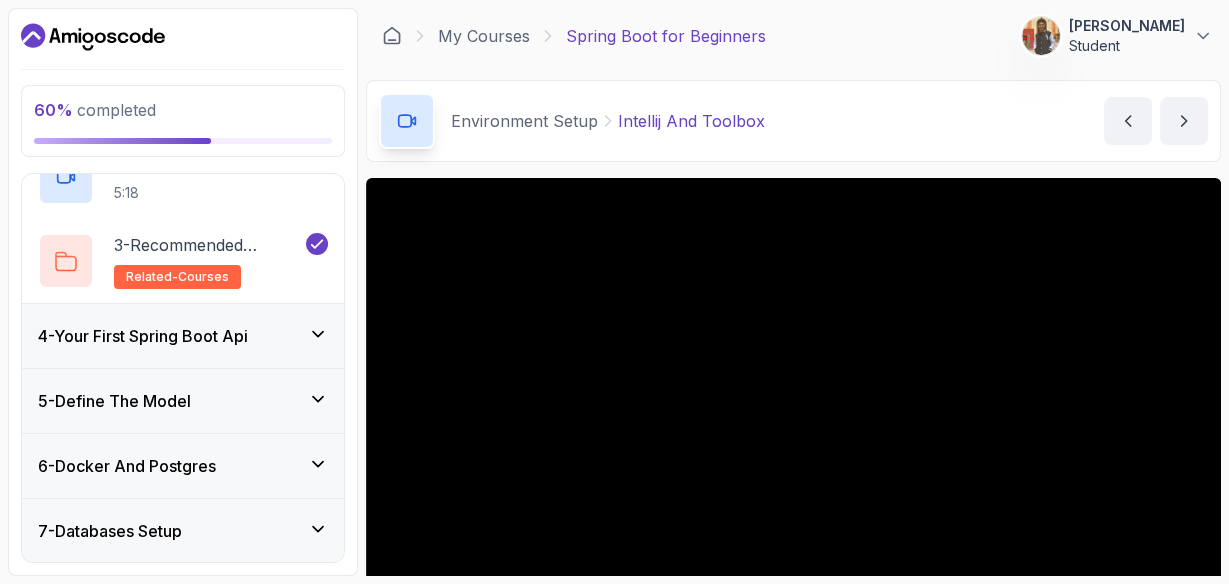 click on "4  -  Your First Spring Boot Api" at bounding box center [183, 336] 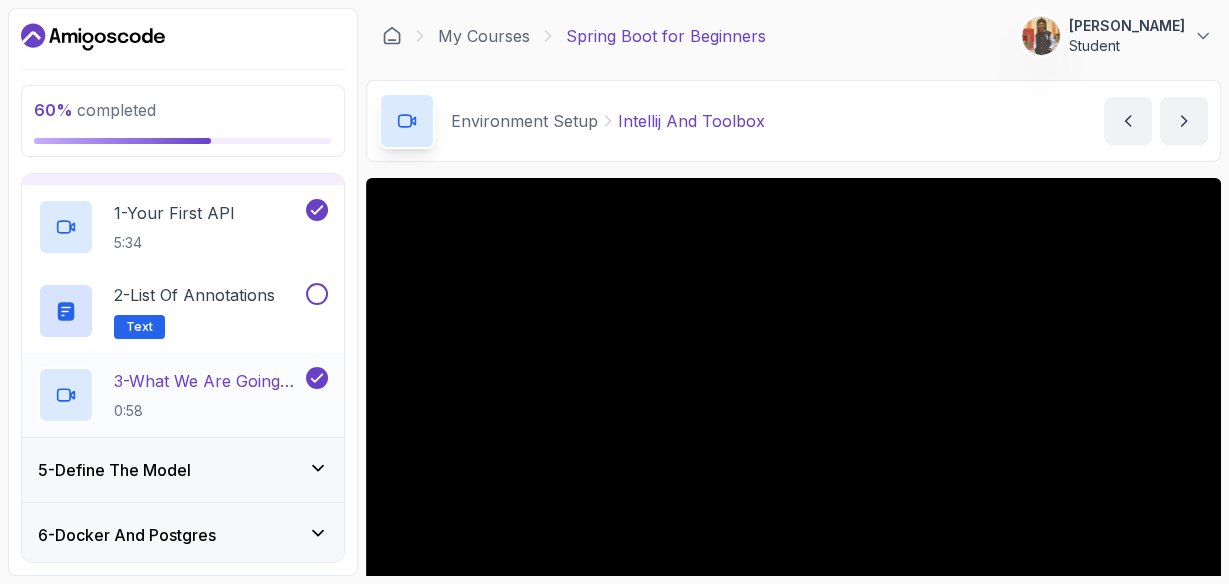 scroll, scrollTop: 436, scrollLeft: 0, axis: vertical 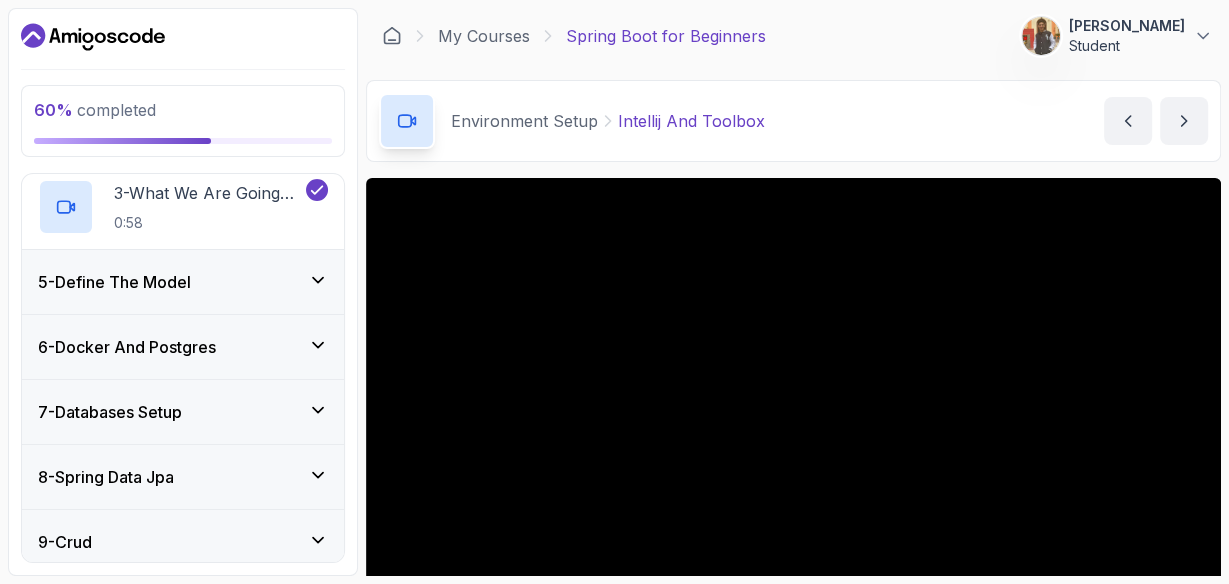 click on "7  -  Databases Setup" at bounding box center [183, 412] 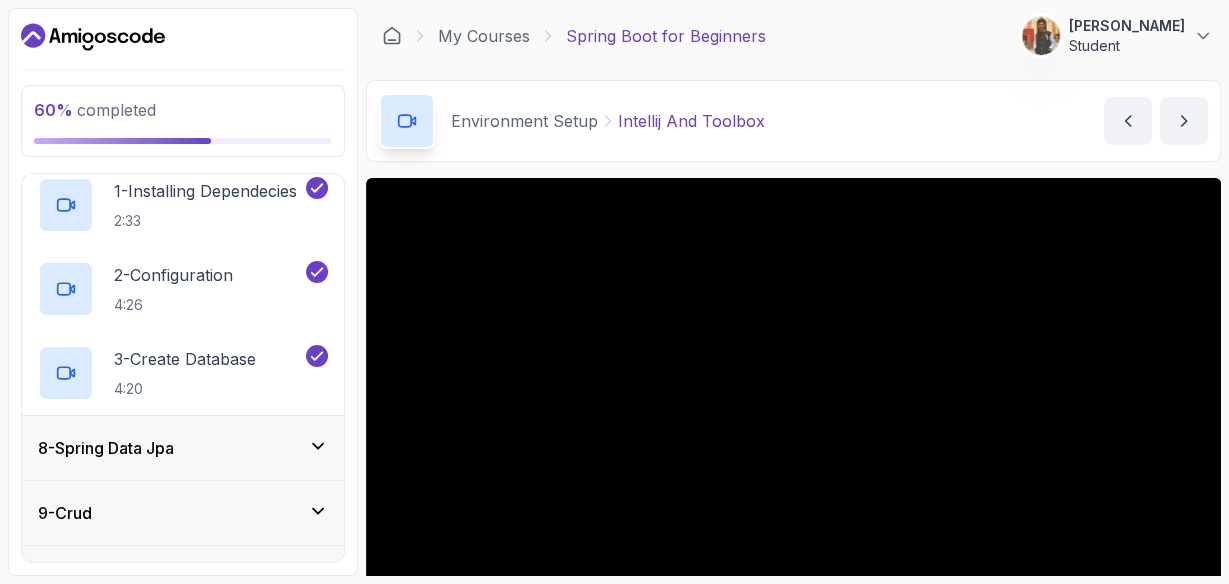 click on "8  -  Spring Data Jpa" at bounding box center [183, 448] 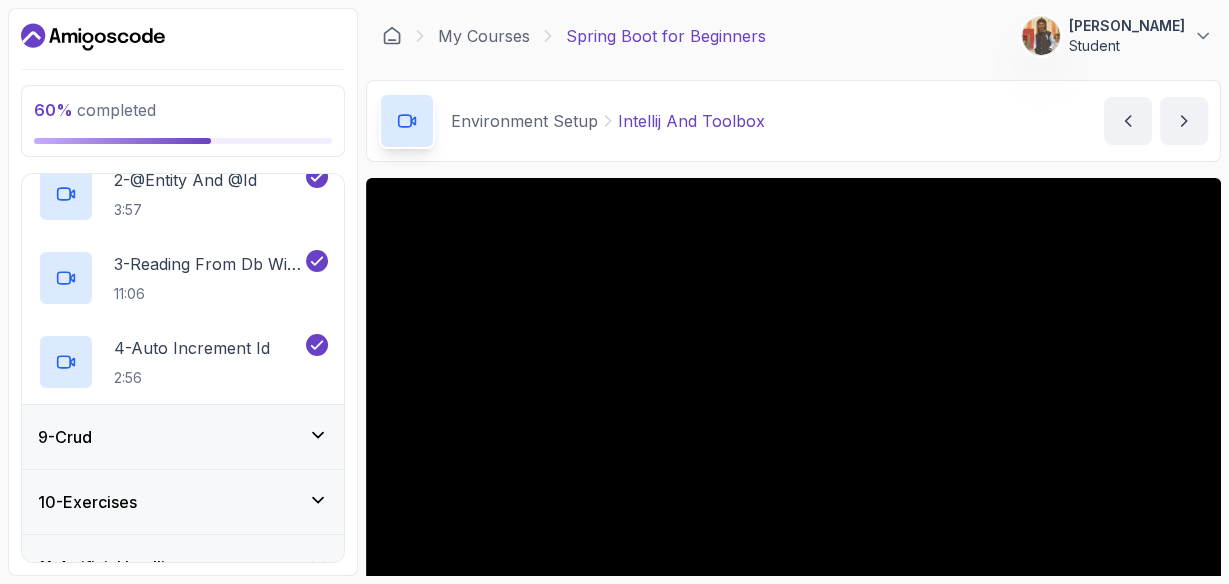 click on "9  -  Crud" at bounding box center [183, 437] 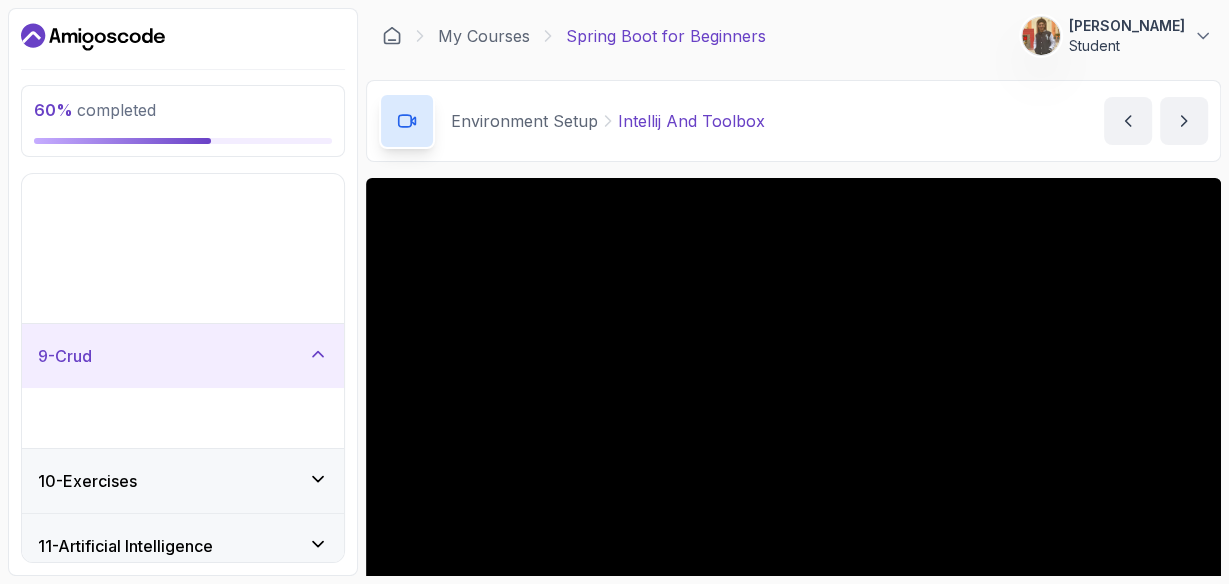 scroll, scrollTop: 385, scrollLeft: 0, axis: vertical 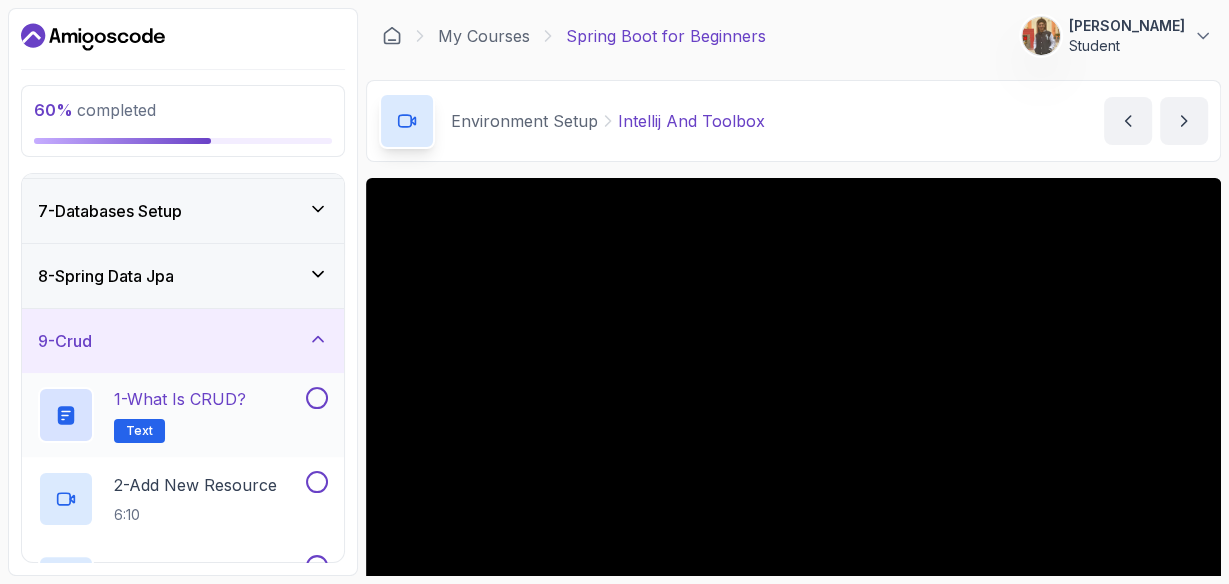 click on "1  -  What is CRUD?" at bounding box center [180, 399] 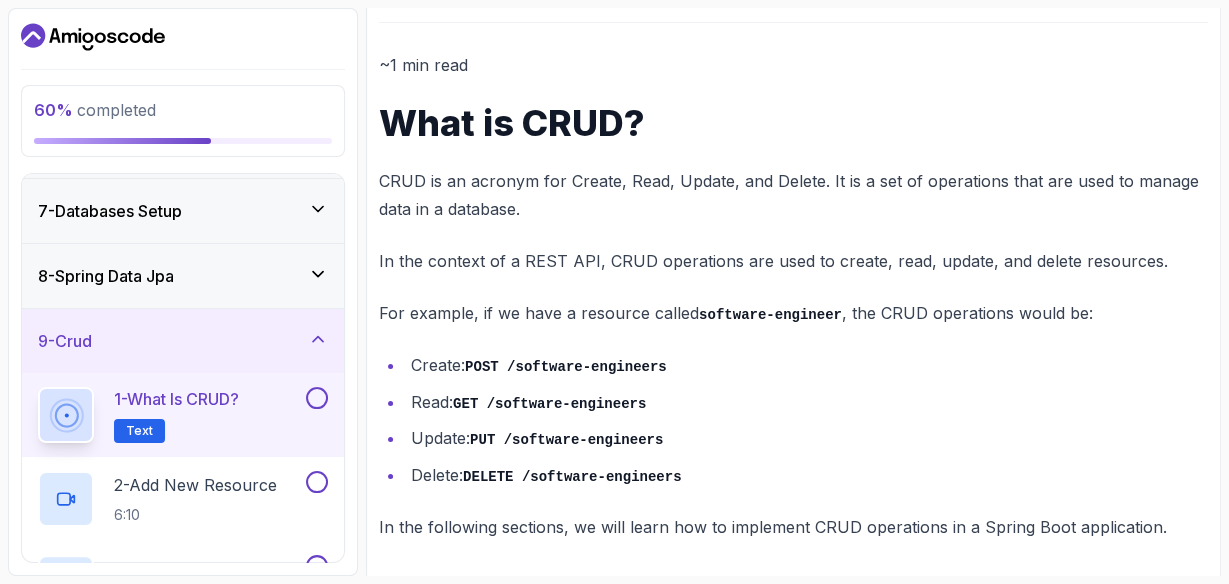 scroll, scrollTop: 219, scrollLeft: 0, axis: vertical 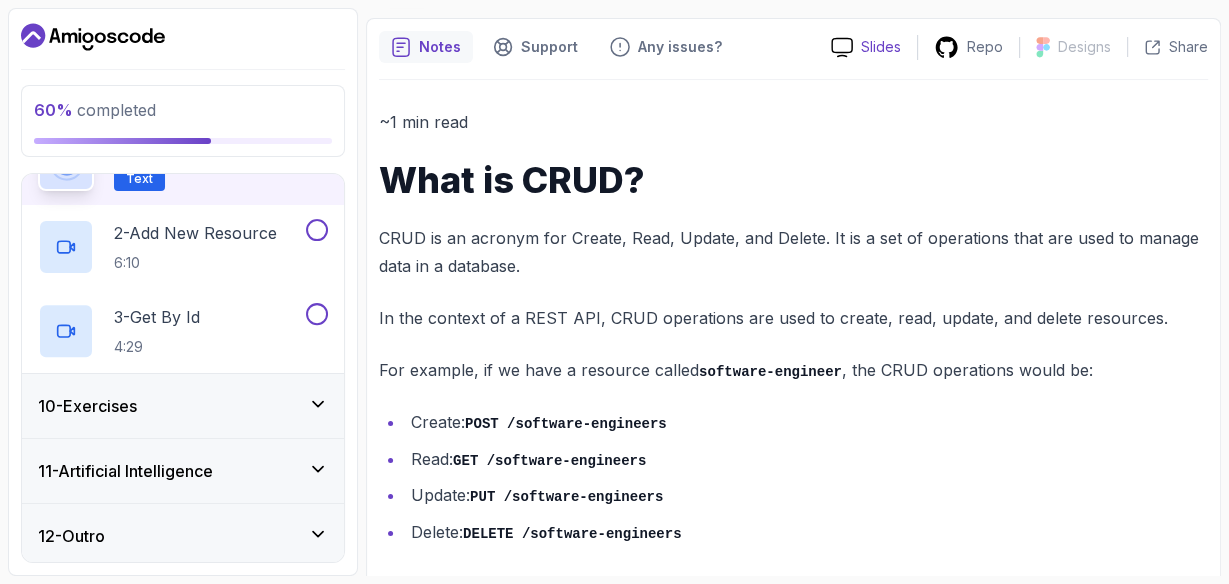 click on "Slides" at bounding box center [881, 47] 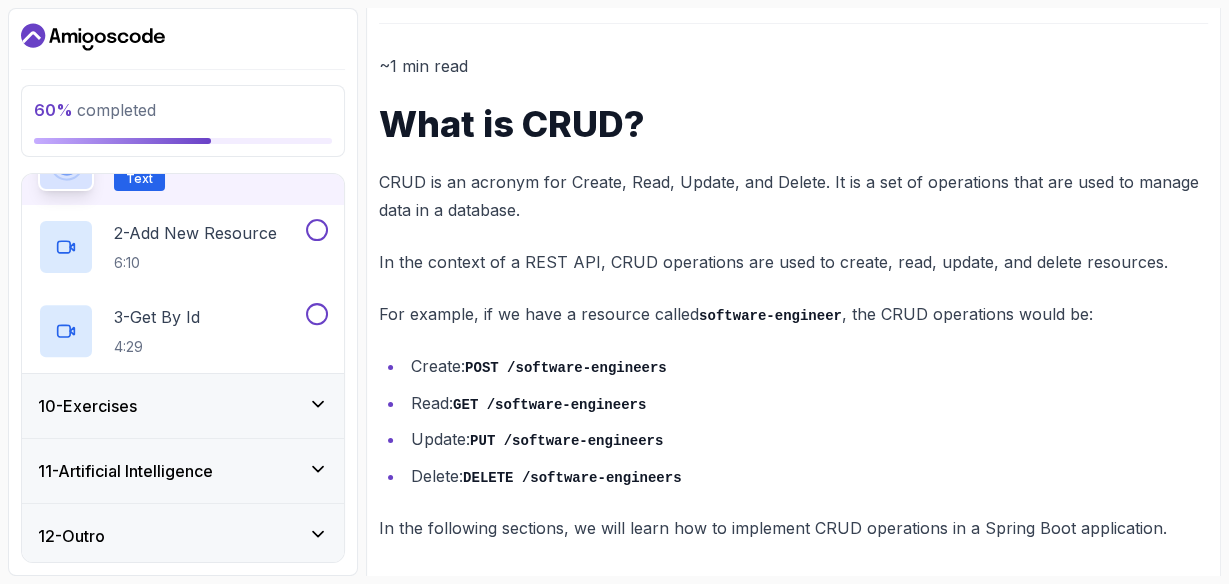scroll, scrollTop: 219, scrollLeft: 0, axis: vertical 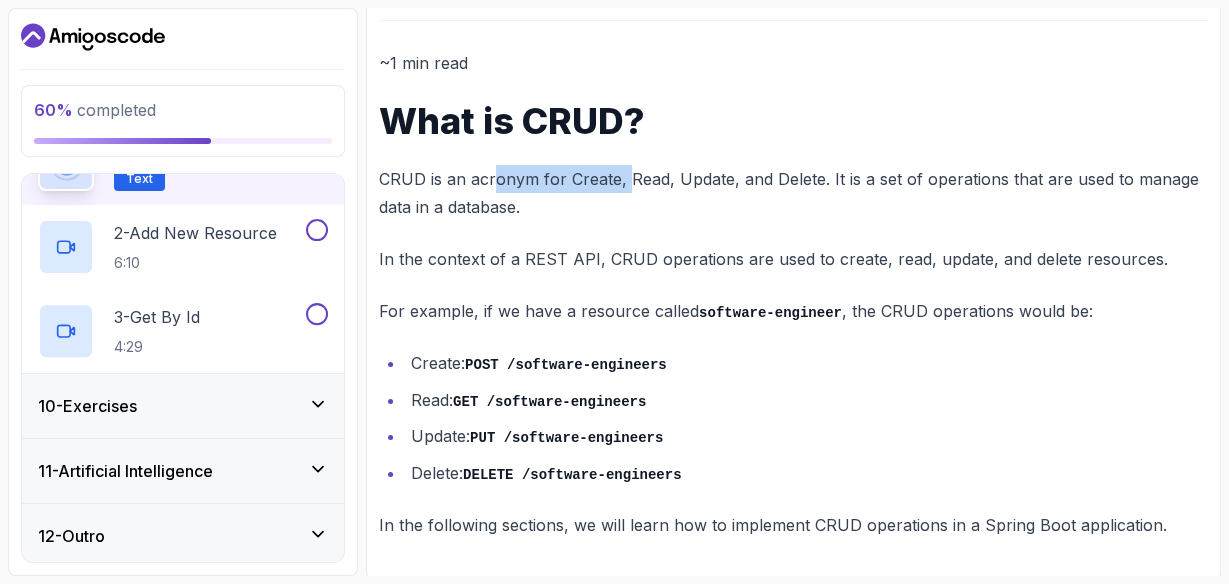 drag, startPoint x: 498, startPoint y: 176, endPoint x: 628, endPoint y: 176, distance: 130 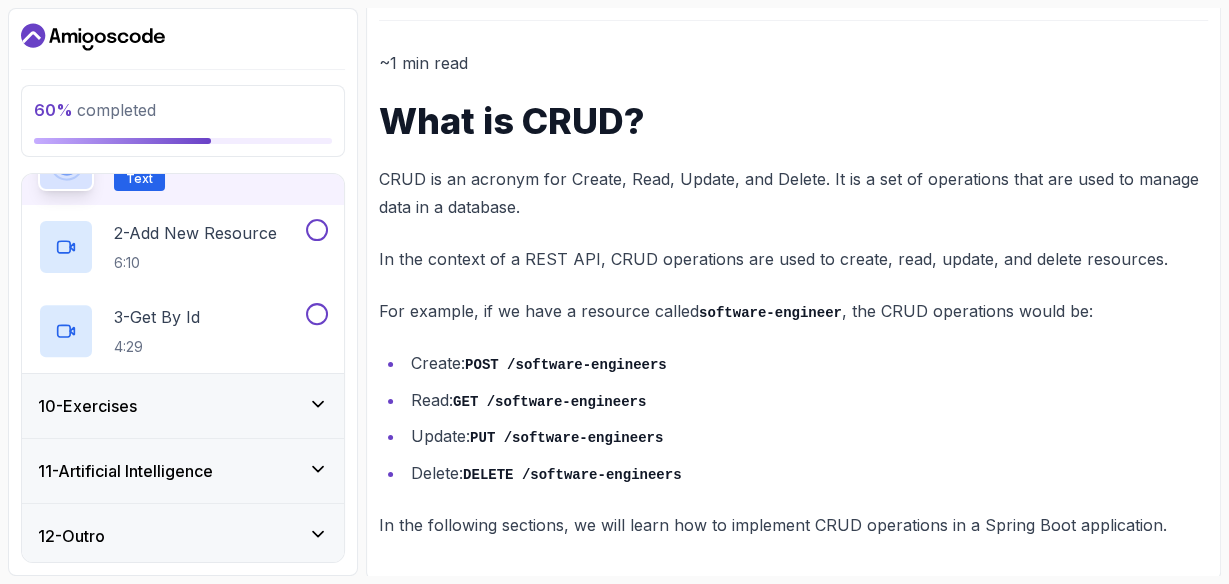 click on "CRUD is an acronym for Create, Read, Update, and Delete. It is a set of operations that are used to manage data in a database." at bounding box center [793, 193] 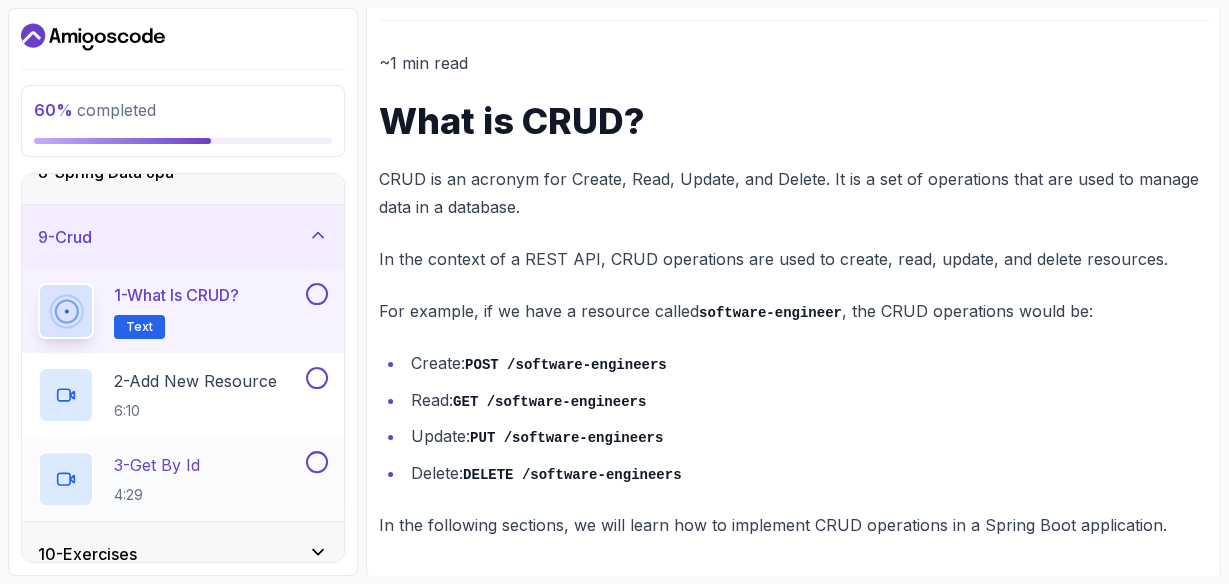 scroll, scrollTop: 477, scrollLeft: 0, axis: vertical 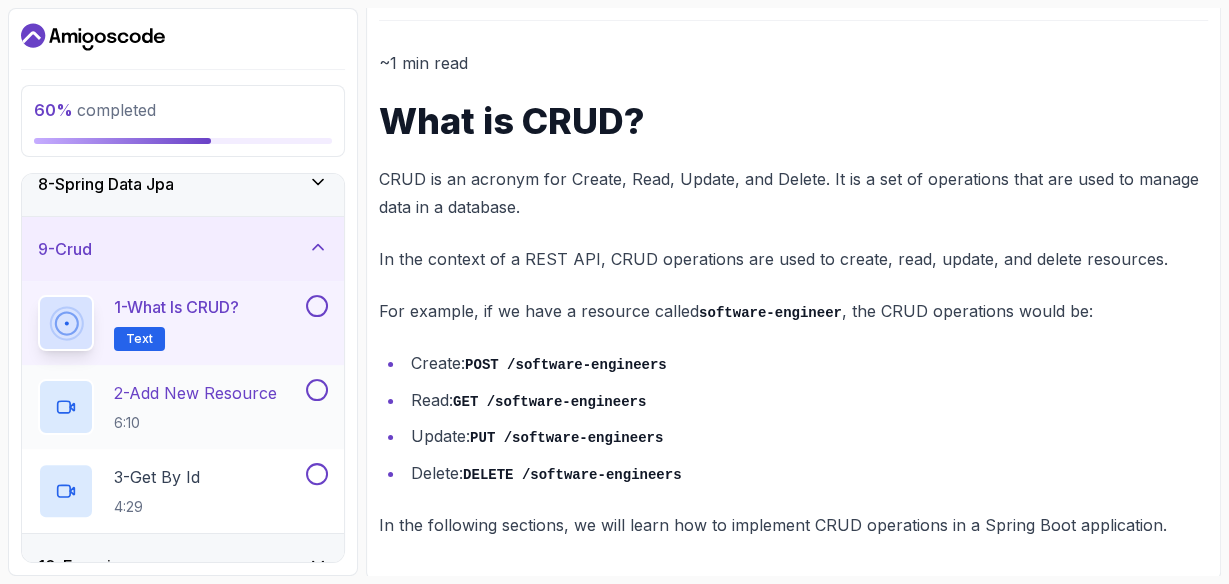 click on "2  -  Add New Resource" at bounding box center (195, 393) 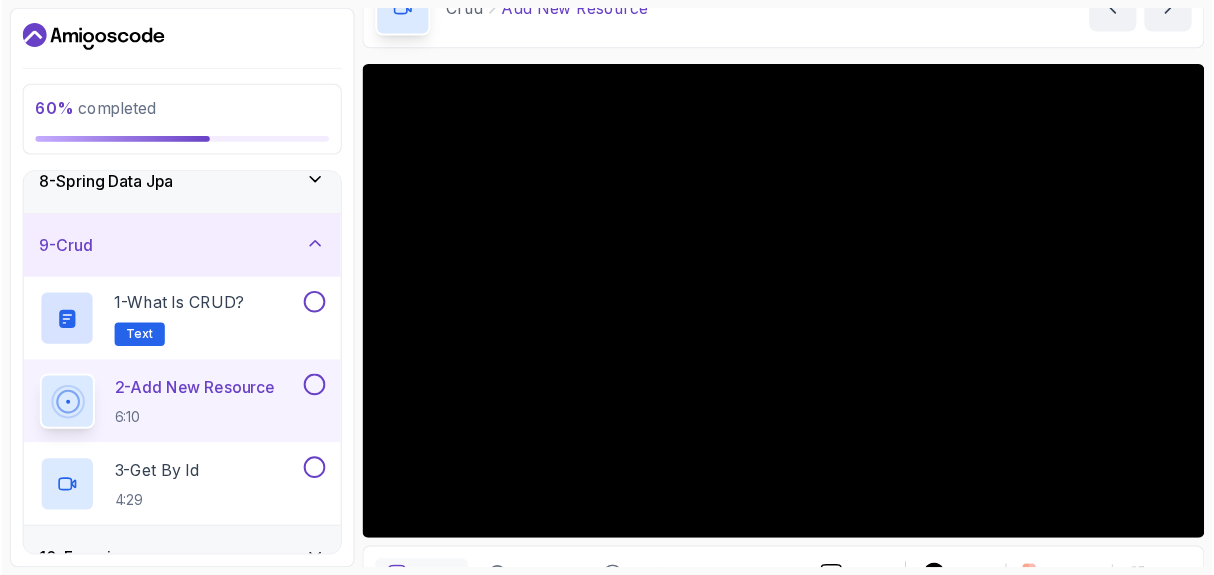 scroll, scrollTop: 160, scrollLeft: 0, axis: vertical 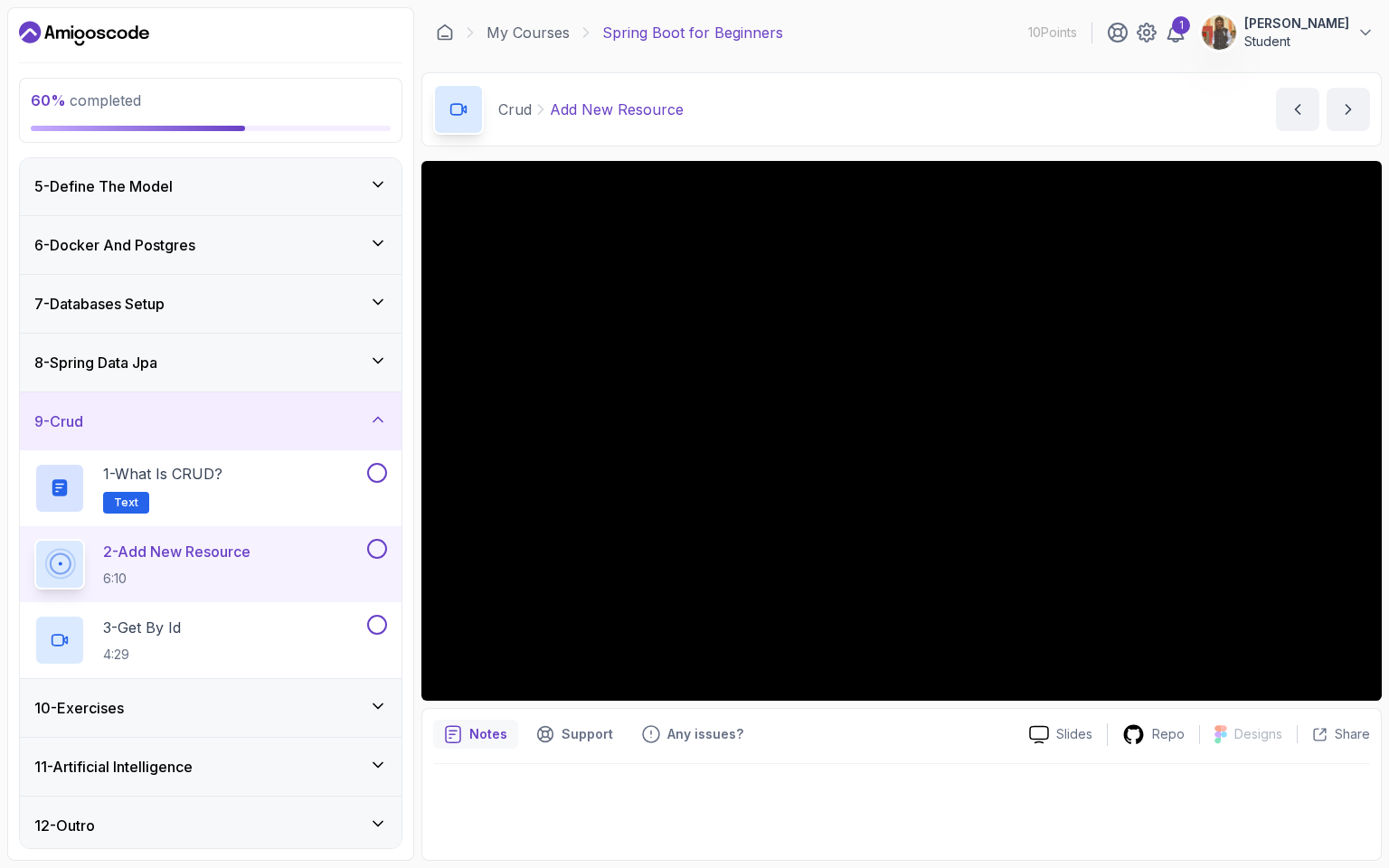 click on "60 % completed 1  -  Intro 2  -  Intro To Spring And Spring Boot 3  -  Environment Setup 4  -  Your First Spring Boot Api 5  -  Define The Model 6  -  Docker And Postgres 7  -  Databases Setup 8  -  Spring Data Jpa 9  -  Crud 1  -  What is CRUD? Text 2  -  Add New Resource 6:10 3  -  Get By Id 4:29 10  -  Exercises 11  -  Artificial Intelligence 12  -  Outro My Courses Spring Boot for Beginners 10  Points 1 Bavly Ramy Student 9 - Crud  60 % completed Crud Add New Resource Add New Resource by  nelson Slides Repo Designs Design not available Share Notes Support Any issues? Slides Repo Designs Design not available Share" at bounding box center (694, 434) 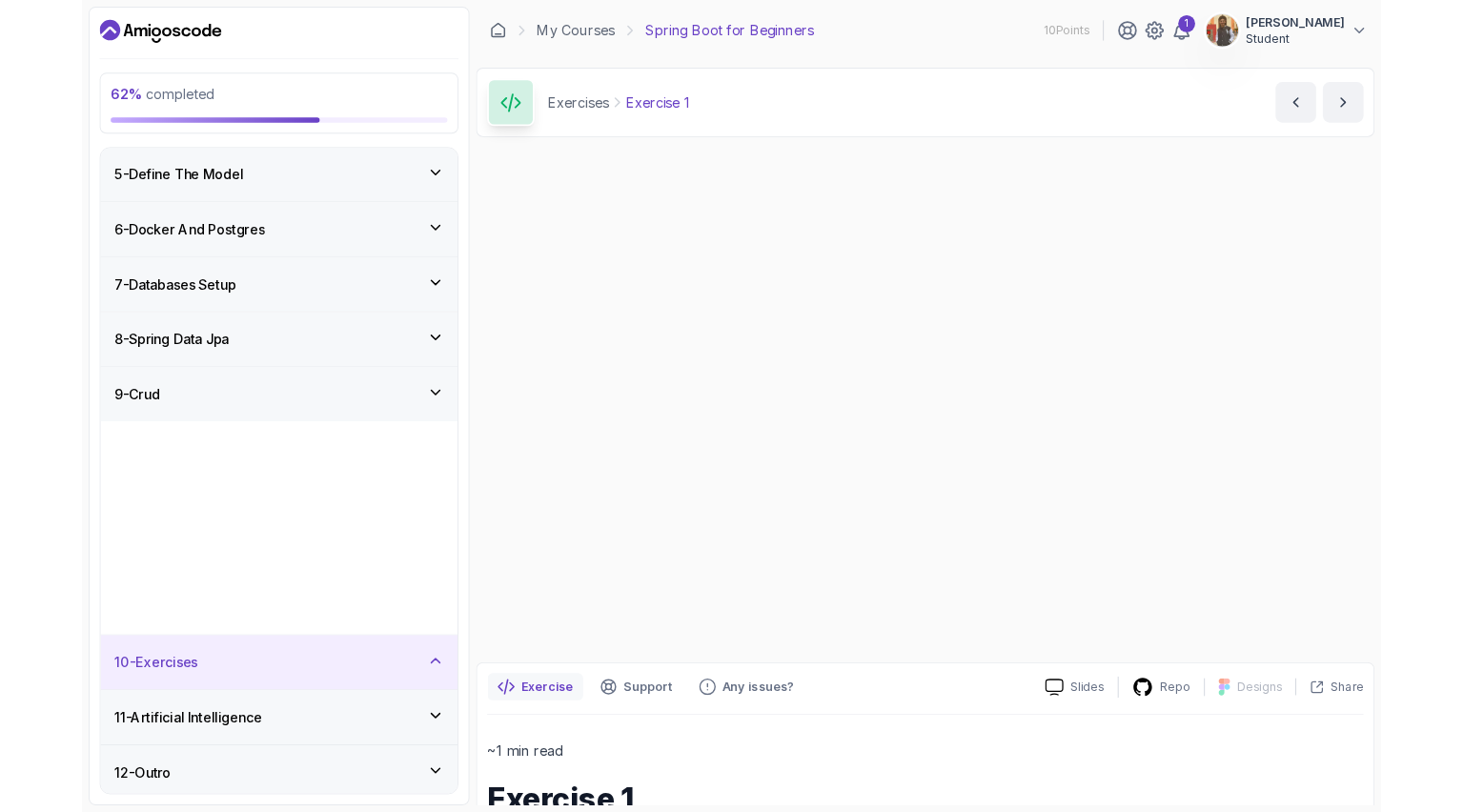 scroll, scrollTop: 249, scrollLeft: 0, axis: vertical 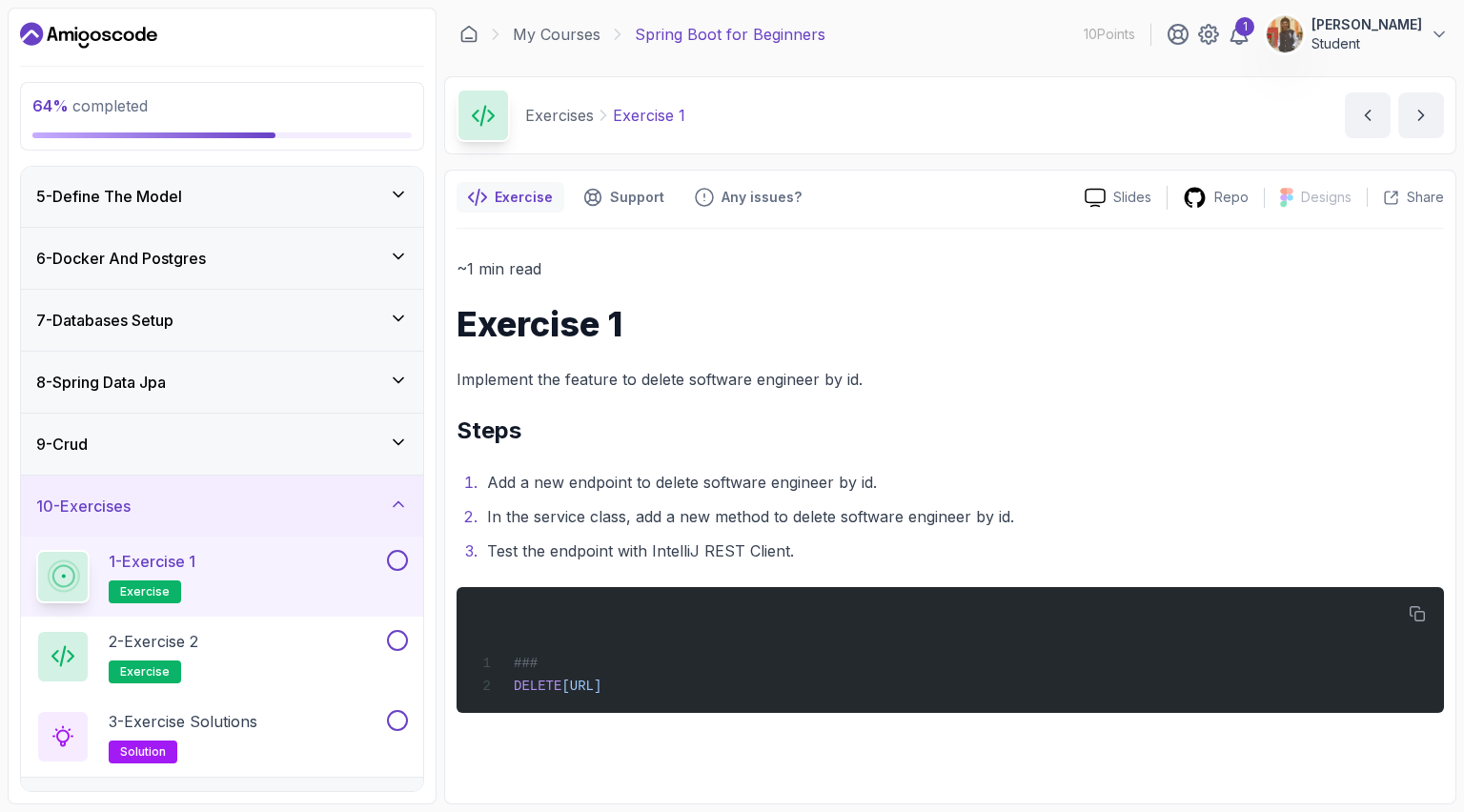 click 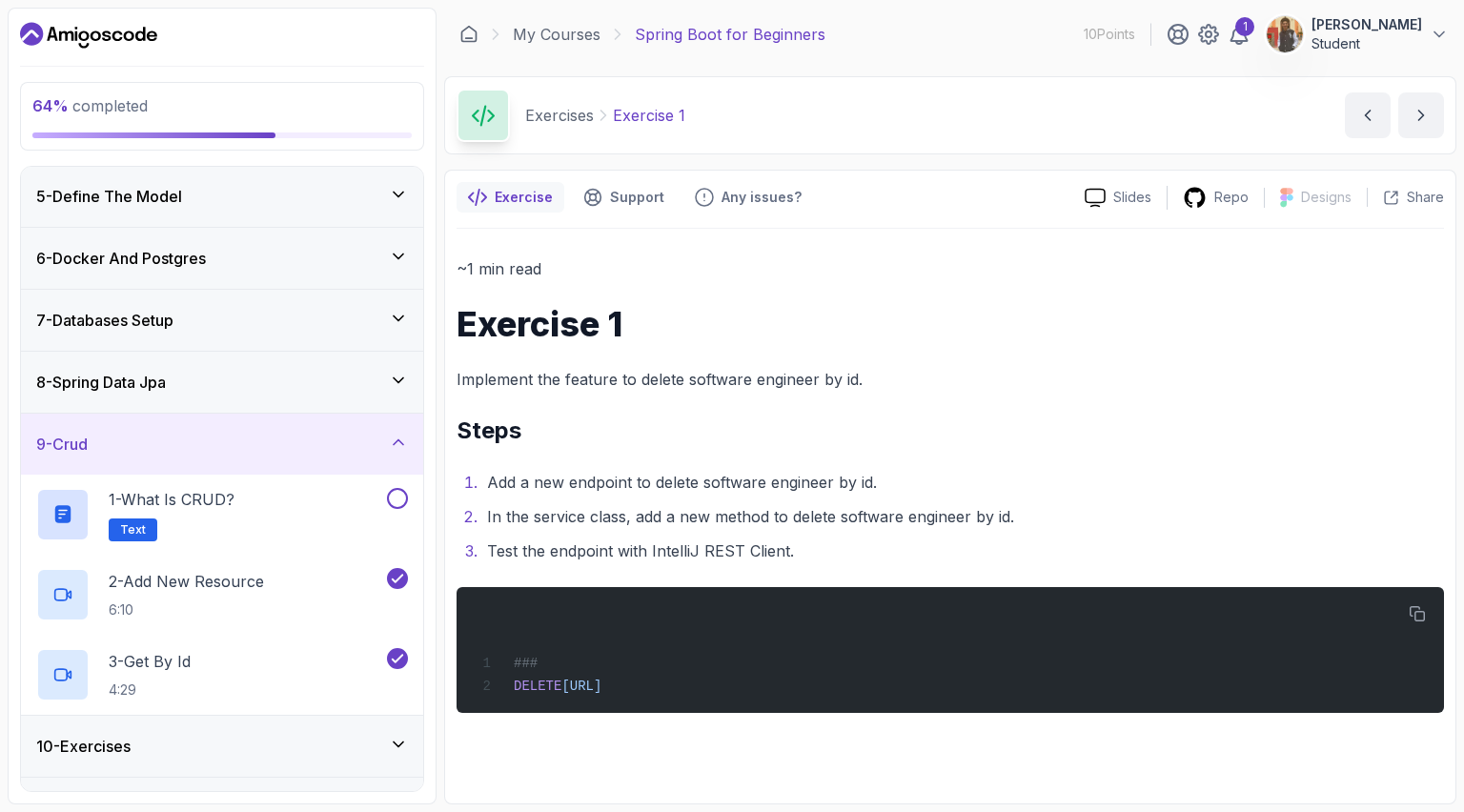 click 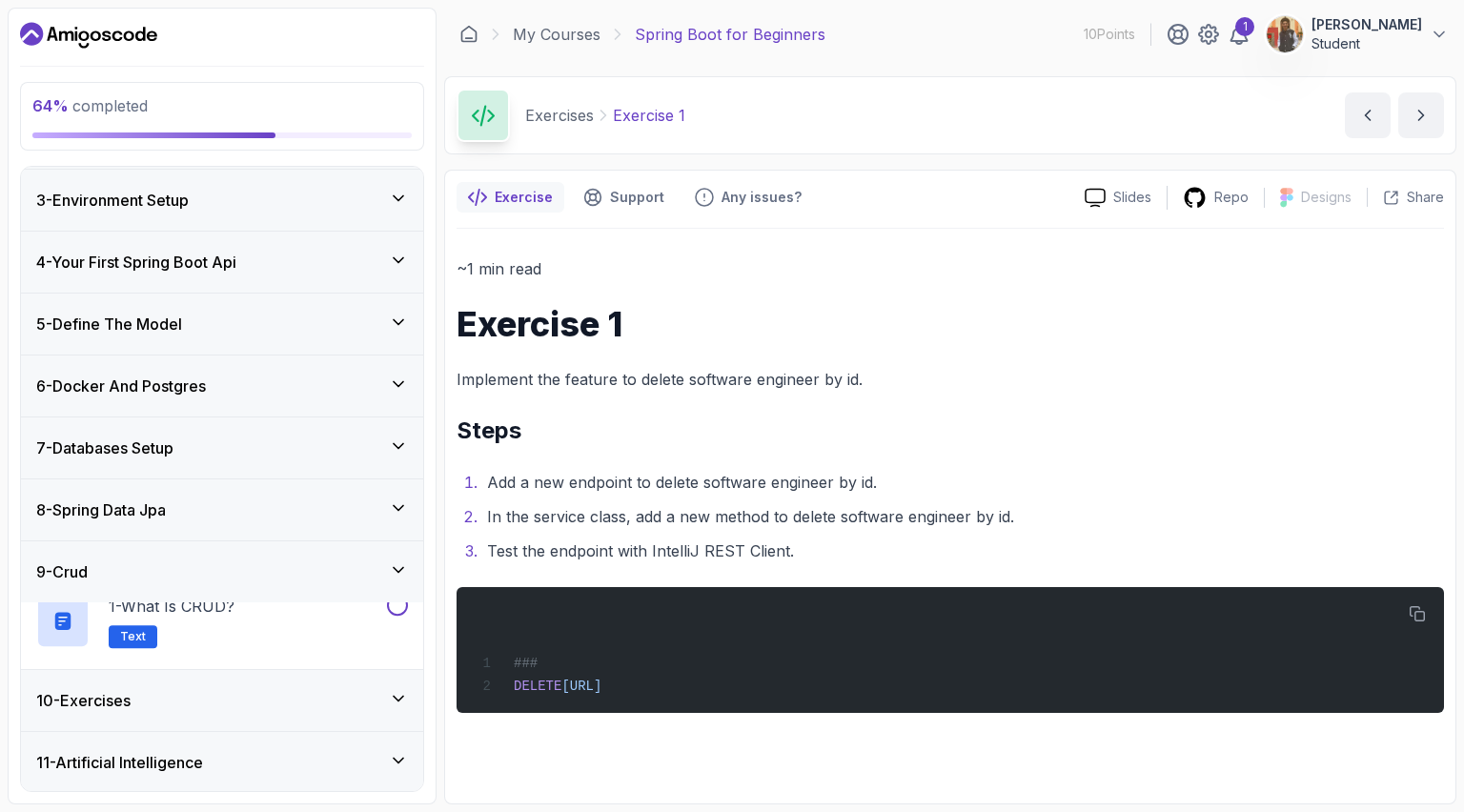 scroll, scrollTop: 114, scrollLeft: 0, axis: vertical 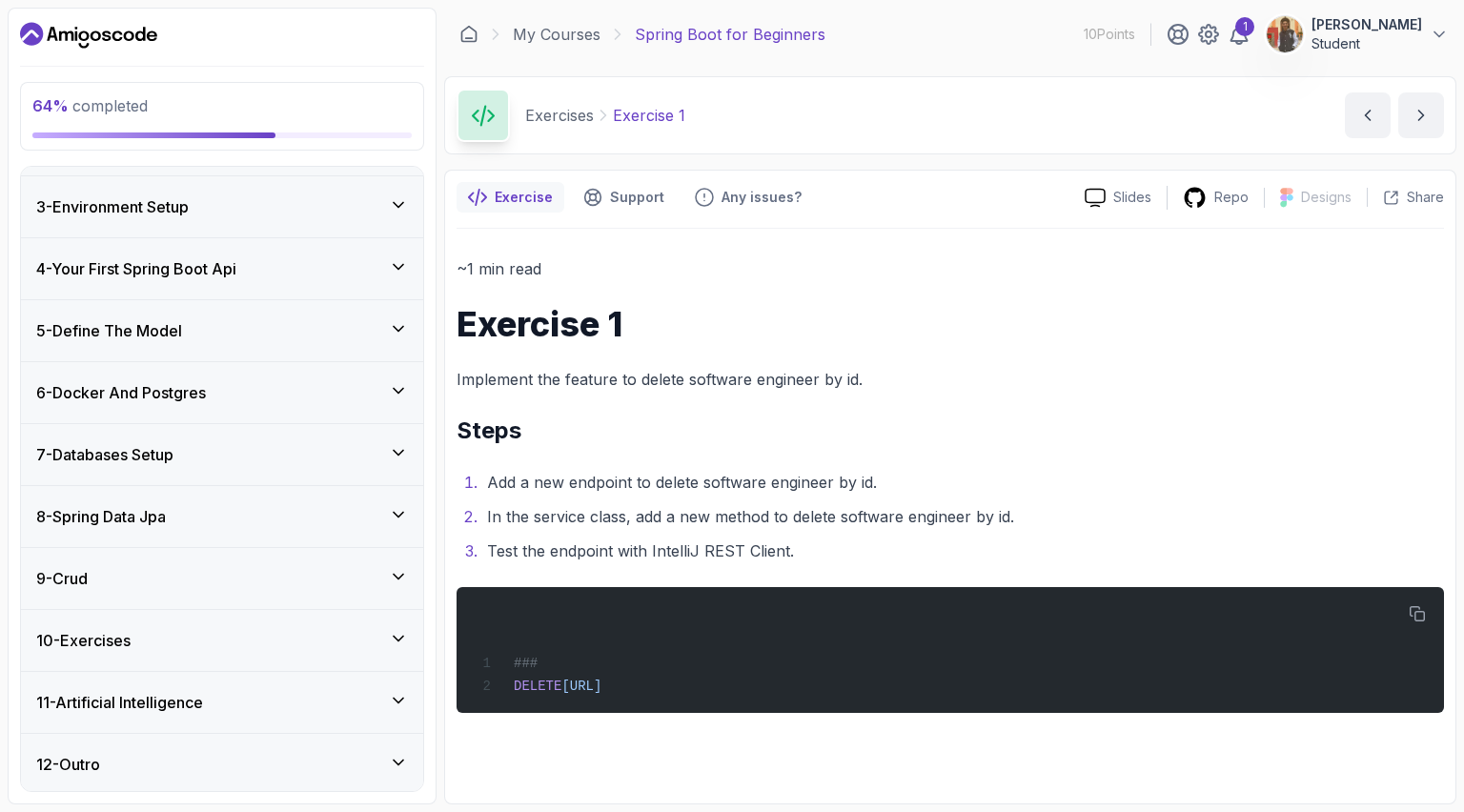 click on "10  -  Exercises" at bounding box center (222, 640) 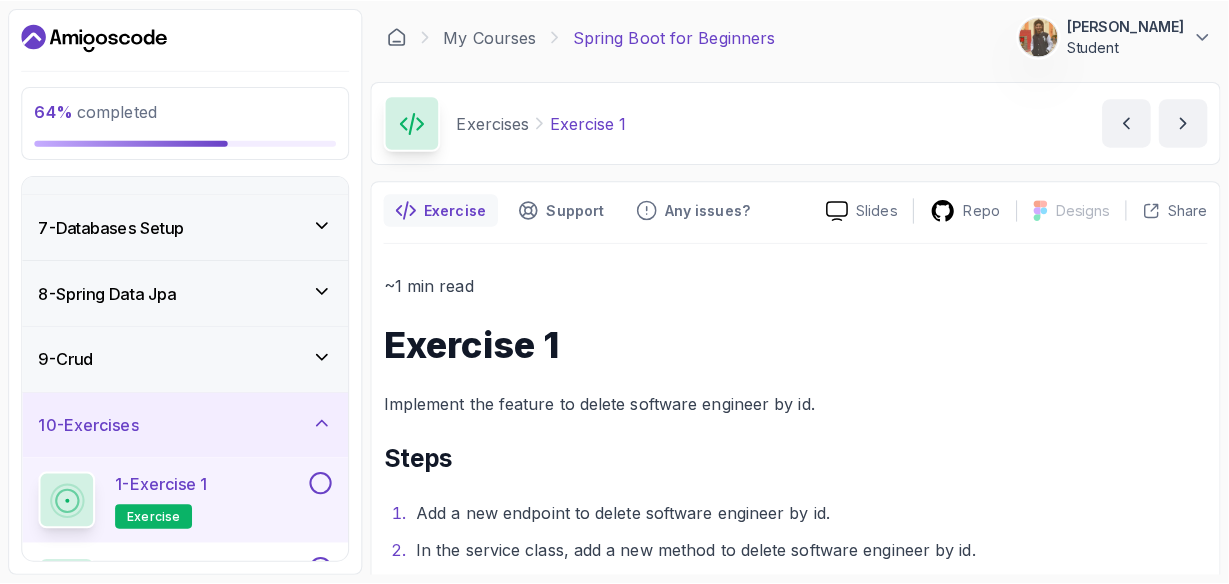 scroll, scrollTop: 371, scrollLeft: 0, axis: vertical 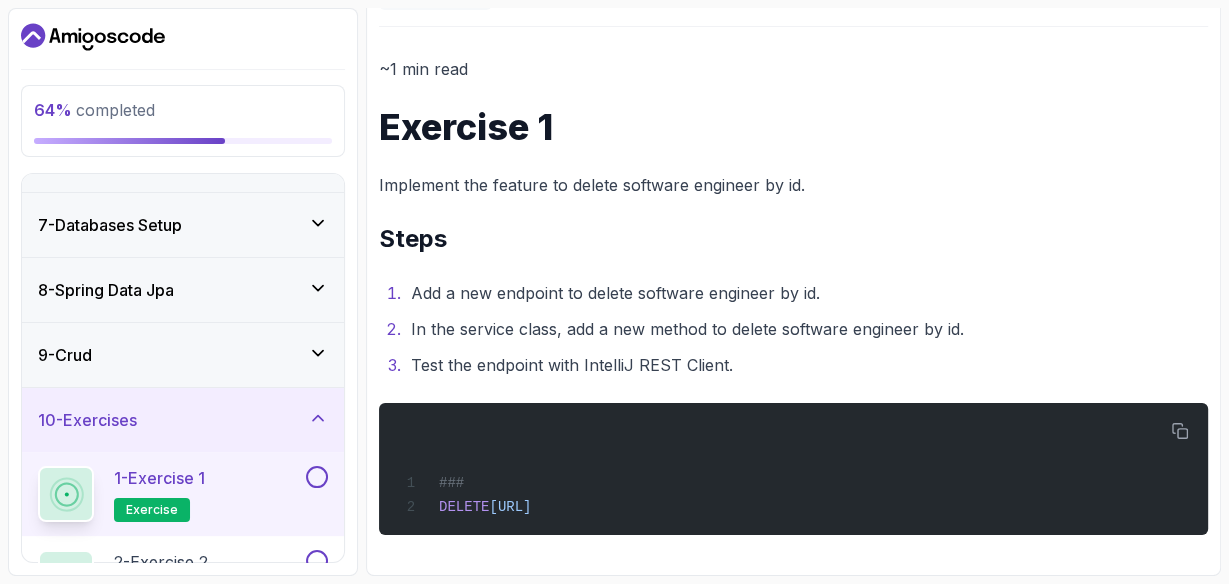 click on "Add a new endpoint to delete software engineer by id." at bounding box center [806, 293] 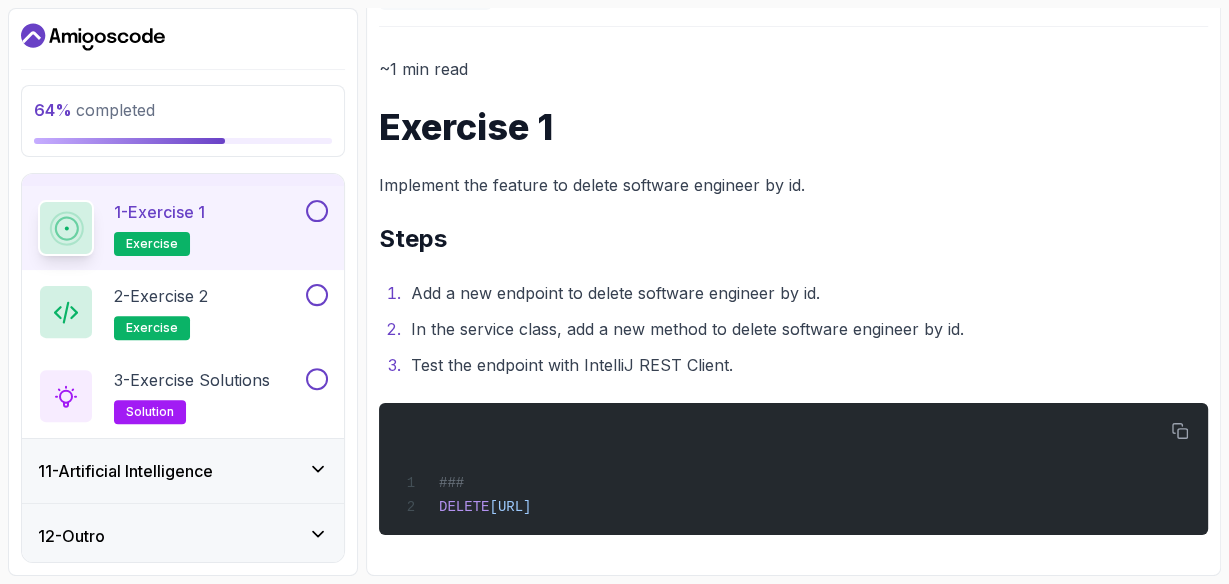 scroll, scrollTop: 636, scrollLeft: 0, axis: vertical 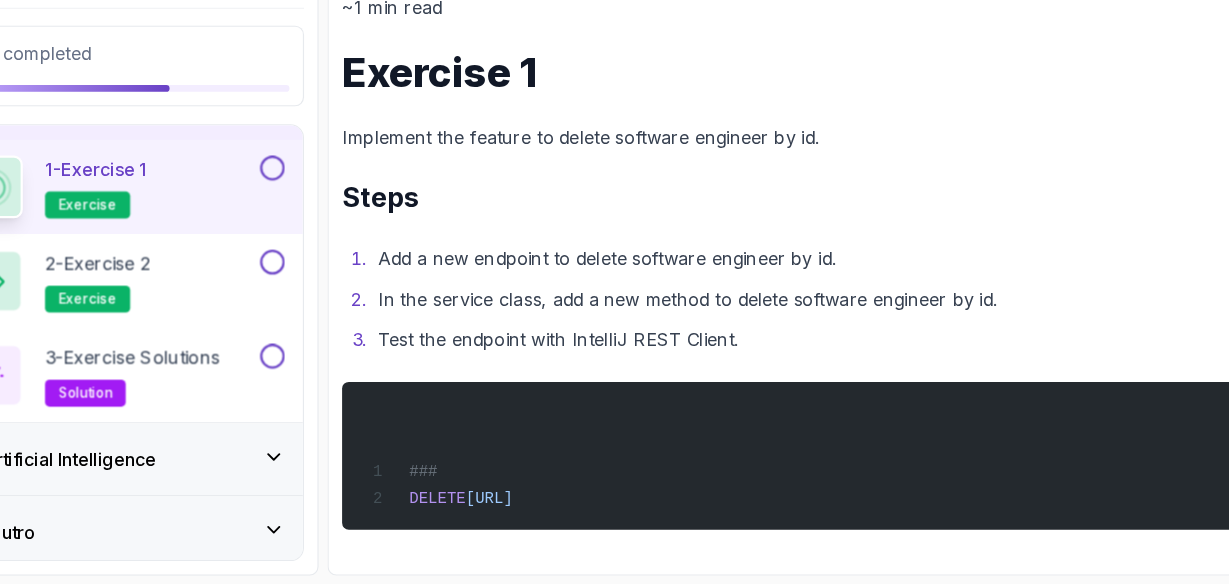 drag, startPoint x: 869, startPoint y: 504, endPoint x: 430, endPoint y: 490, distance: 439.22318 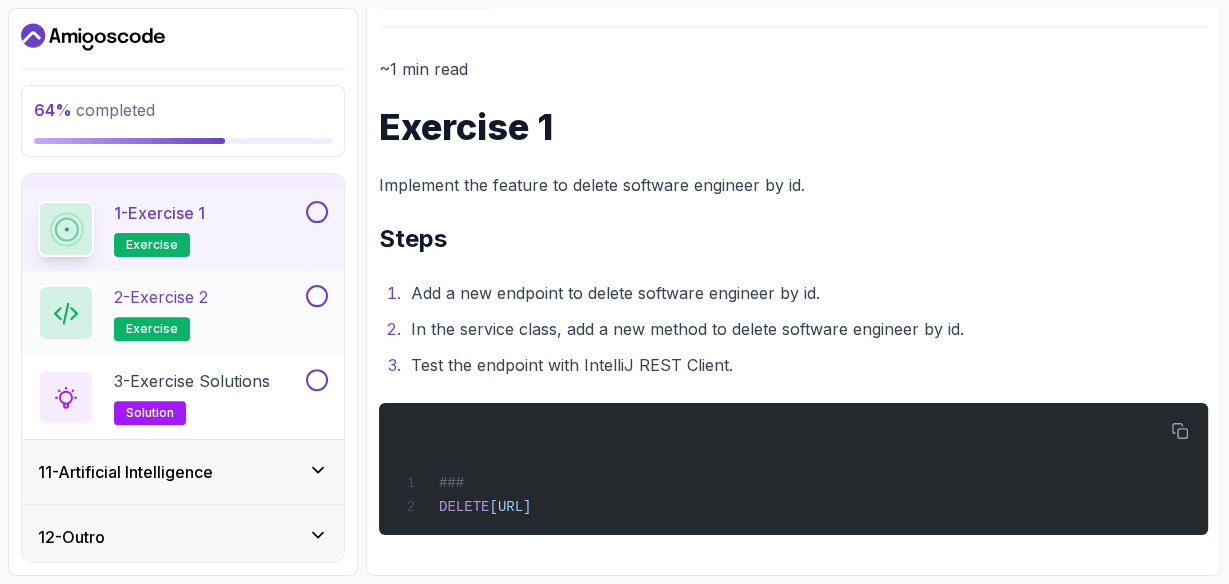click on "2  -  Exercise 2" at bounding box center [161, 297] 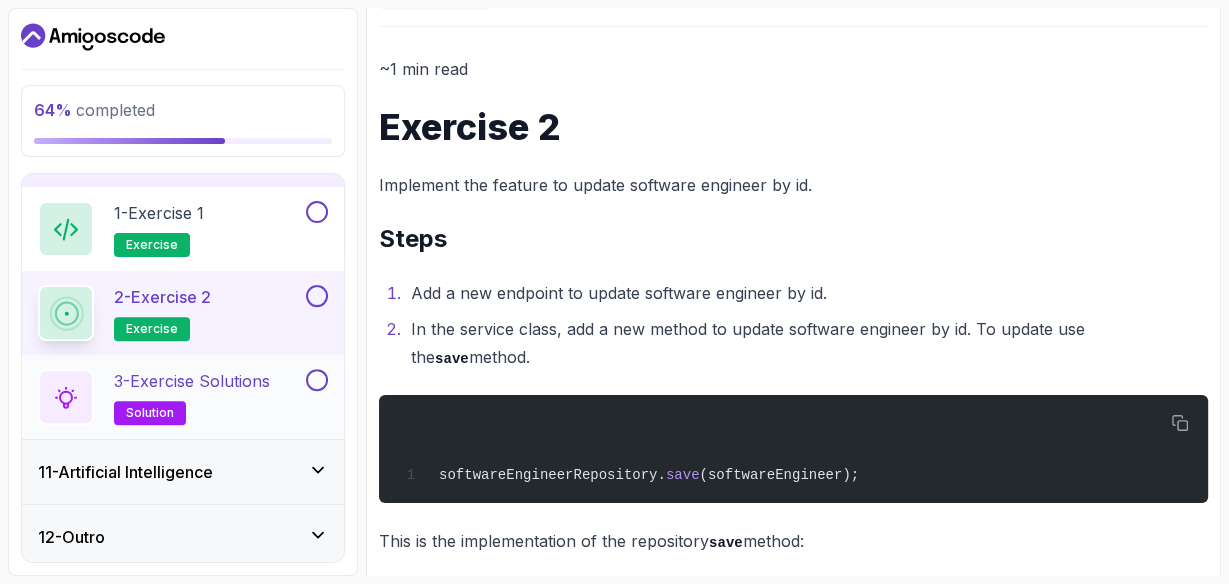 click on "3  -  Exercise Solutions" at bounding box center [192, 381] 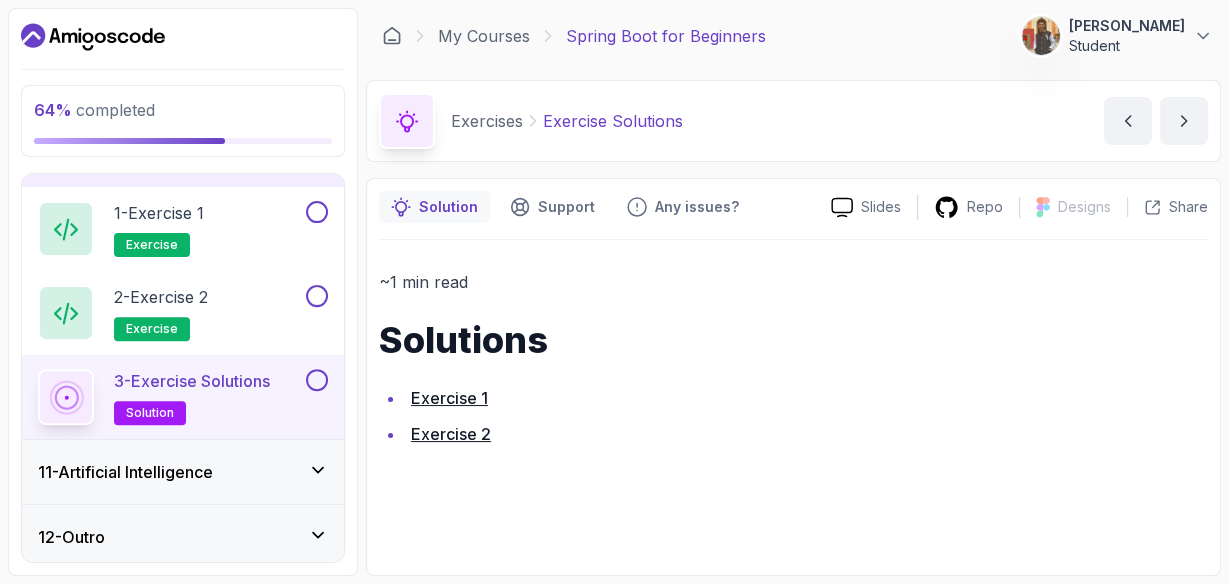 click on "Exercise 1" at bounding box center (449, 398) 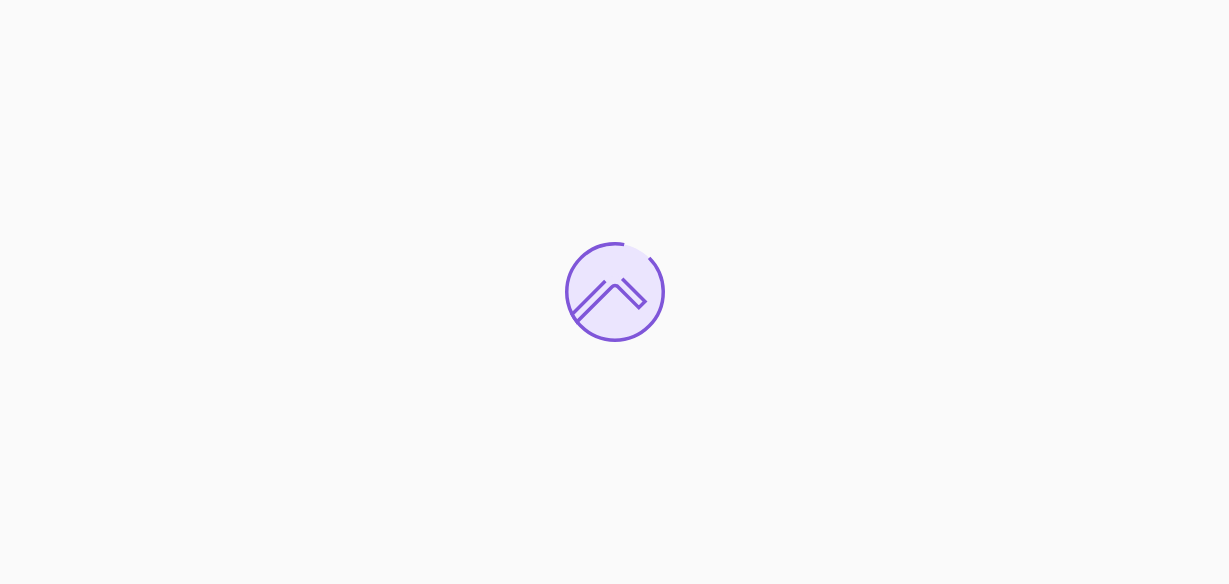 scroll, scrollTop: 0, scrollLeft: 0, axis: both 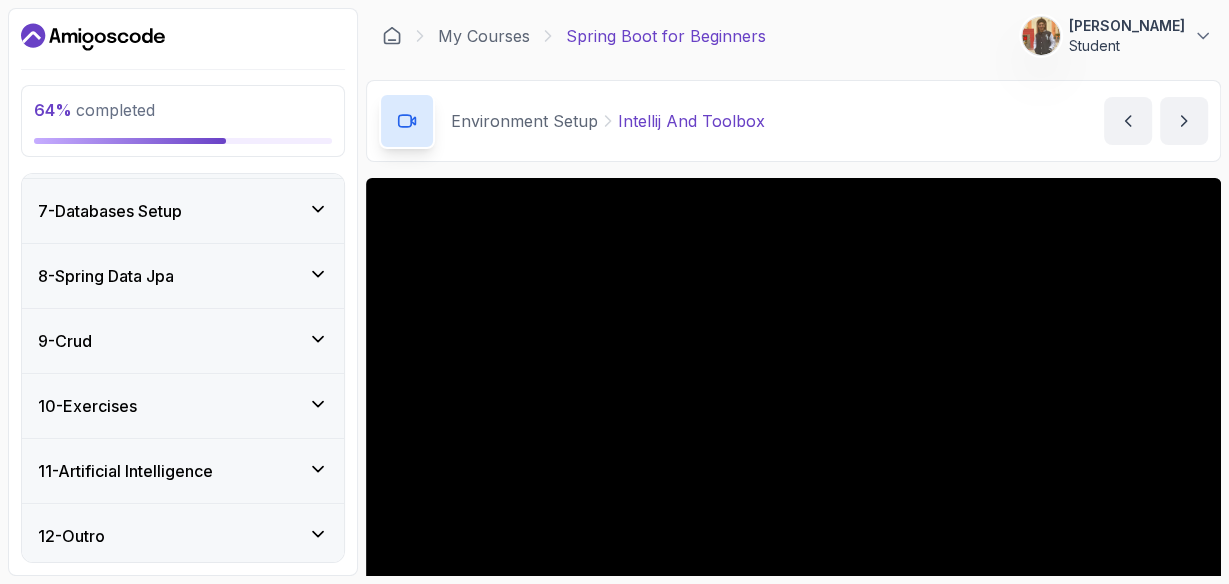 click on "10  -  Exercises" at bounding box center [183, 406] 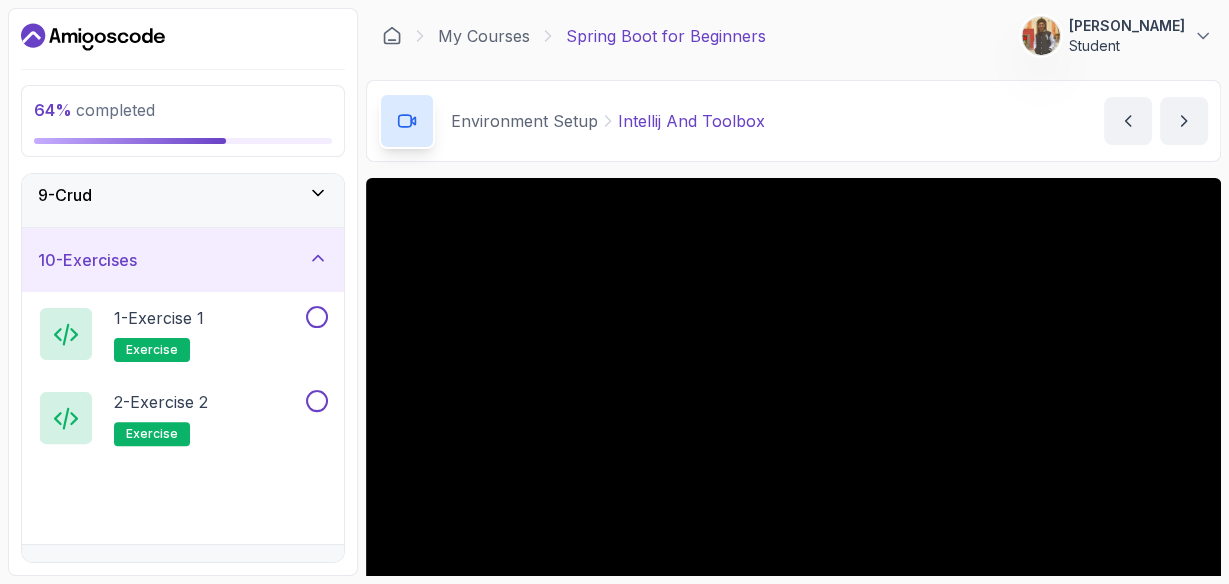 scroll, scrollTop: 545, scrollLeft: 0, axis: vertical 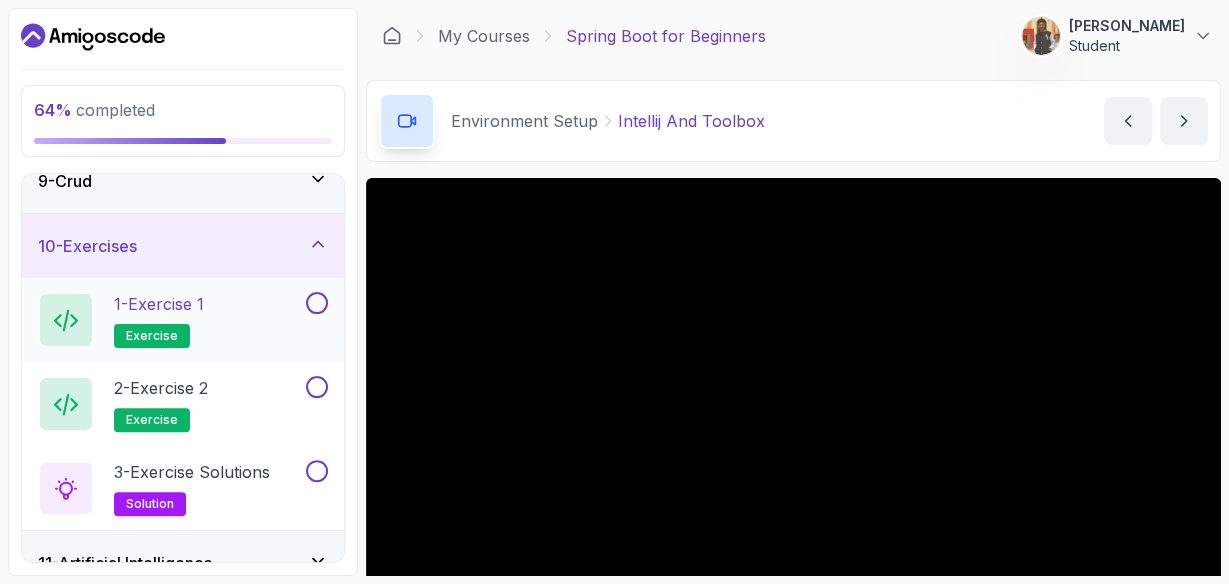 click on "1  -  Exercise 1 exercise" at bounding box center [170, 320] 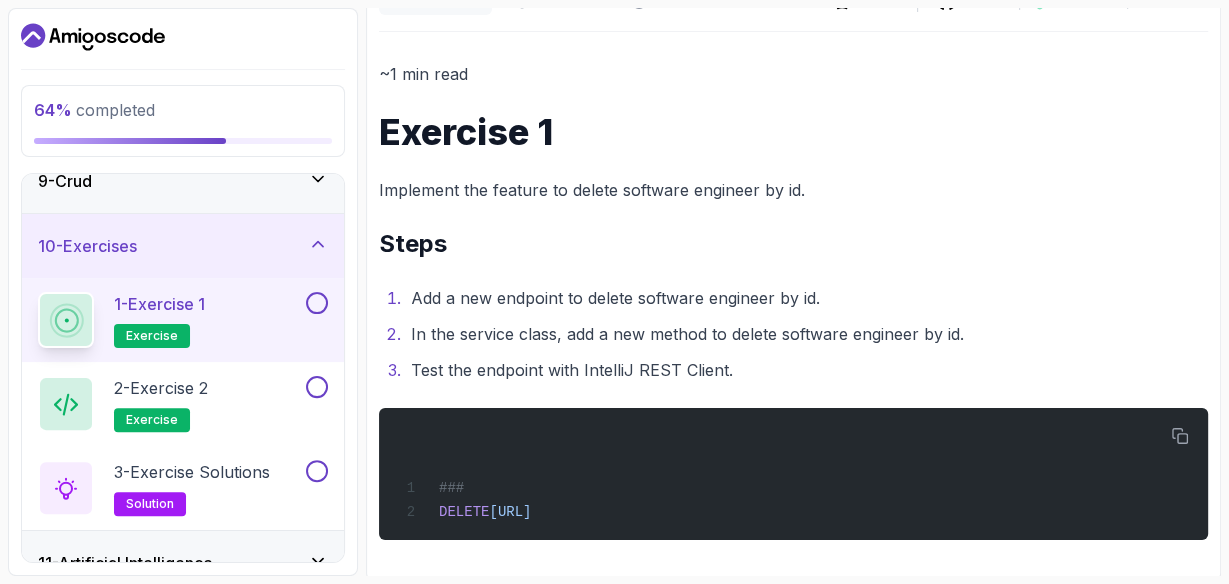 scroll, scrollTop: 213, scrollLeft: 0, axis: vertical 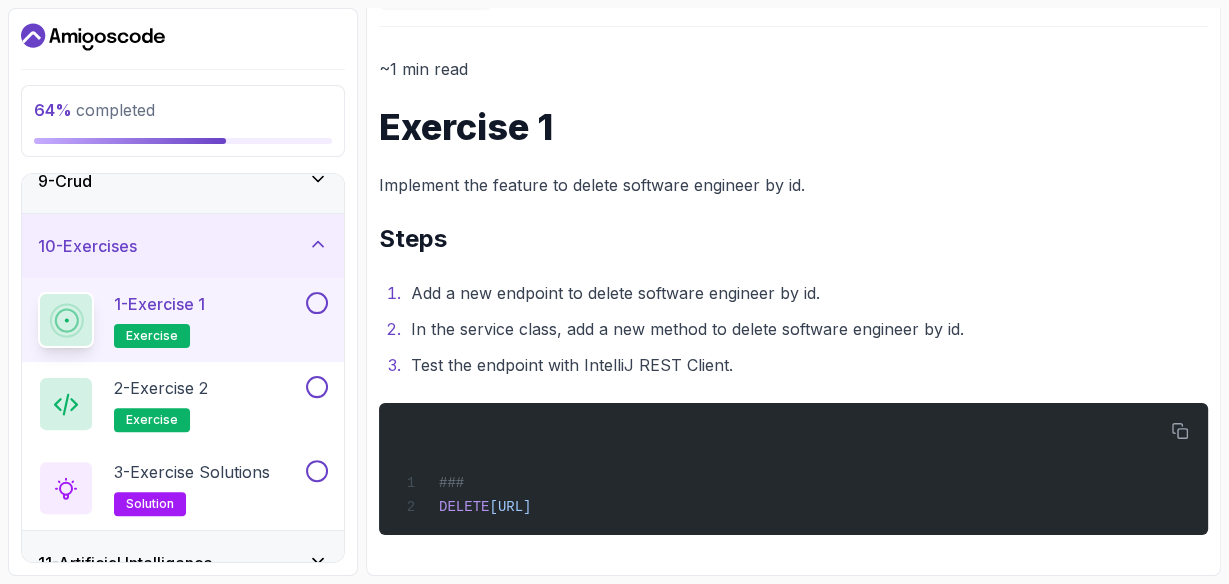 click at bounding box center (317, 303) 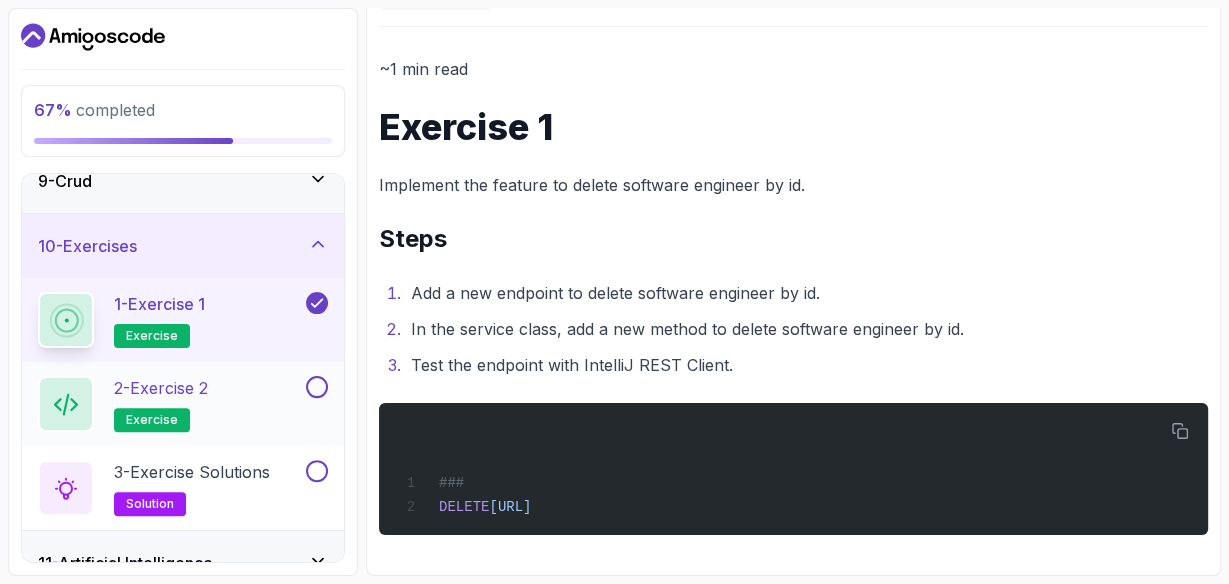click on "2  -  Exercise 2 exercise" at bounding box center [183, 404] 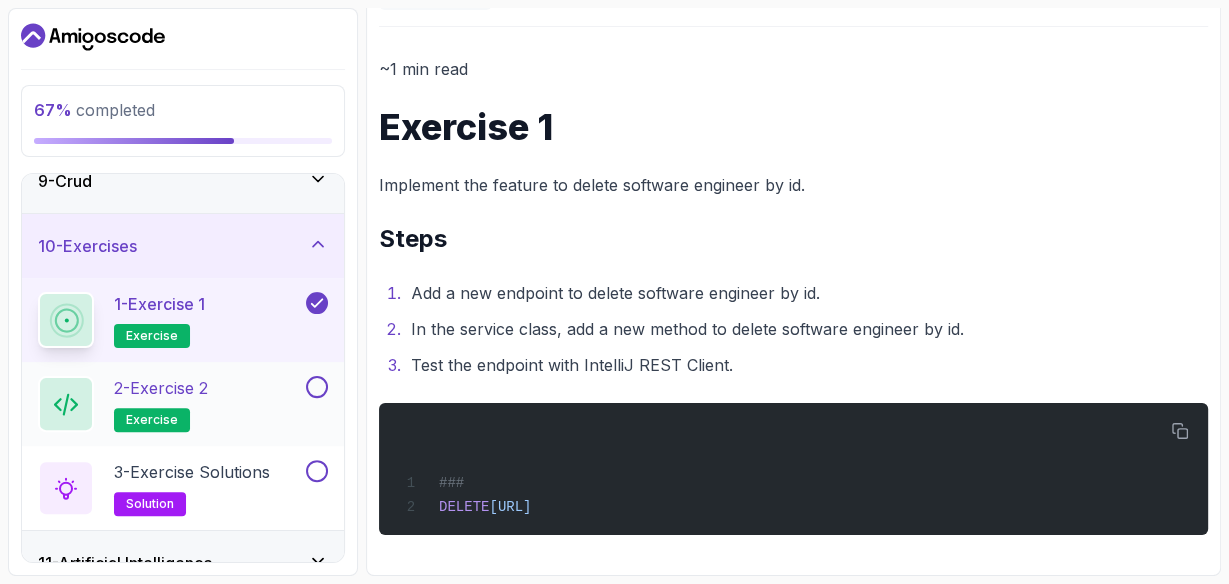 click on "2  -  Exercise 2 exercise" at bounding box center (170, 404) 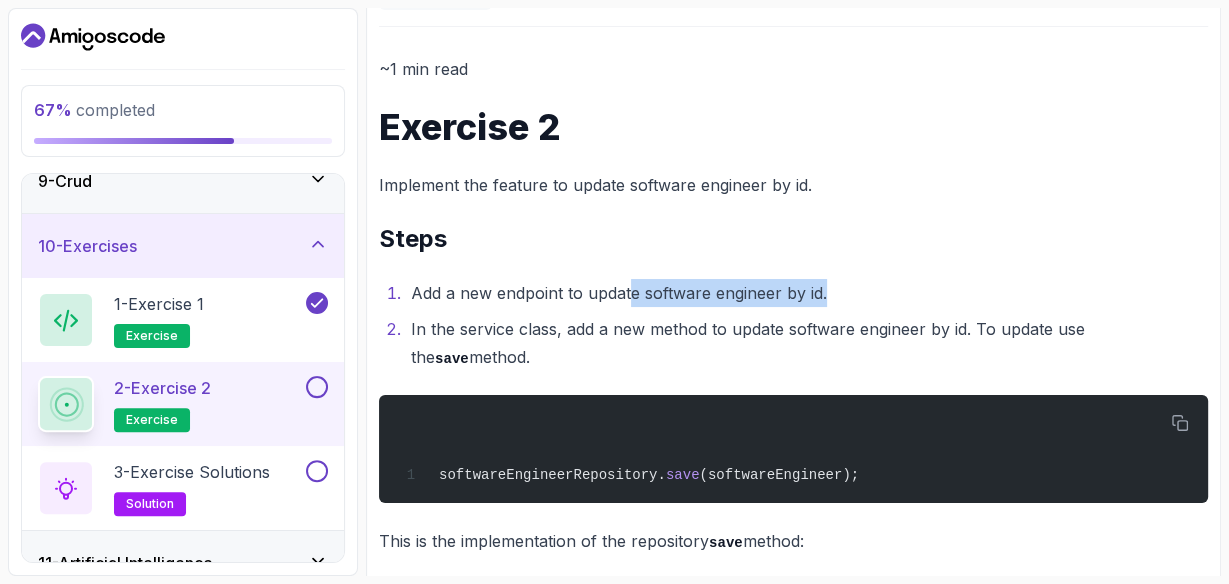 drag, startPoint x: 632, startPoint y: 283, endPoint x: 883, endPoint y: 283, distance: 251 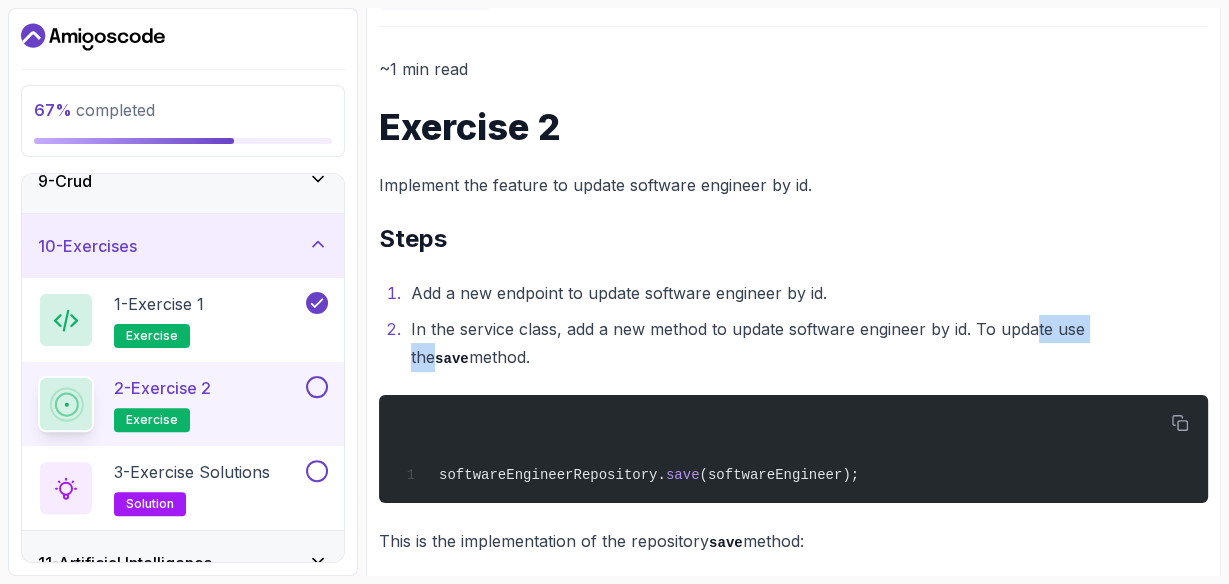 drag, startPoint x: 1034, startPoint y: 327, endPoint x: 1107, endPoint y: 327, distance: 73 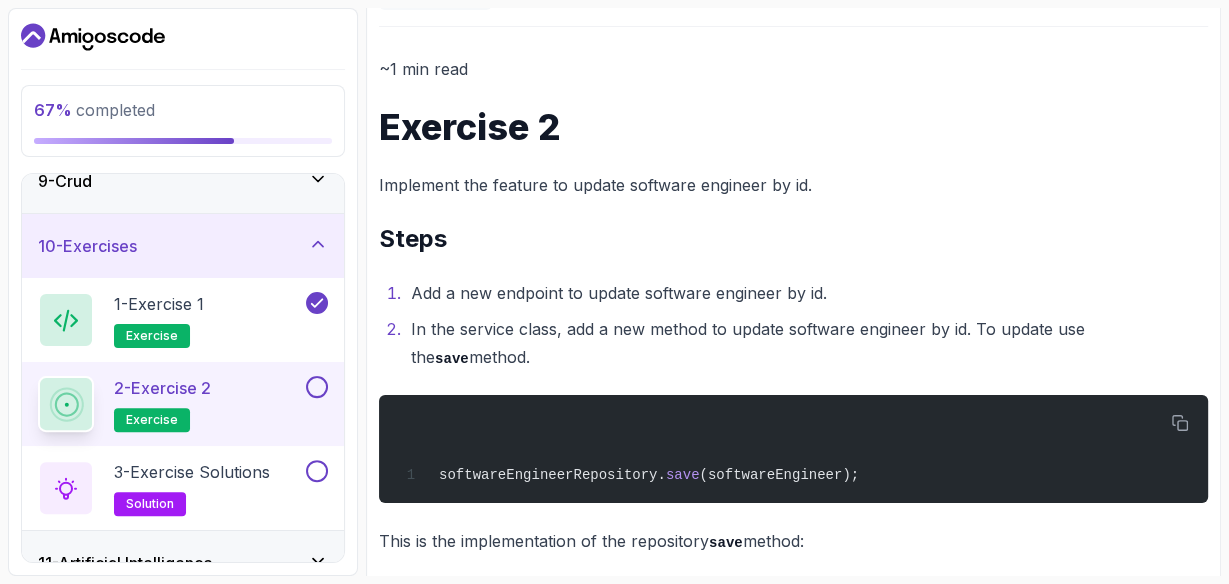 click on "In the service class, add a new method to update software engineer by id.
To update use the  save  method." at bounding box center [806, 343] 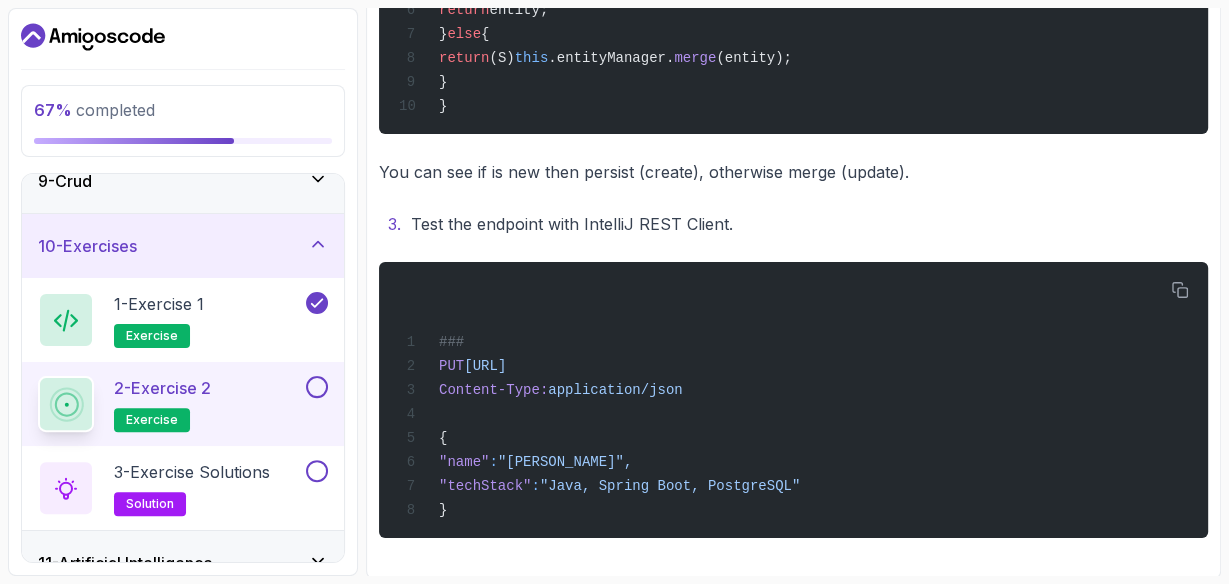 scroll, scrollTop: 995, scrollLeft: 0, axis: vertical 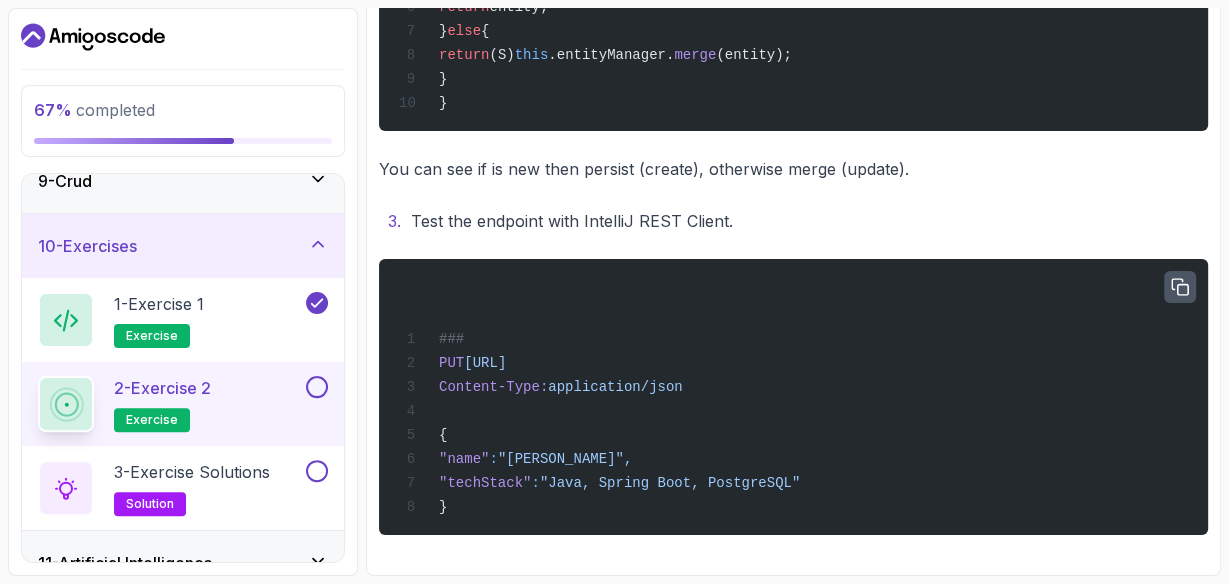 click 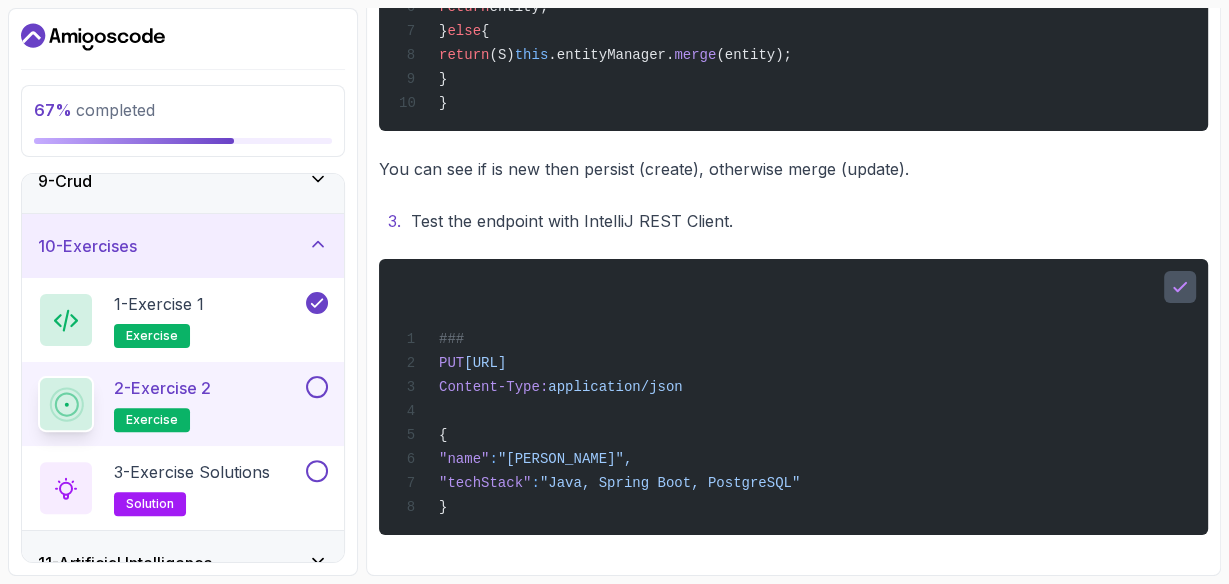 type 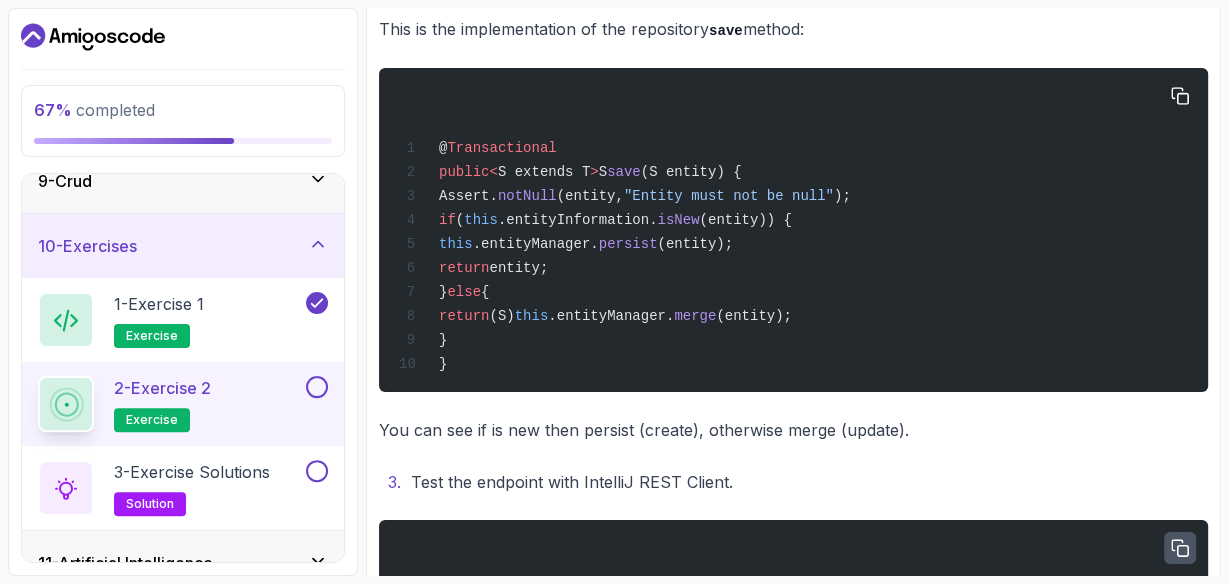scroll, scrollTop: 675, scrollLeft: 0, axis: vertical 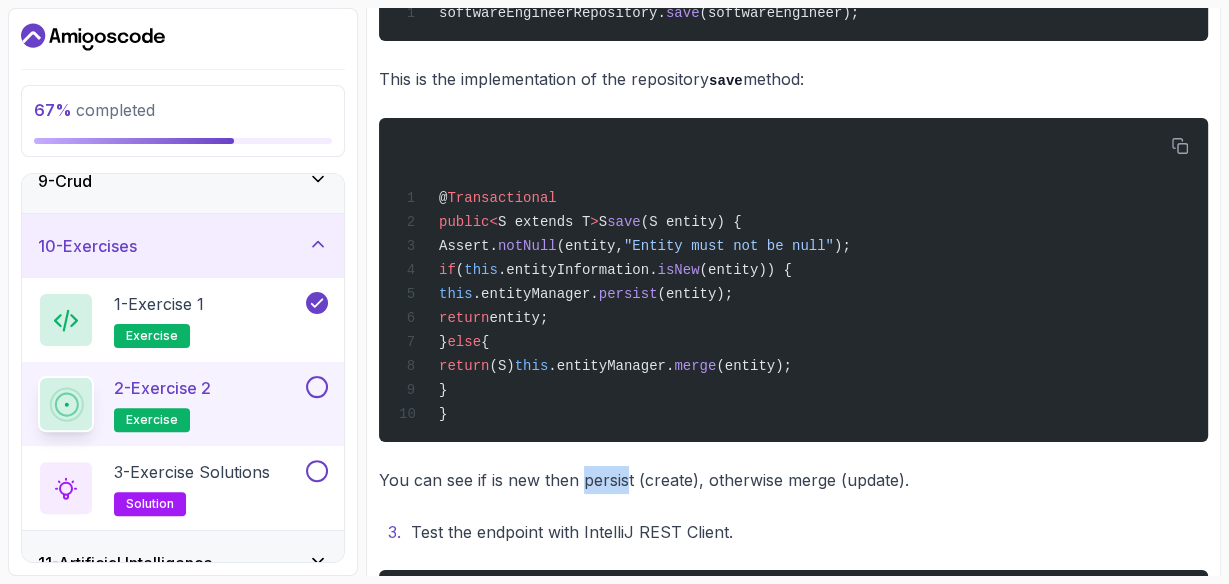 drag, startPoint x: 583, startPoint y: 484, endPoint x: 634, endPoint y: 485, distance: 51.009804 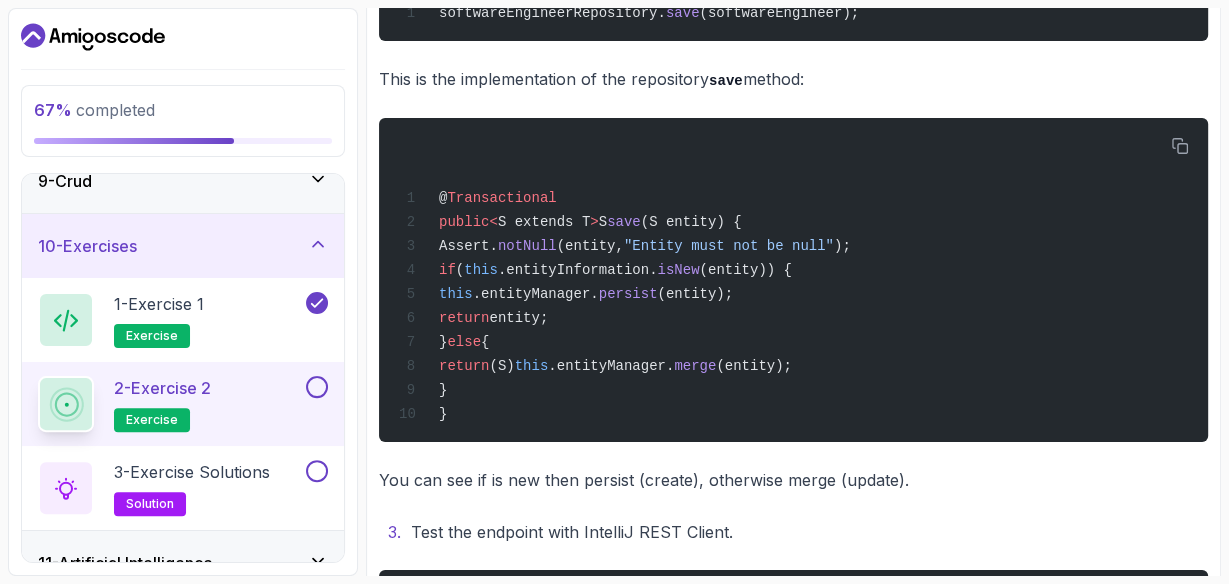 drag, startPoint x: 634, startPoint y: 485, endPoint x: 652, endPoint y: 485, distance: 18 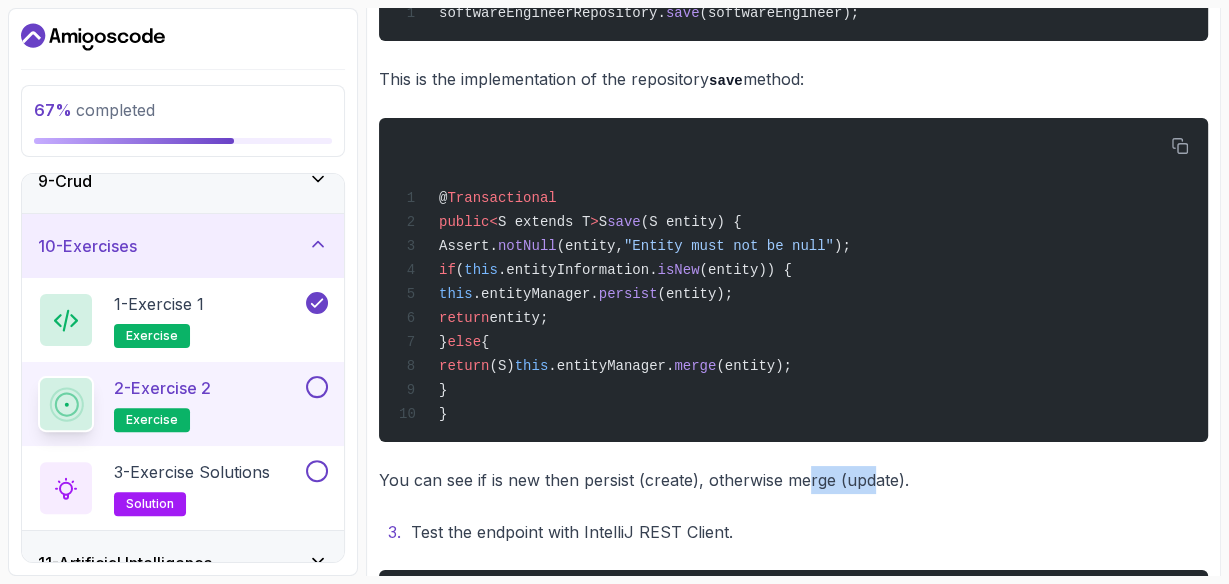 drag, startPoint x: 807, startPoint y: 485, endPoint x: 872, endPoint y: 485, distance: 65 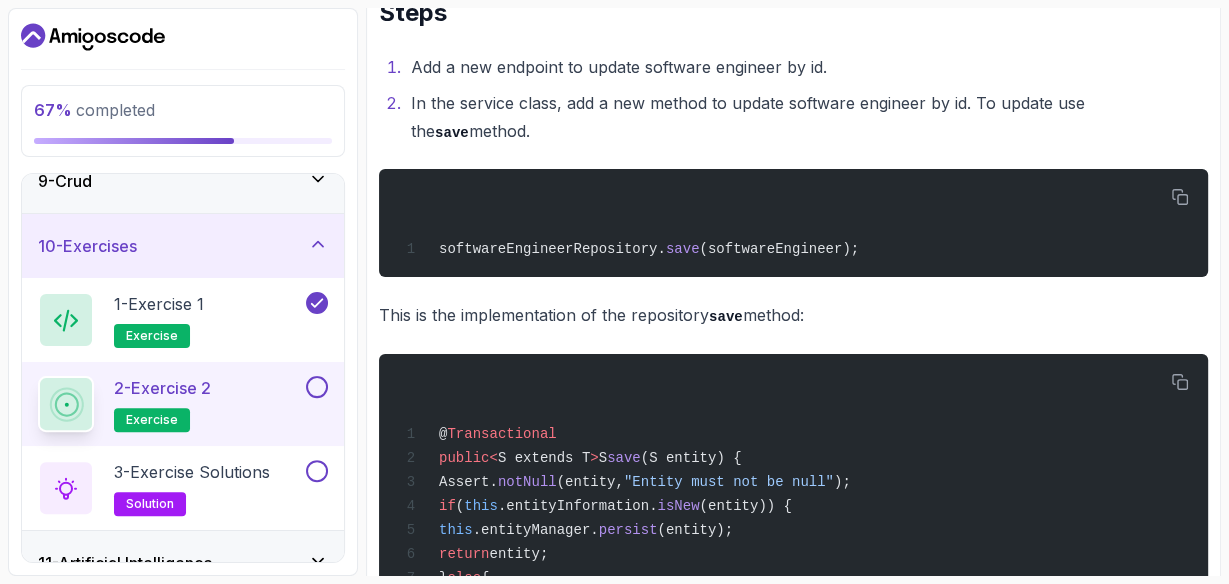 scroll, scrollTop: 435, scrollLeft: 0, axis: vertical 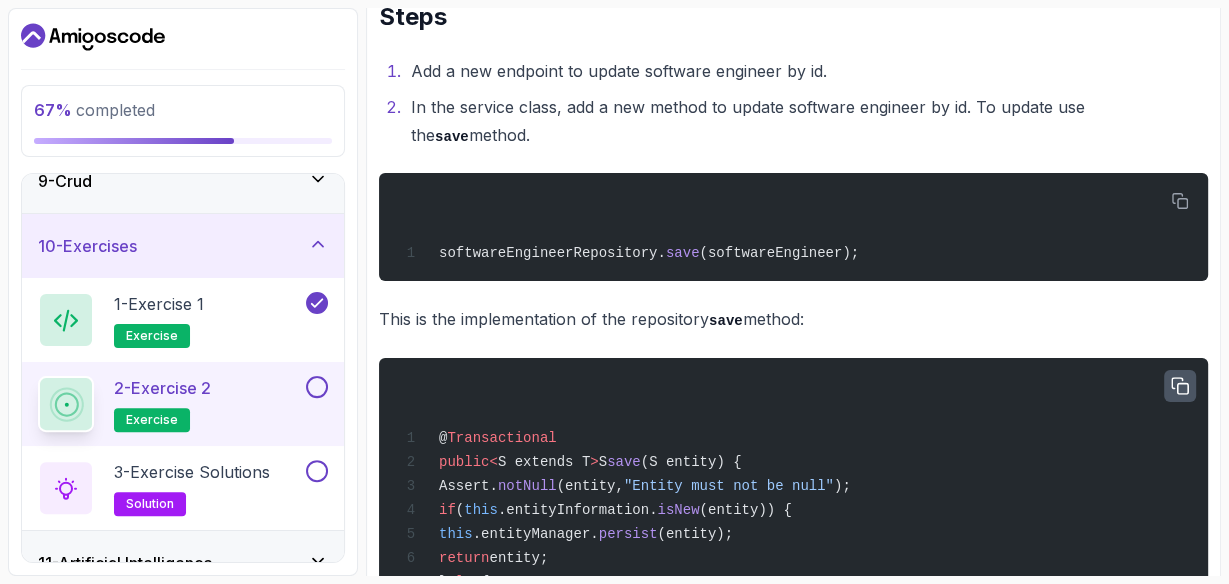 click 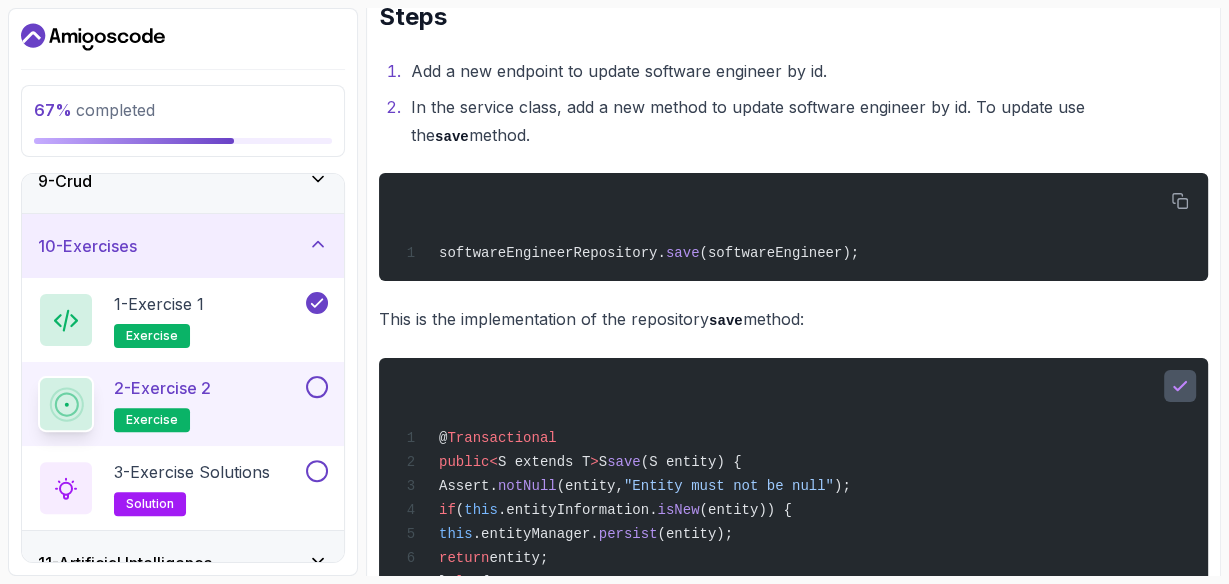 type 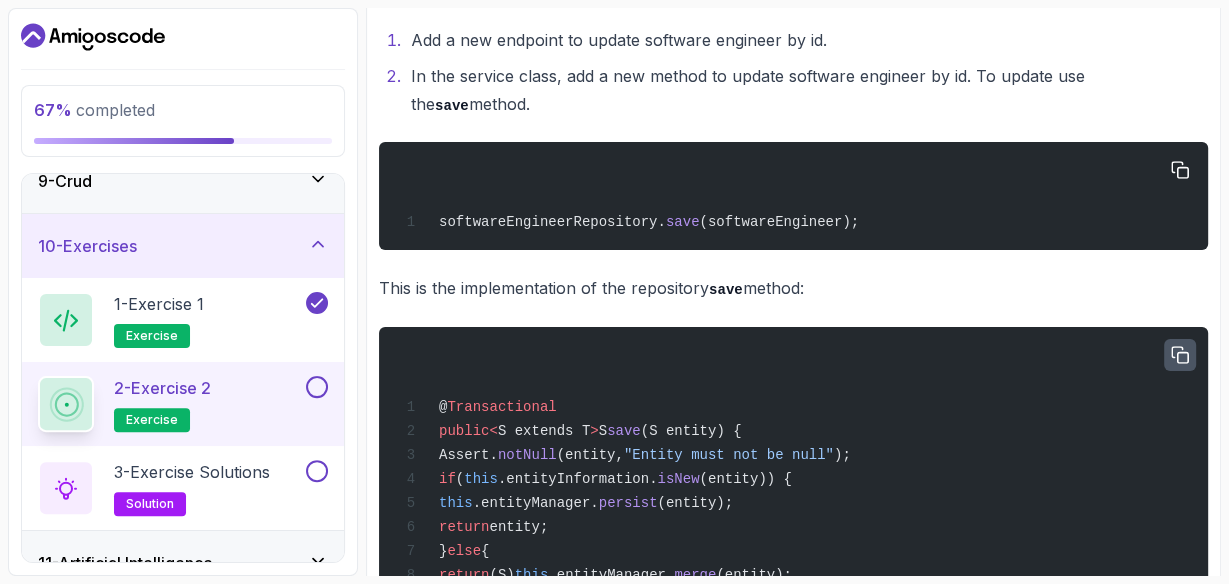 scroll, scrollTop: 515, scrollLeft: 0, axis: vertical 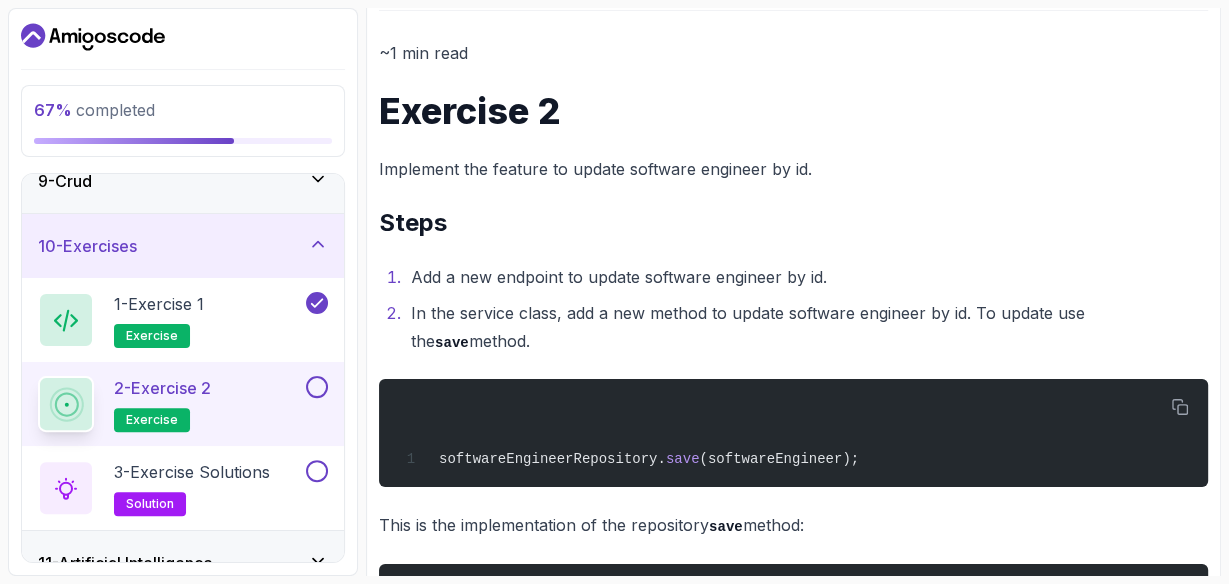 click on "Steps" at bounding box center [793, 223] 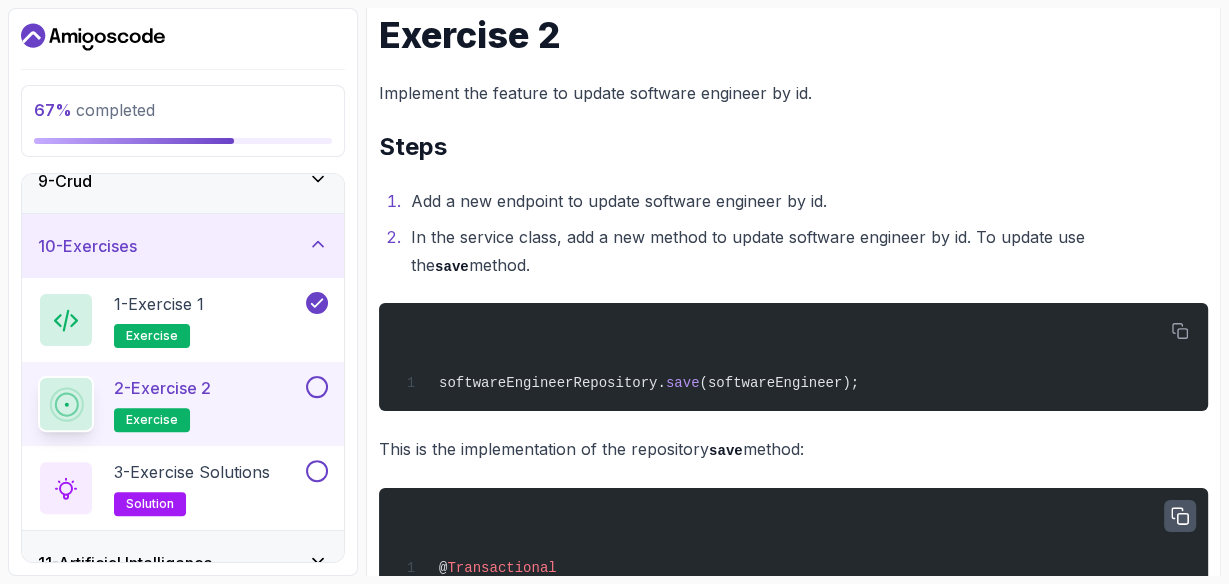 scroll, scrollTop: 306, scrollLeft: 0, axis: vertical 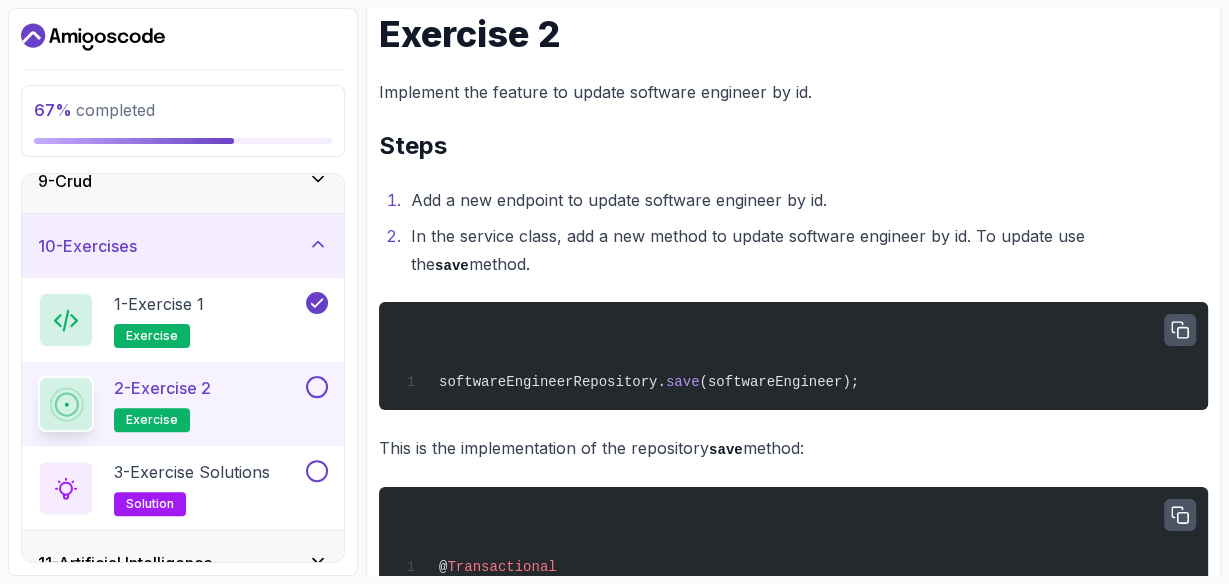 click 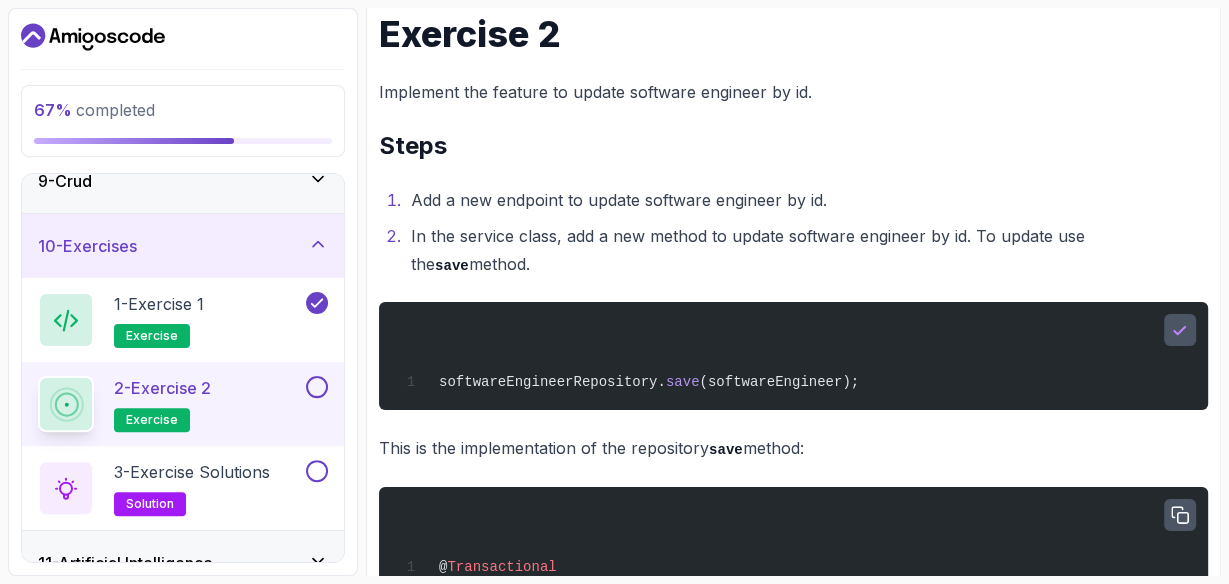 type 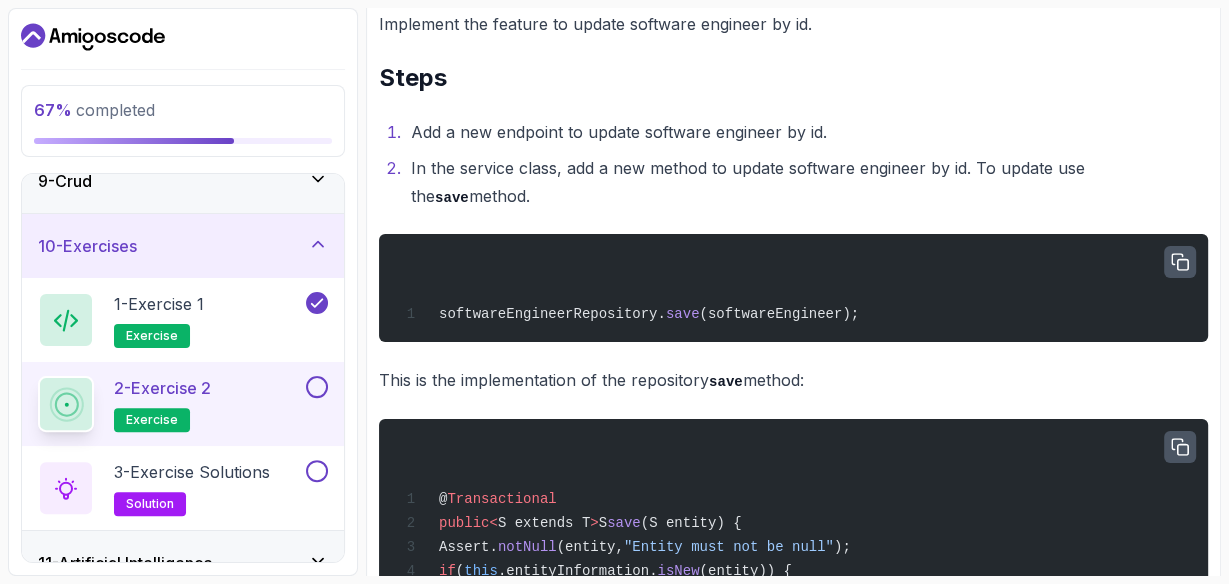 scroll, scrollTop: 375, scrollLeft: 0, axis: vertical 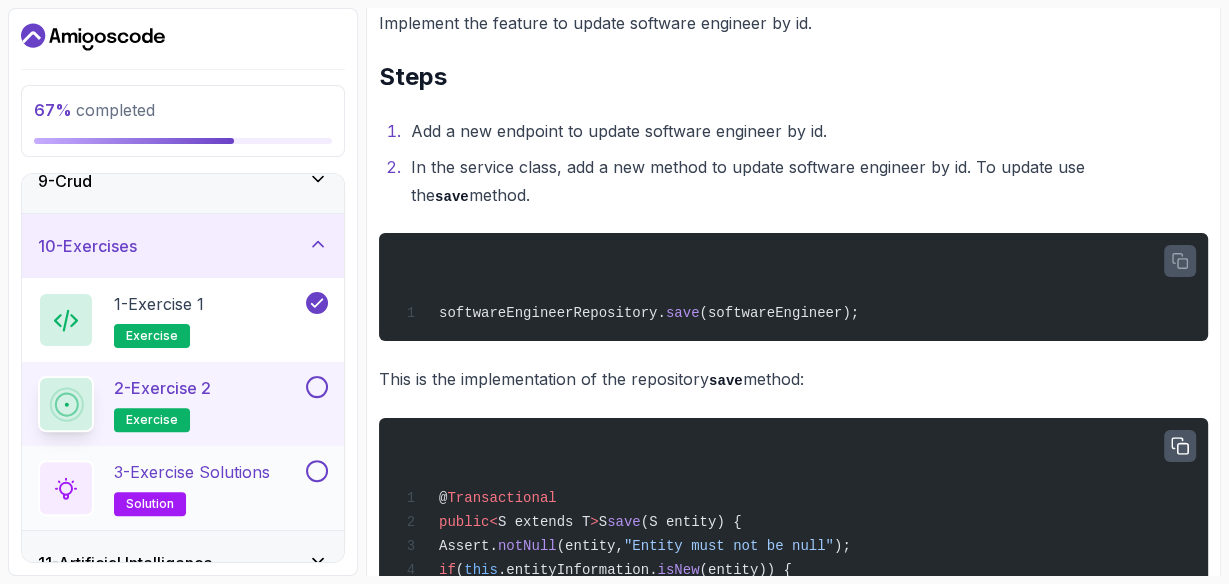 click on "3  -  Exercise Solutions solution" at bounding box center [183, 488] 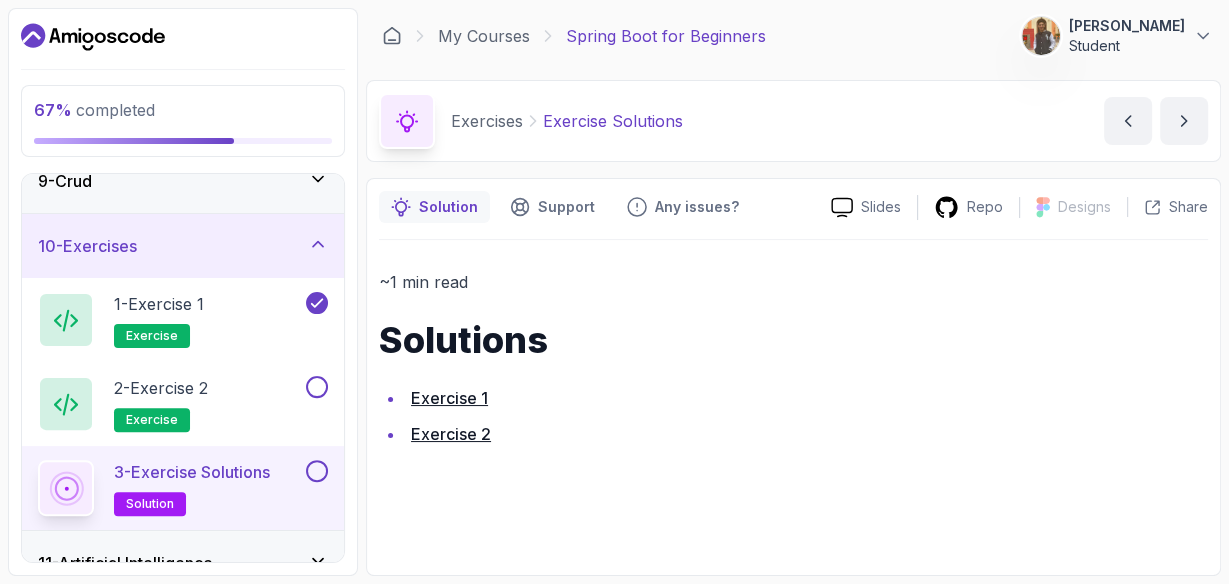 scroll, scrollTop: 0, scrollLeft: 0, axis: both 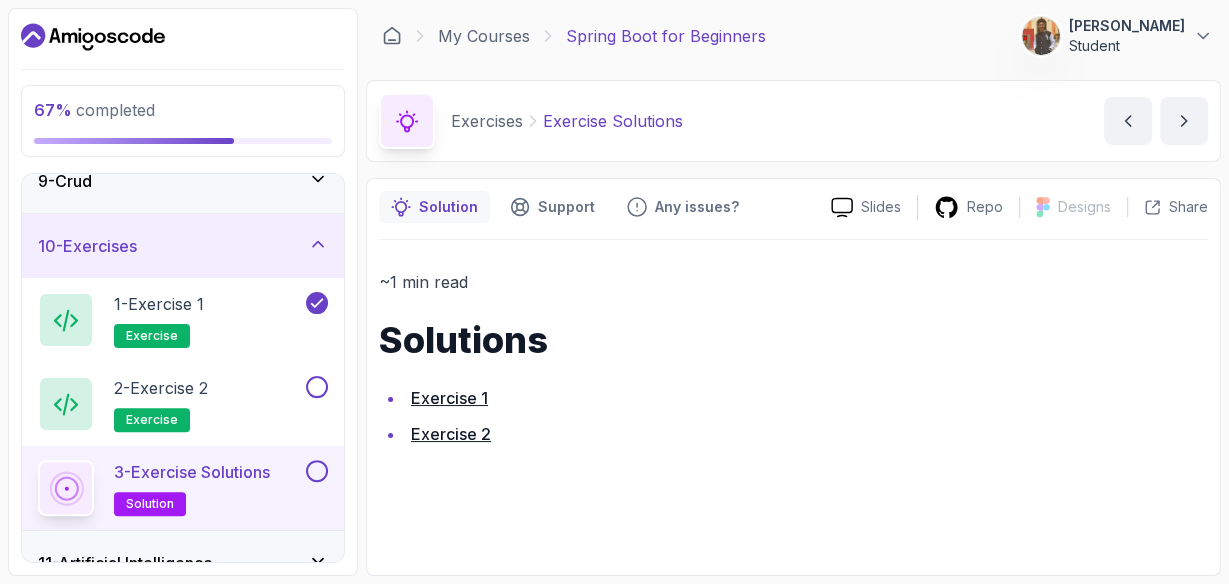 click on "Exercise 2" at bounding box center (451, 434) 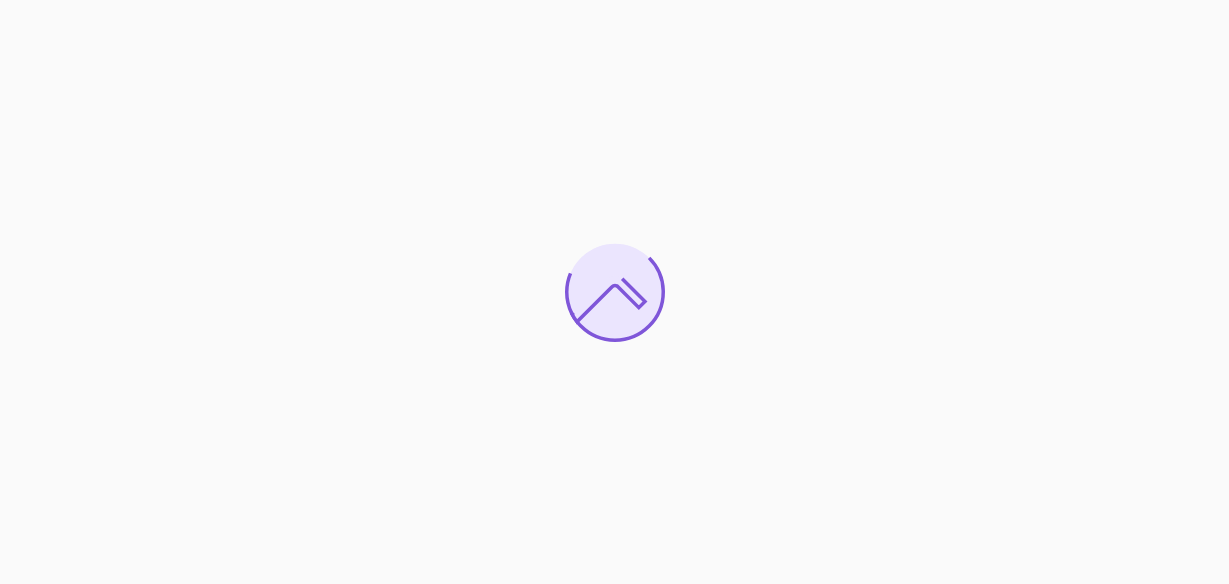 scroll, scrollTop: 0, scrollLeft: 0, axis: both 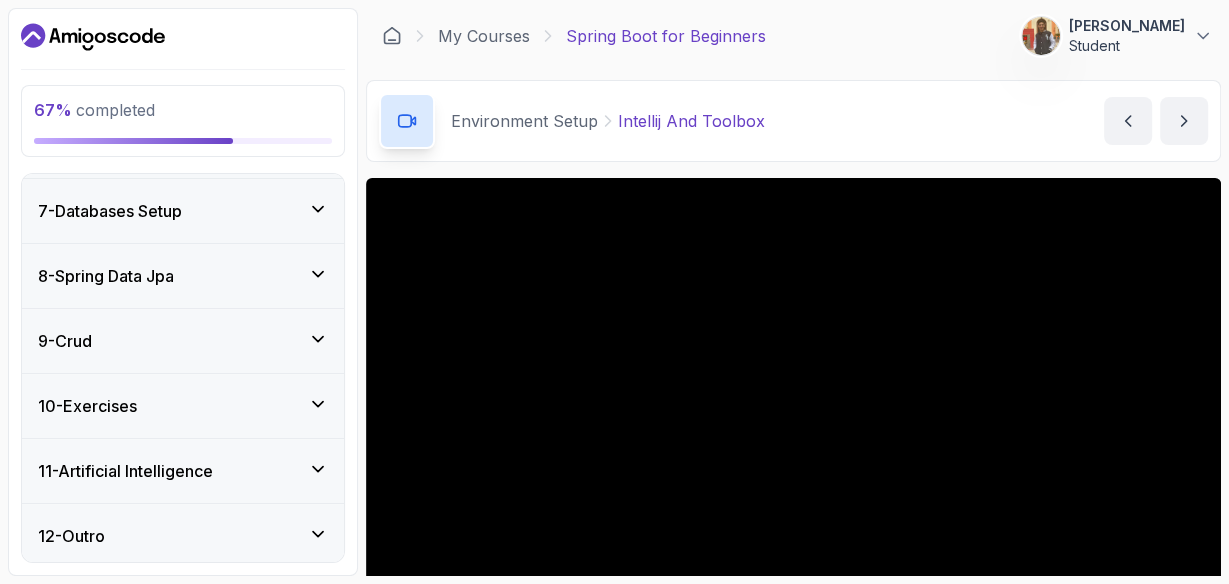 click on "8  -  Spring Data Jpa" at bounding box center [183, 276] 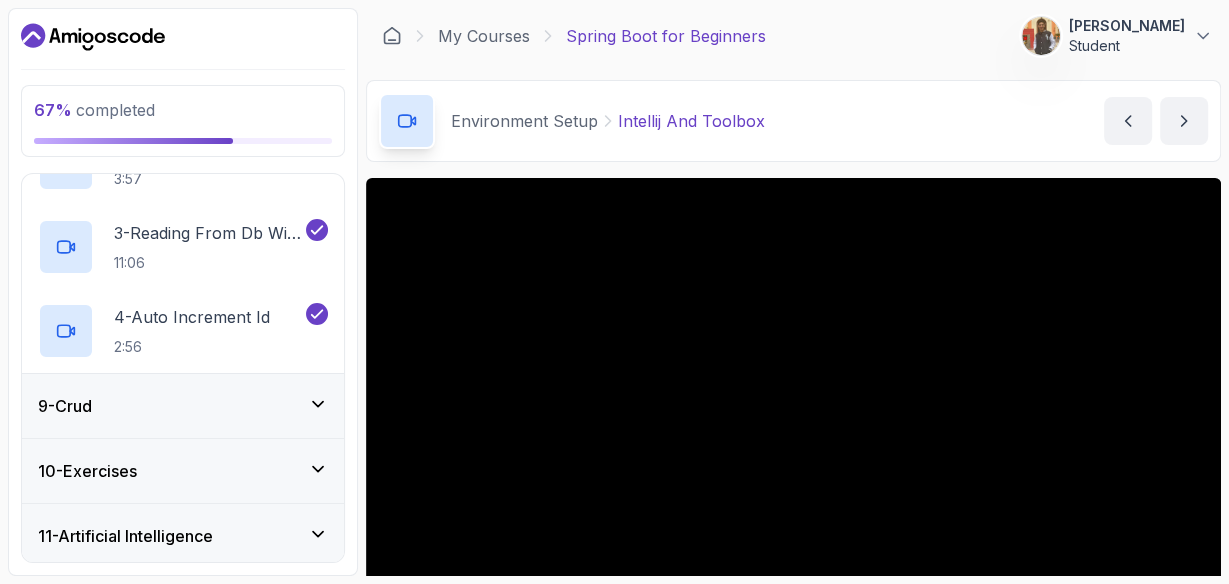 scroll, scrollTop: 656, scrollLeft: 0, axis: vertical 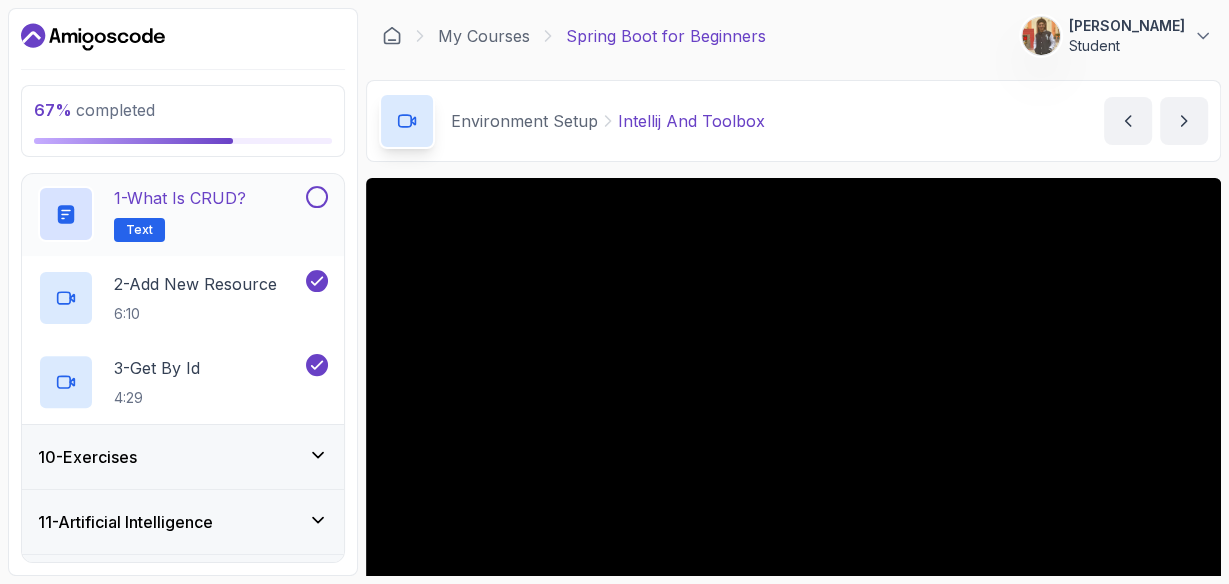 click at bounding box center (317, 197) 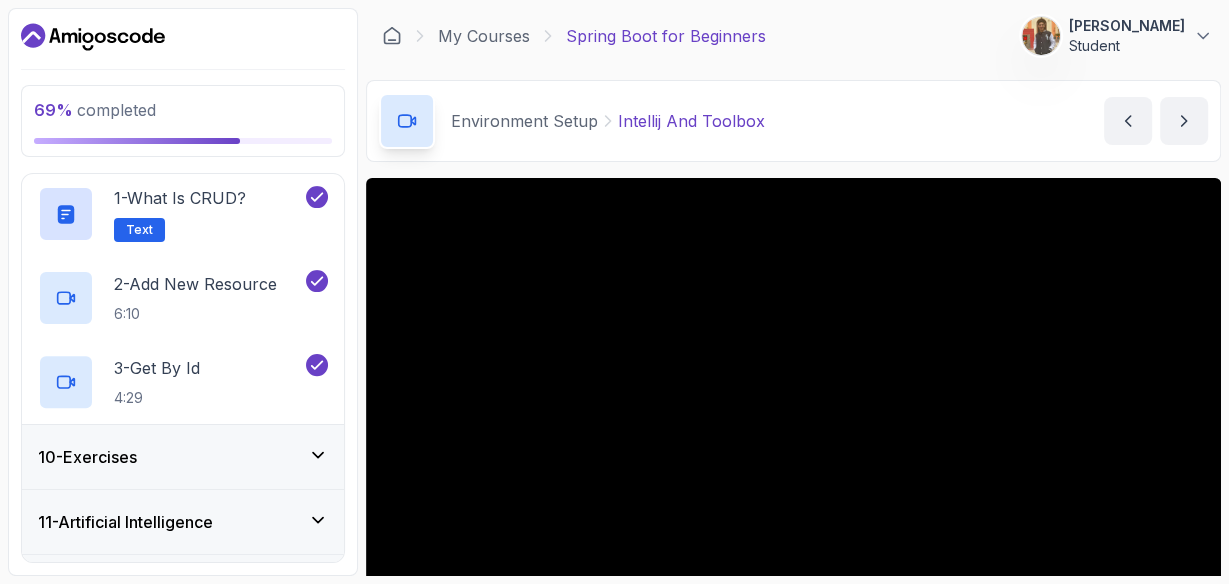 click on "10  -  Exercises" at bounding box center (183, 457) 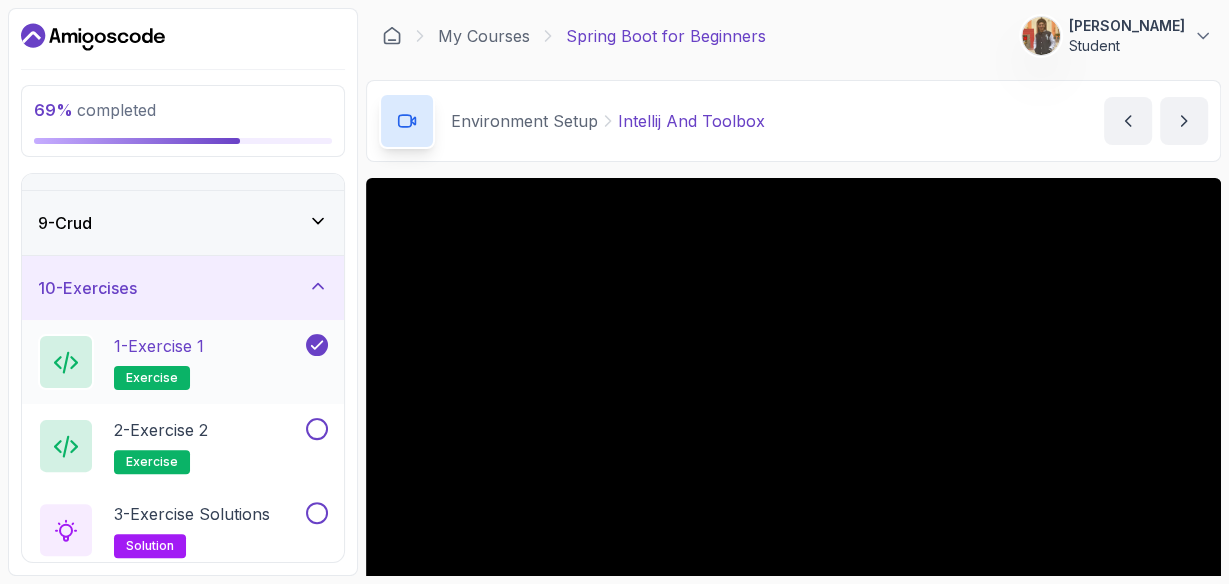 scroll, scrollTop: 504, scrollLeft: 0, axis: vertical 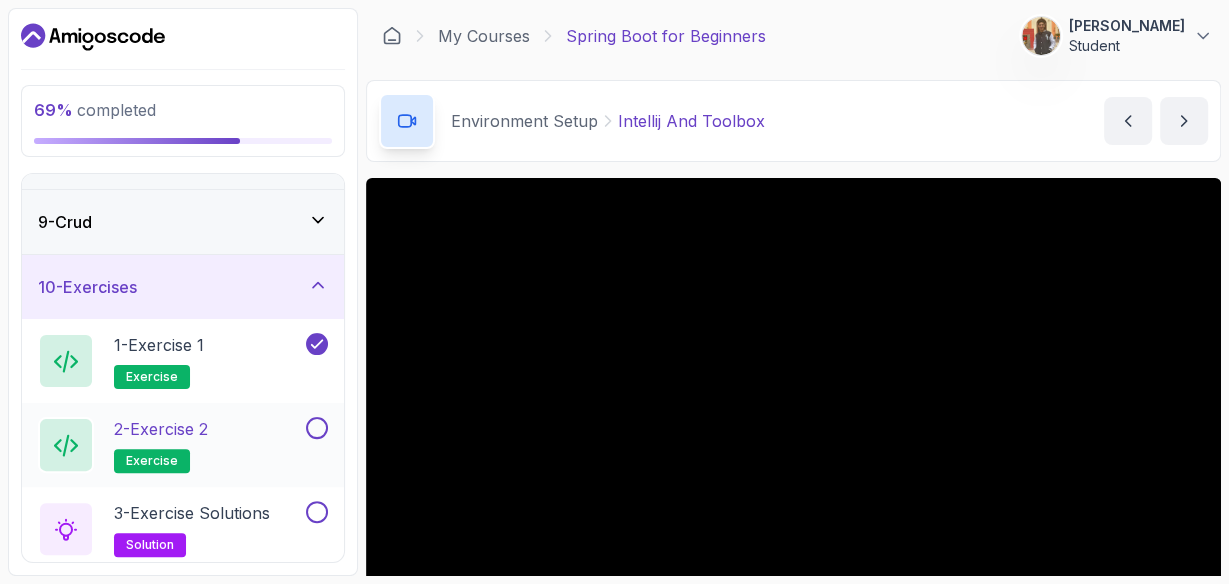 click at bounding box center [317, 428] 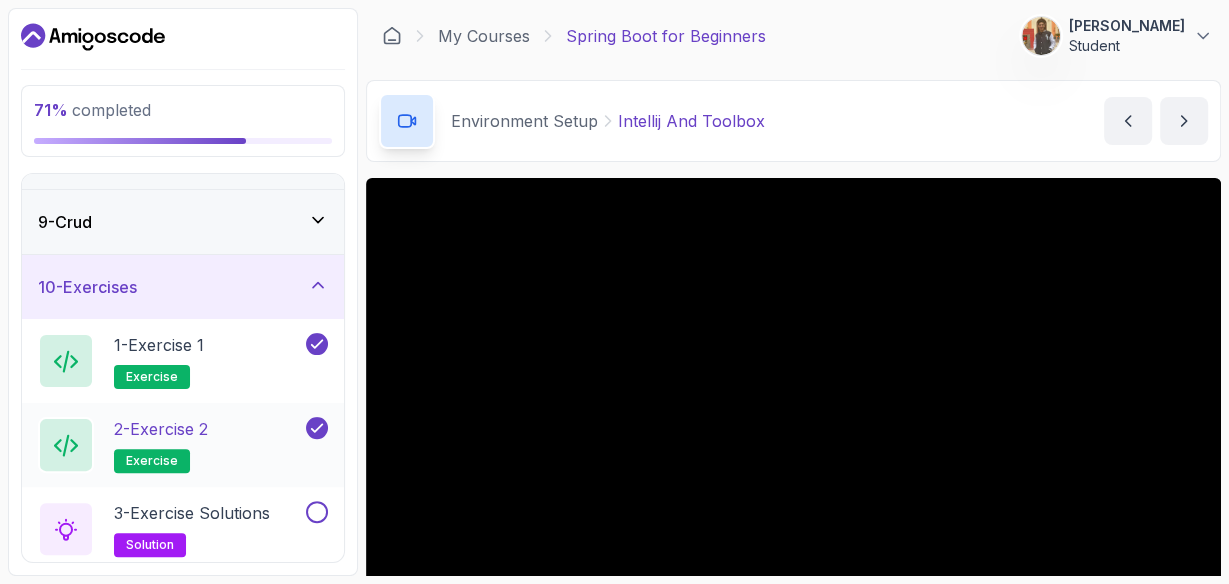 click on "2  -  Exercise 2 exercise" at bounding box center (170, 445) 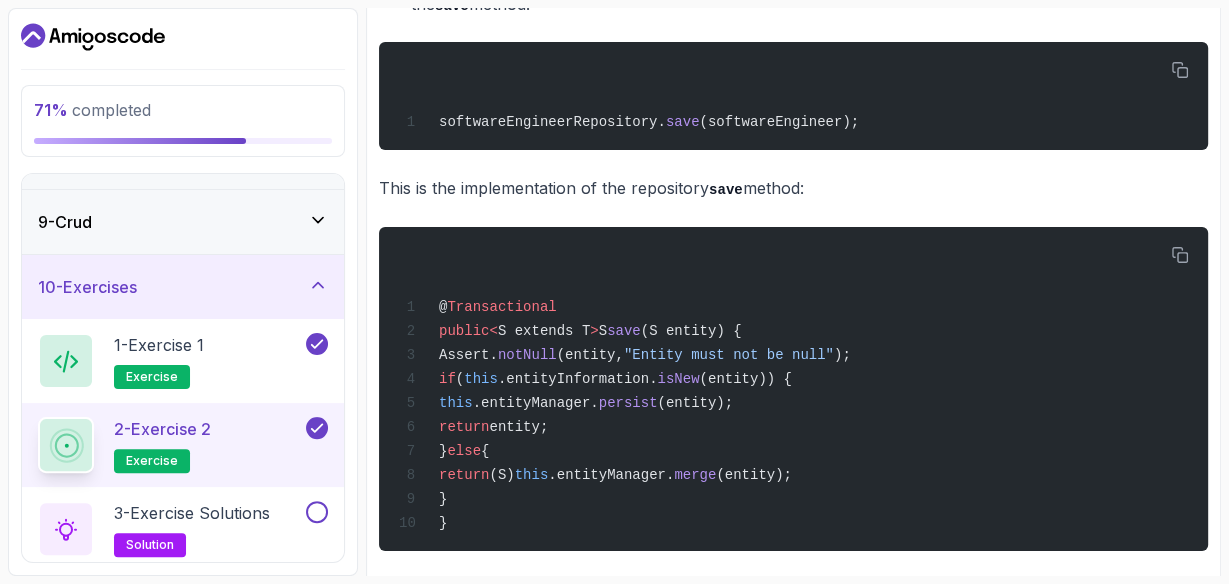 scroll, scrollTop: 568, scrollLeft: 0, axis: vertical 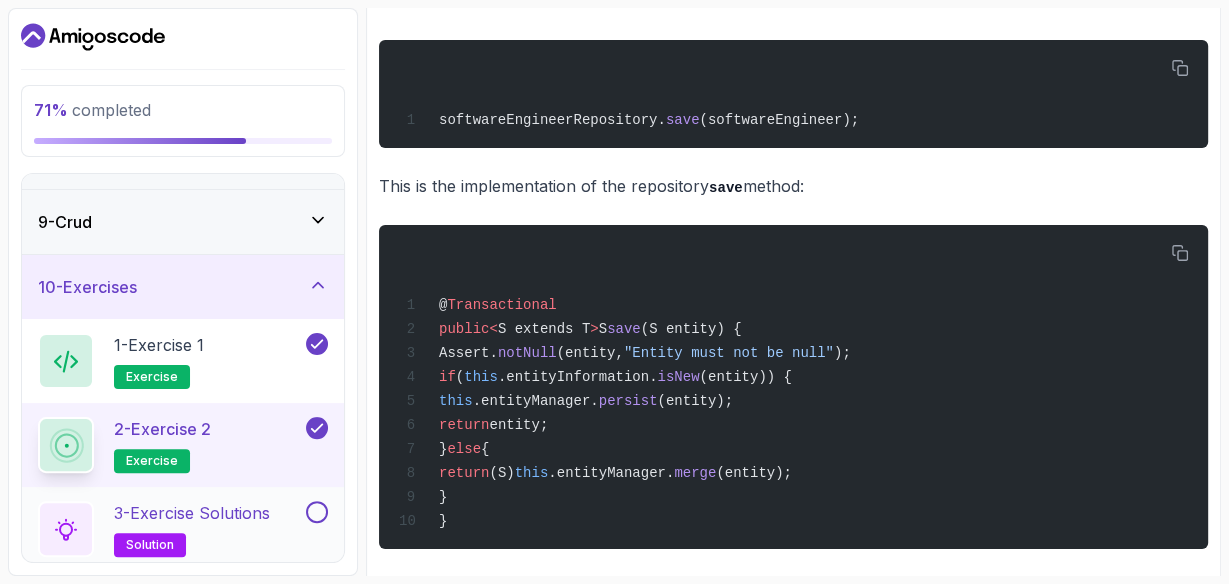 click on "3  -  Exercise Solutions solution" at bounding box center (170, 529) 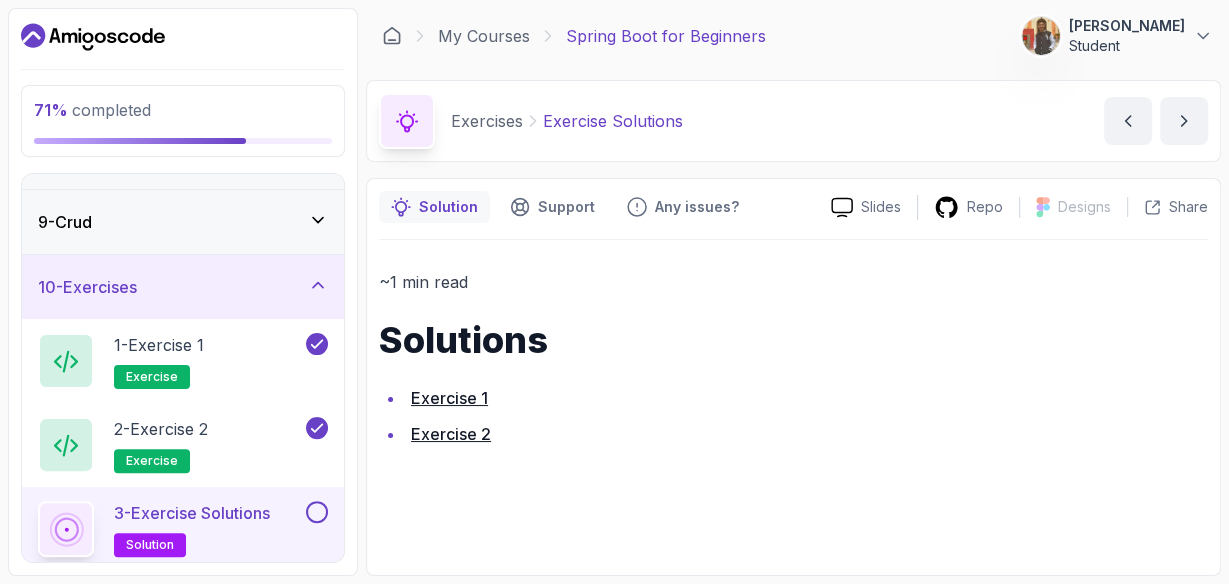 click at bounding box center (317, 512) 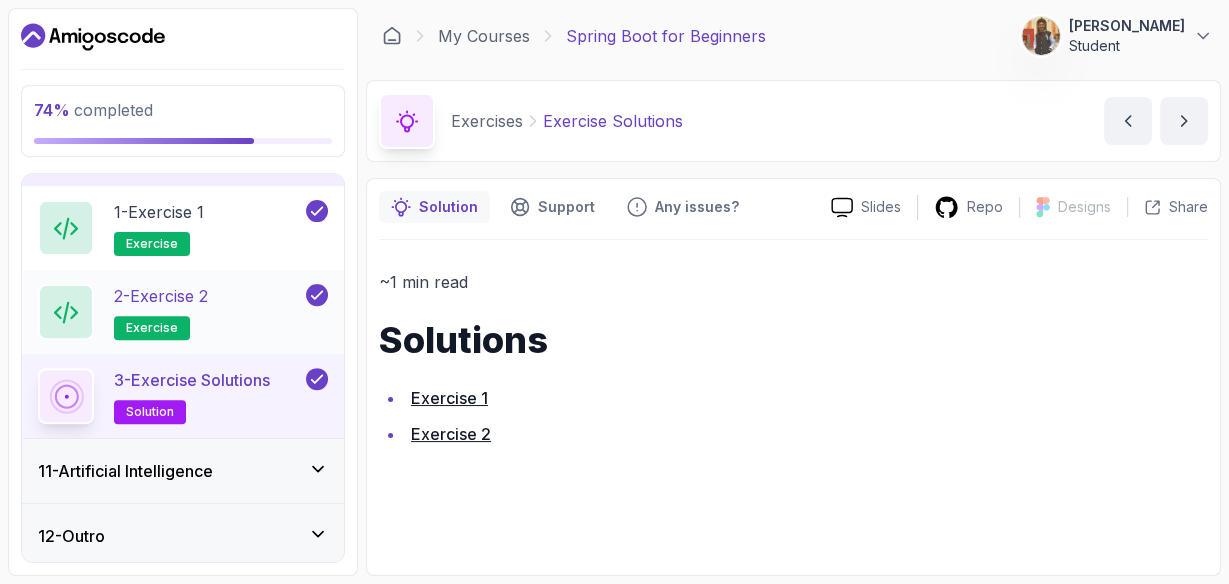 scroll, scrollTop: 637, scrollLeft: 0, axis: vertical 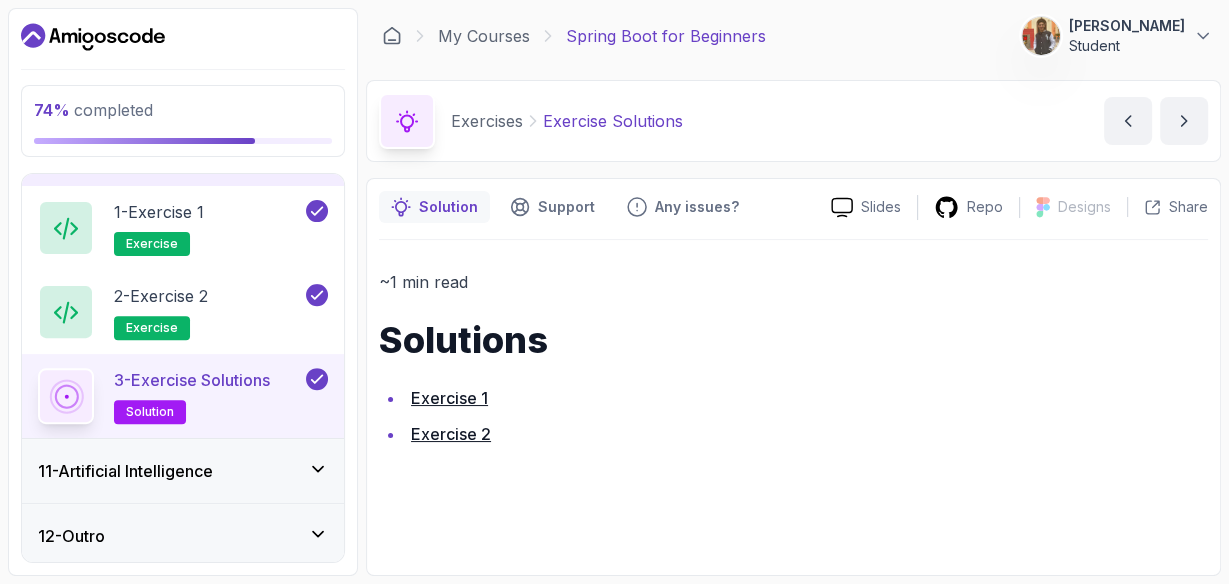 click on "11  -  Artificial Intelligence" at bounding box center [183, 471] 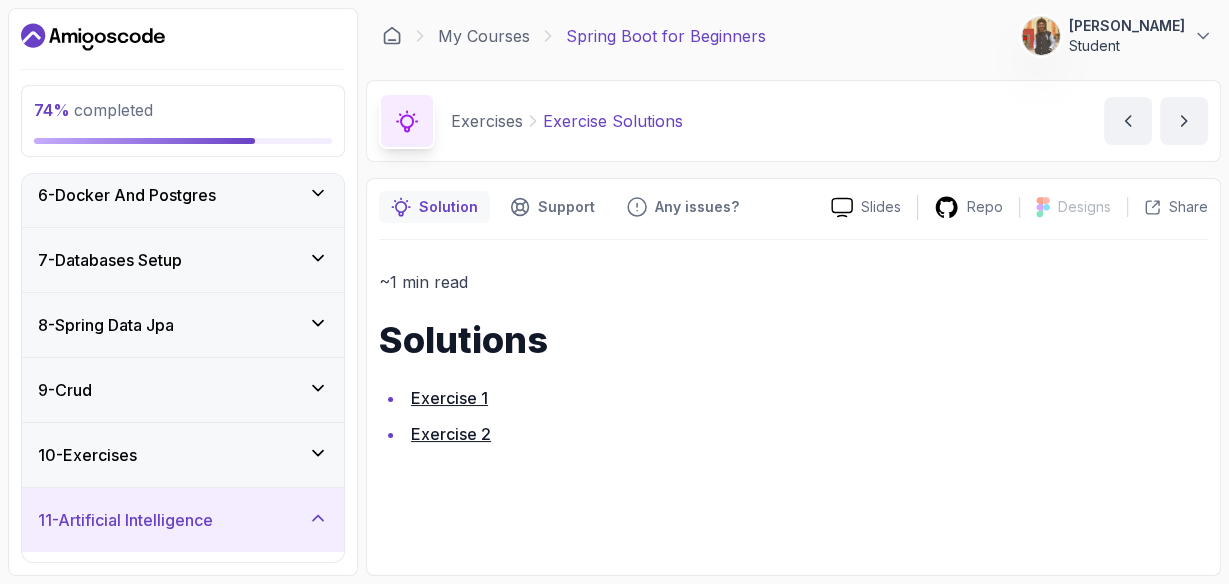 scroll, scrollTop: 617, scrollLeft: 0, axis: vertical 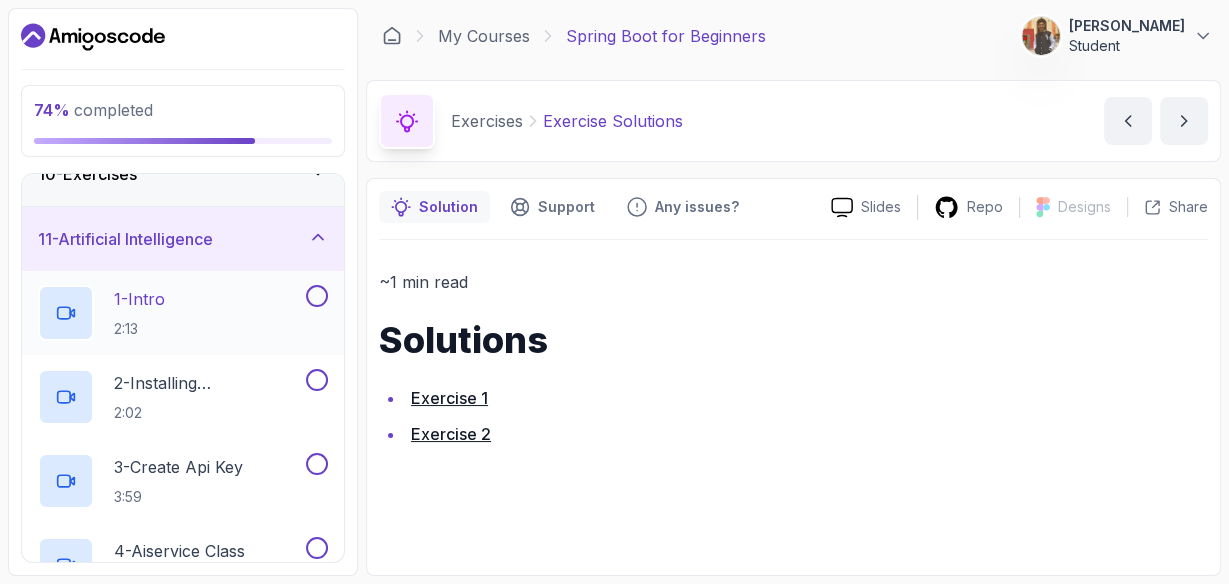 click on "1  -  Intro 2:13" at bounding box center (170, 313) 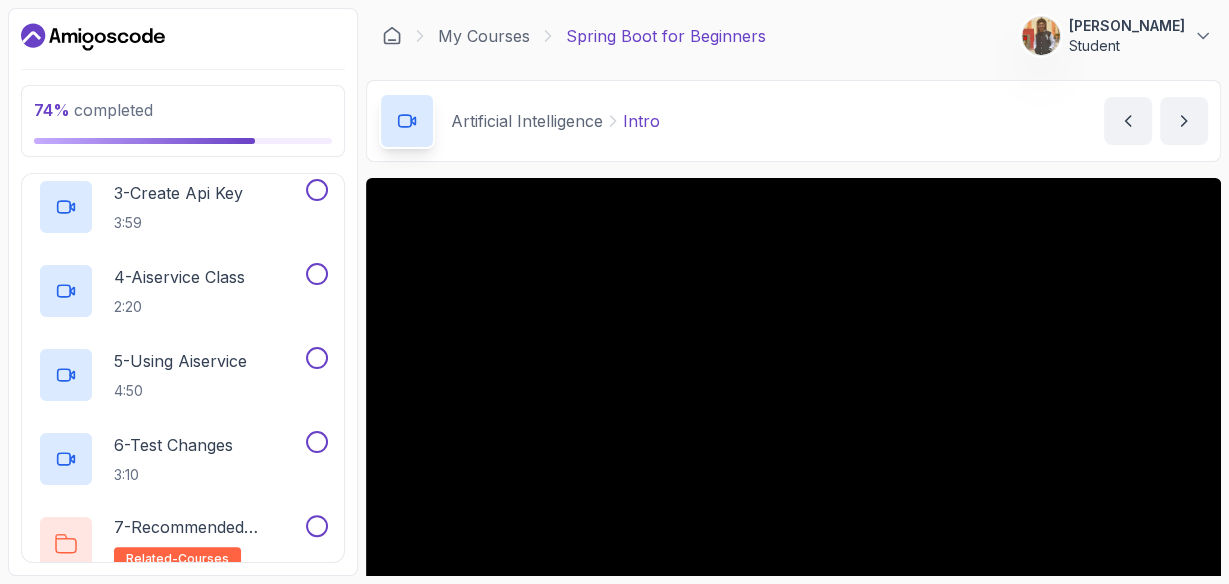 scroll, scrollTop: 973, scrollLeft: 0, axis: vertical 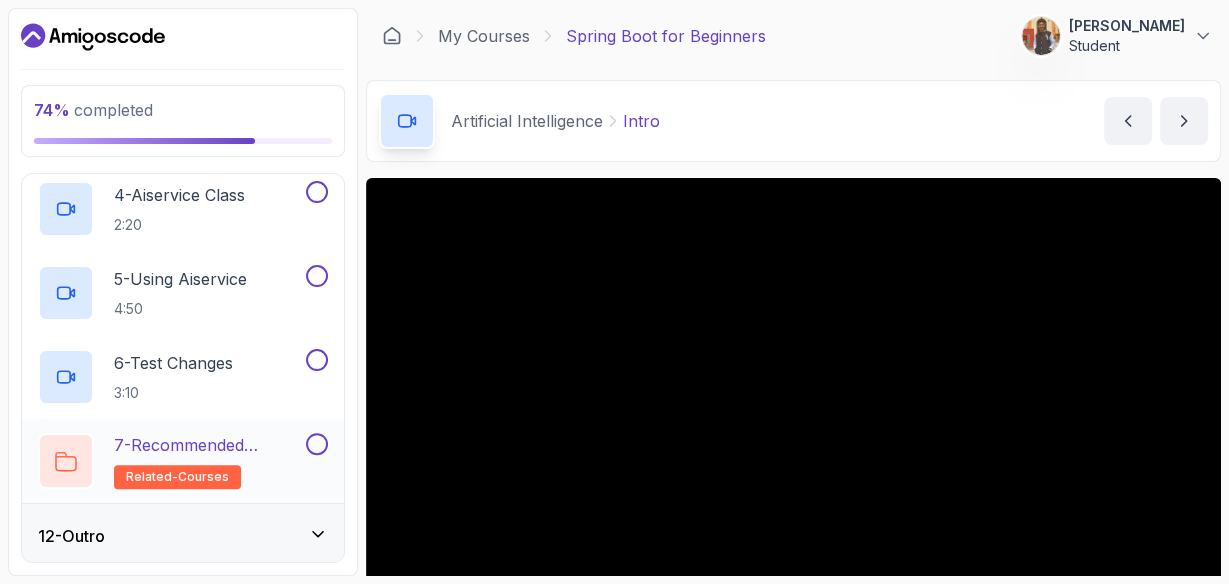 click on "7  -  Recommended Courses" at bounding box center (208, 445) 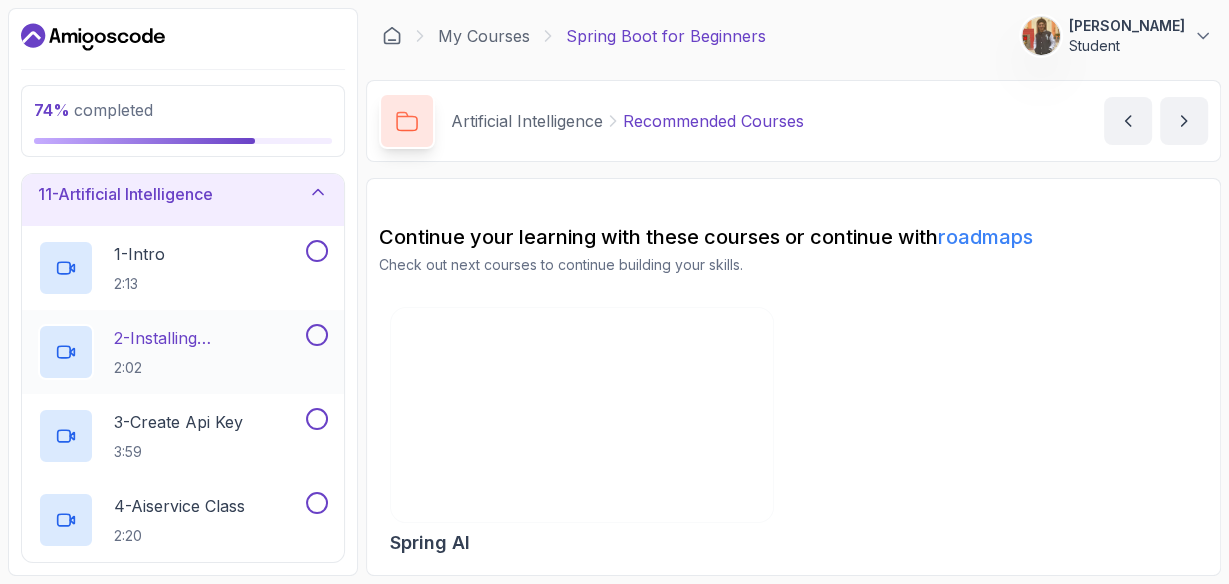 scroll, scrollTop: 659, scrollLeft: 0, axis: vertical 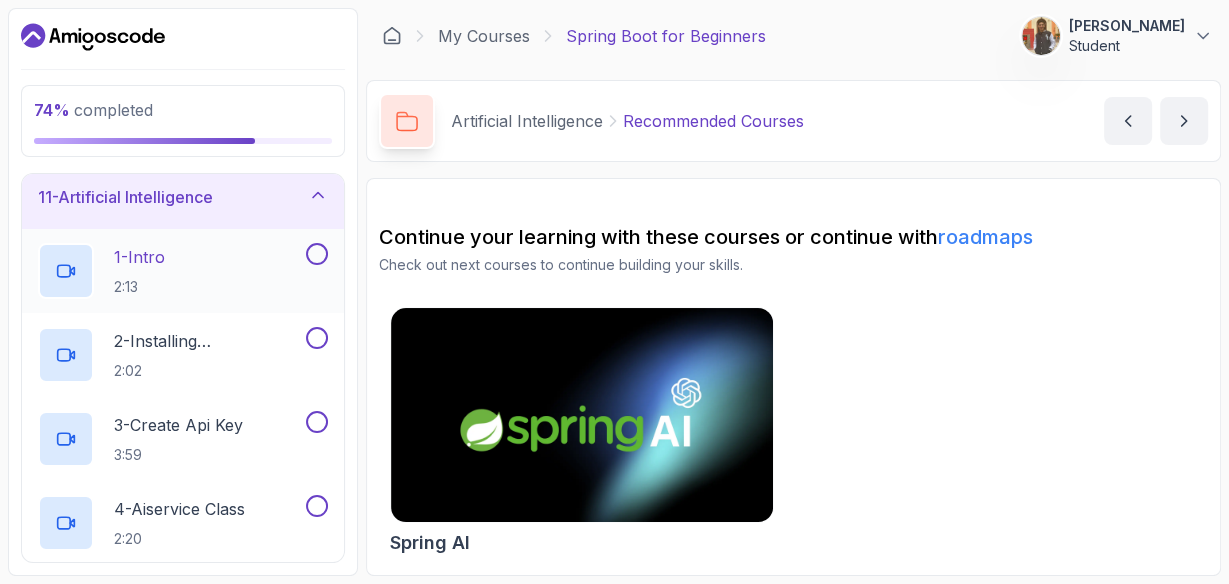 click on "1  -  Intro 2:13" at bounding box center (170, 271) 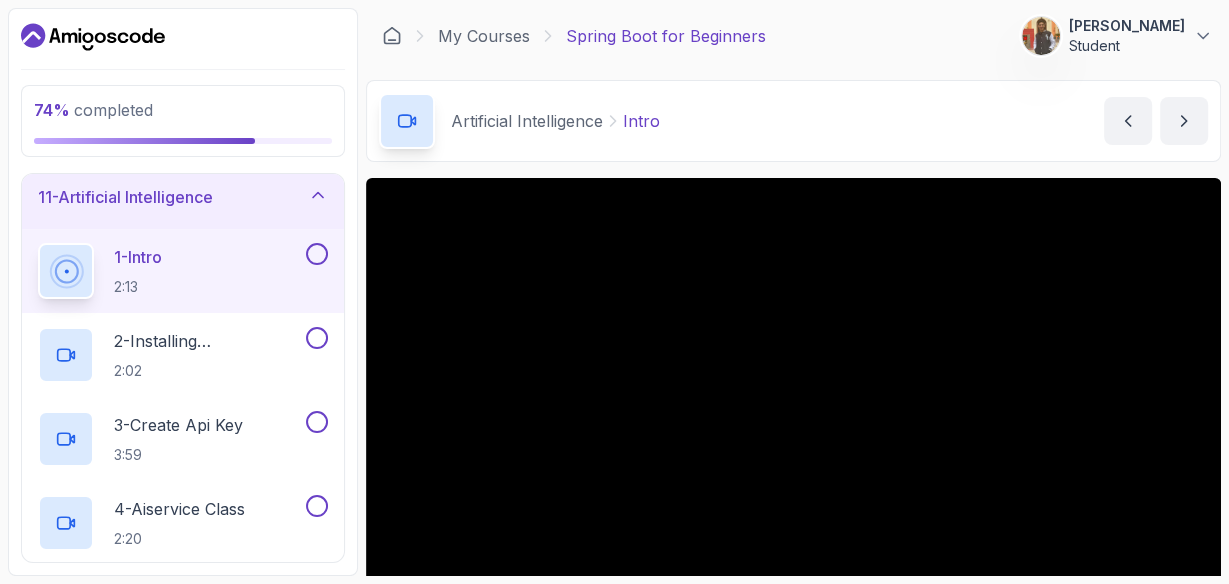 scroll, scrollTop: 176, scrollLeft: 0, axis: vertical 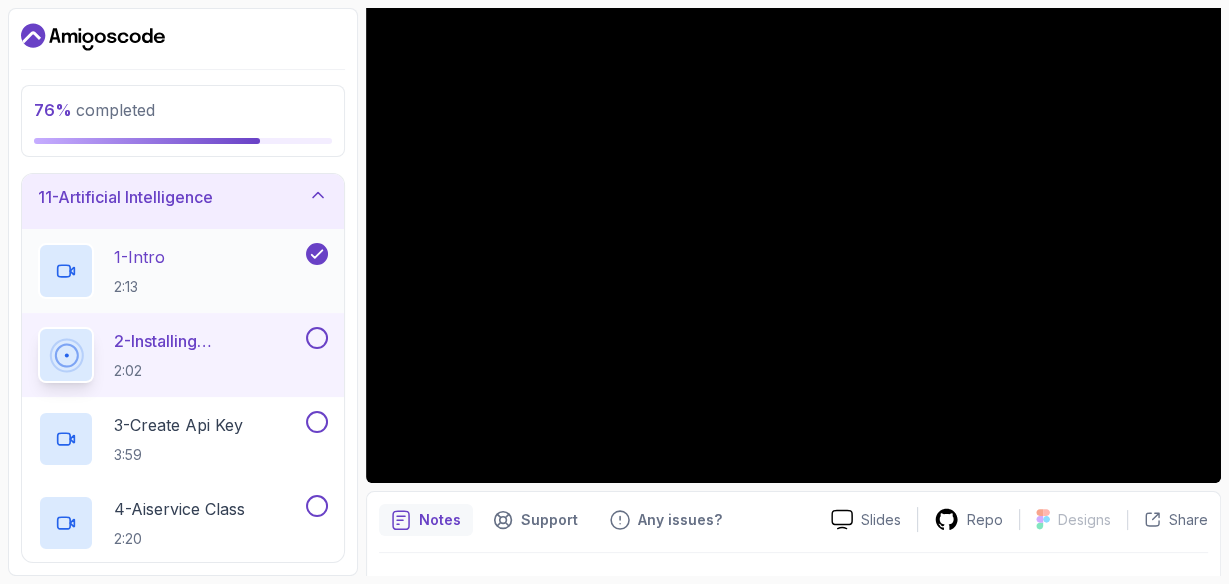 click on "1  -  Intro 2:13" at bounding box center [170, 271] 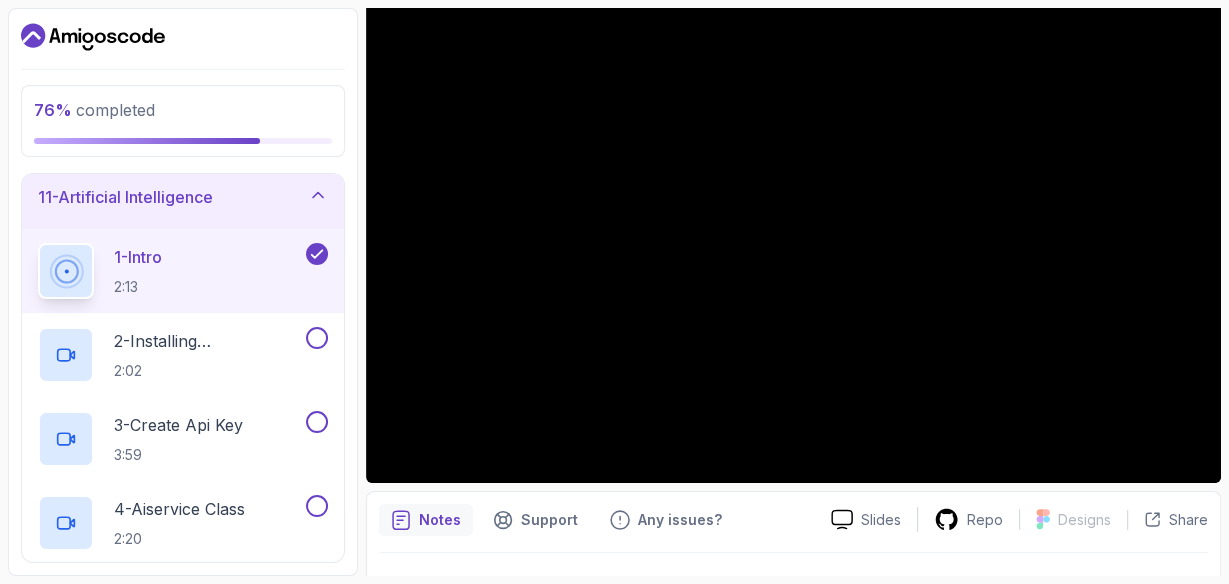 type 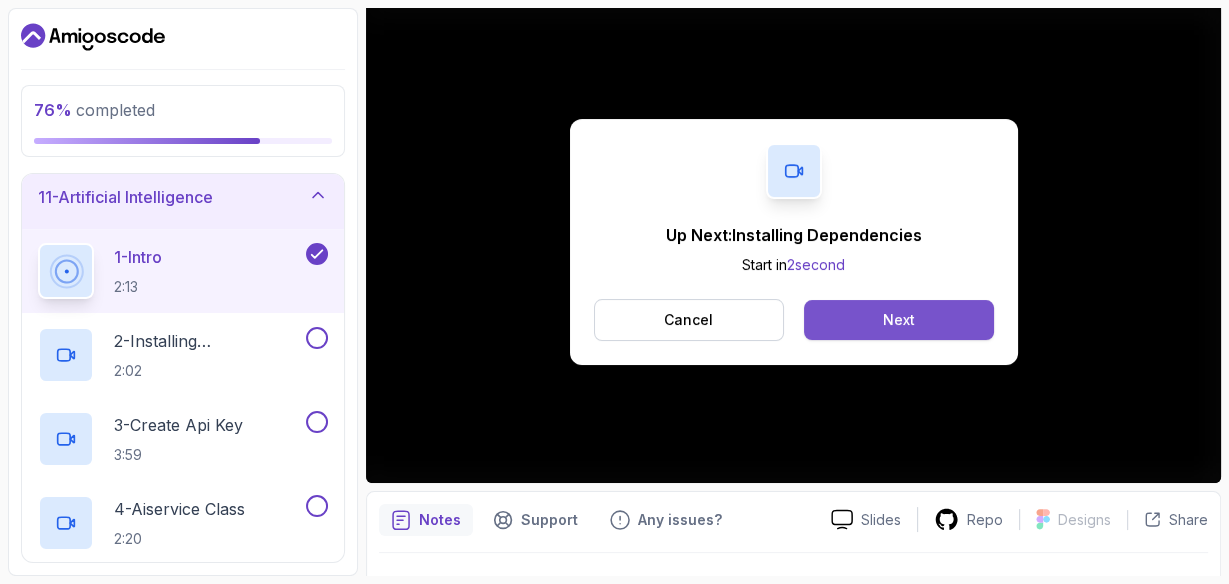 click on "Next" at bounding box center [898, 320] 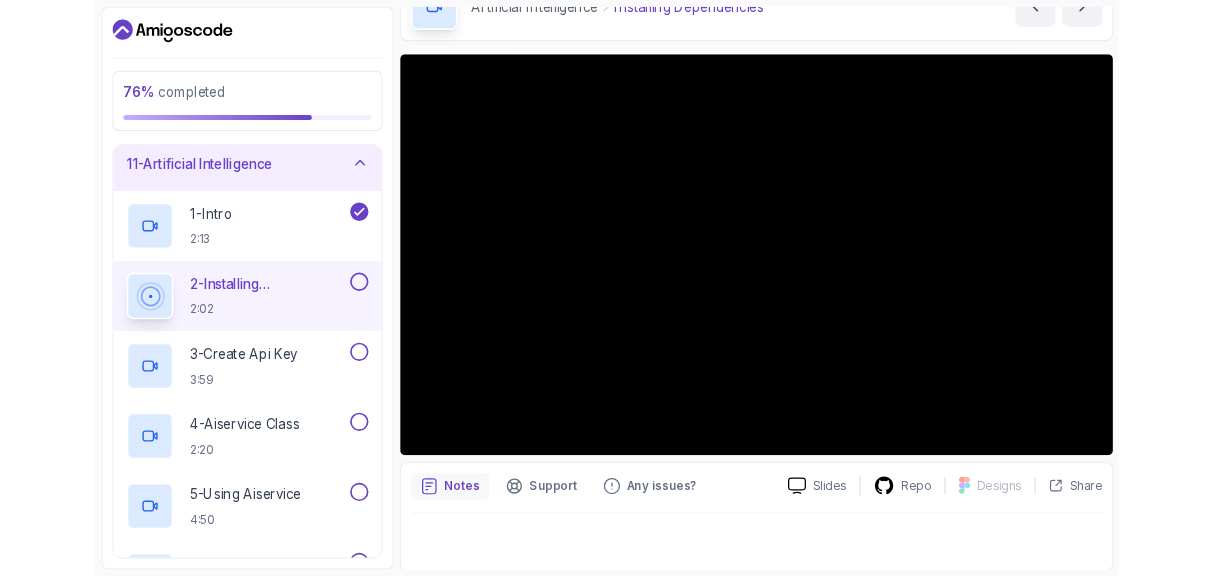 scroll, scrollTop: 176, scrollLeft: 0, axis: vertical 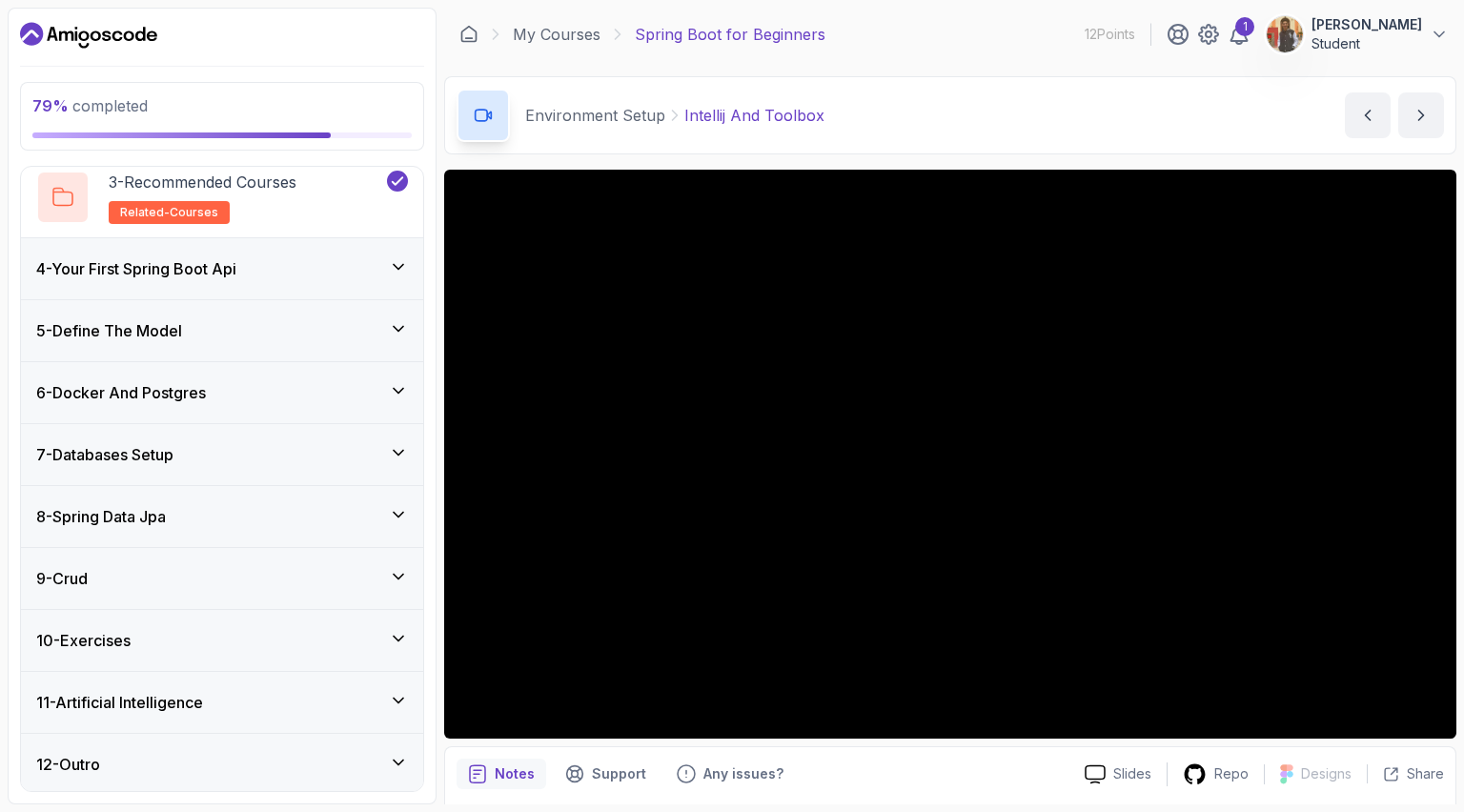 click on "11  -  Artificial Intelligence" at bounding box center [222, 702] 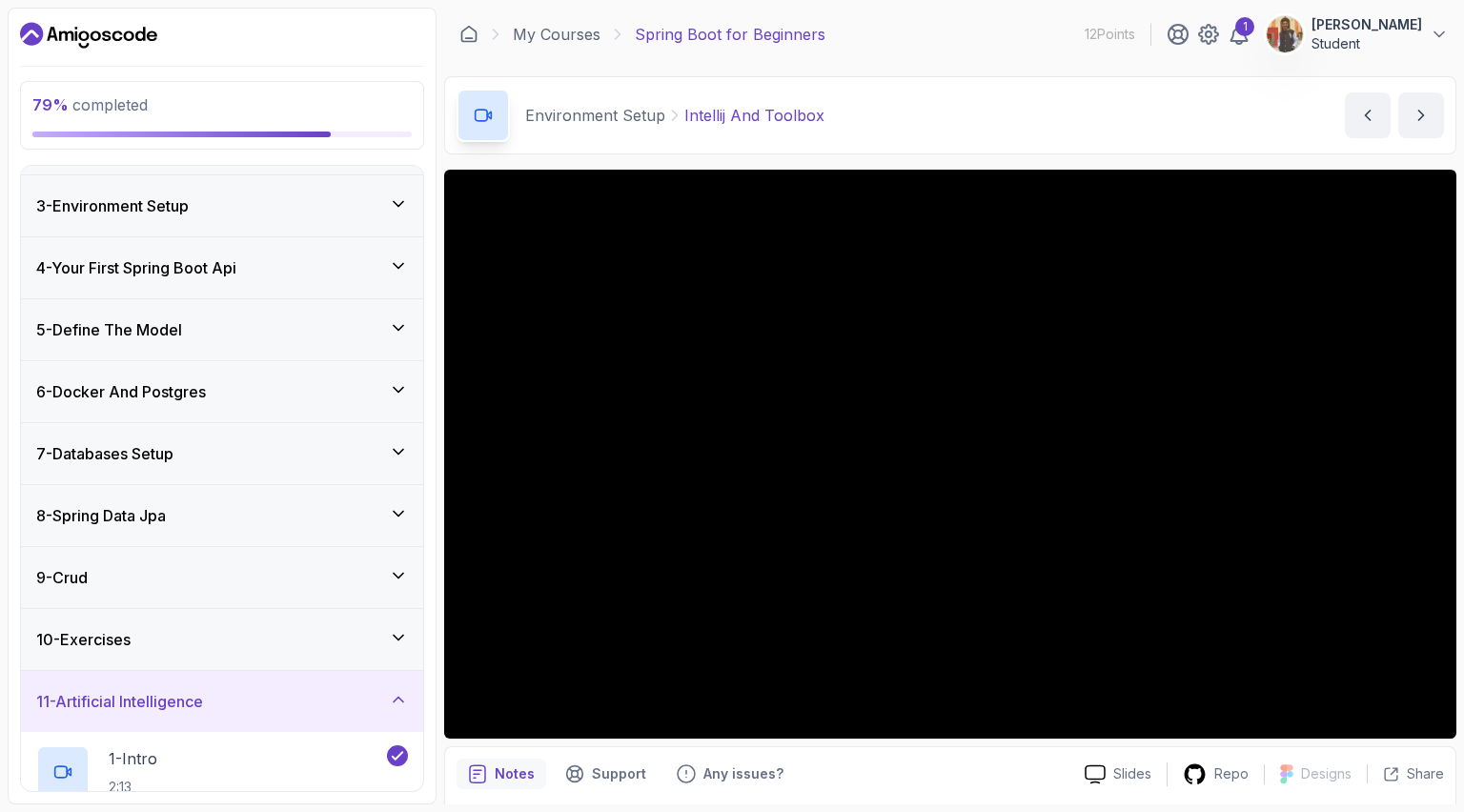 scroll, scrollTop: 330, scrollLeft: 0, axis: vertical 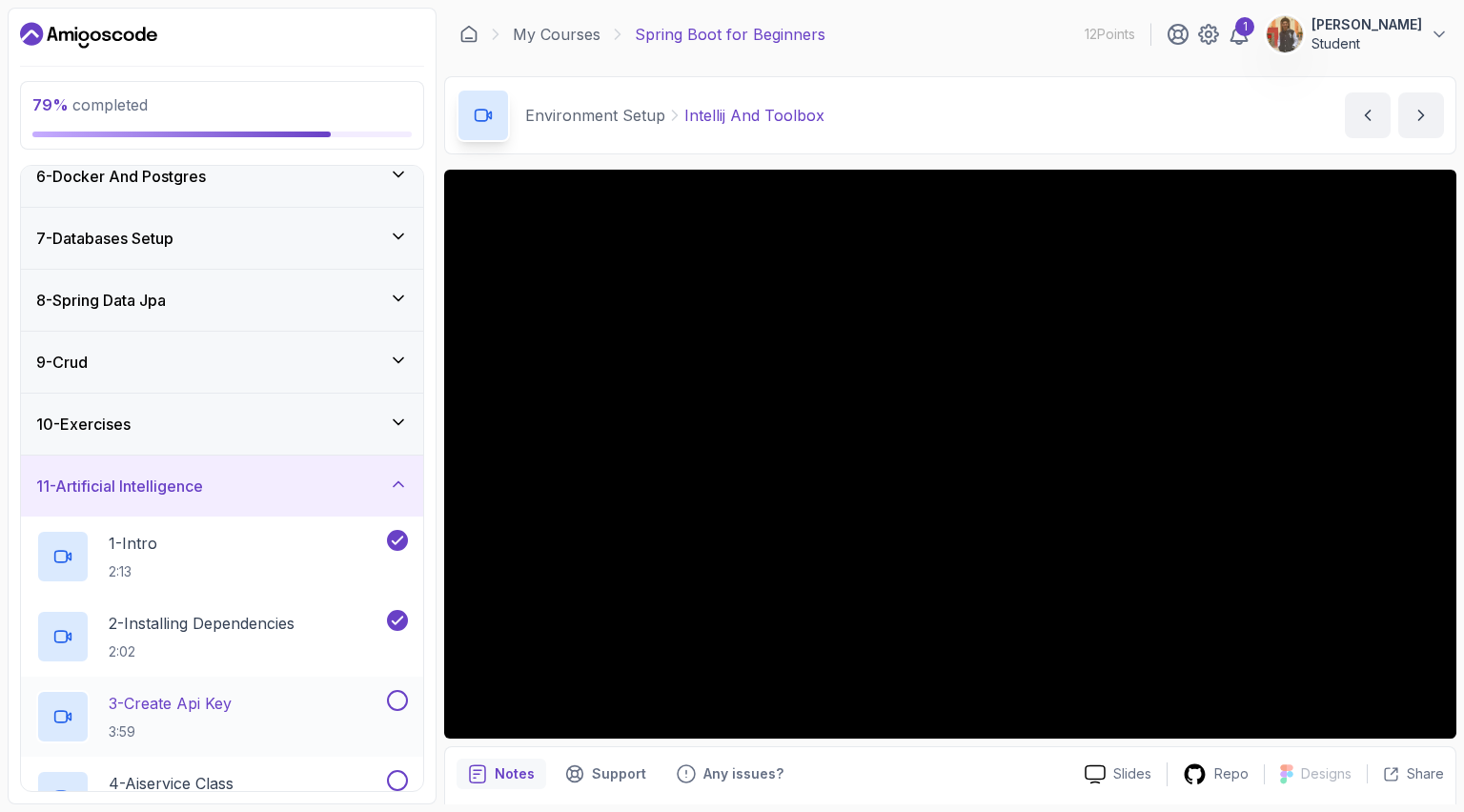 click on "3  -  Create Api Key 3:59" at bounding box center (210, 717) 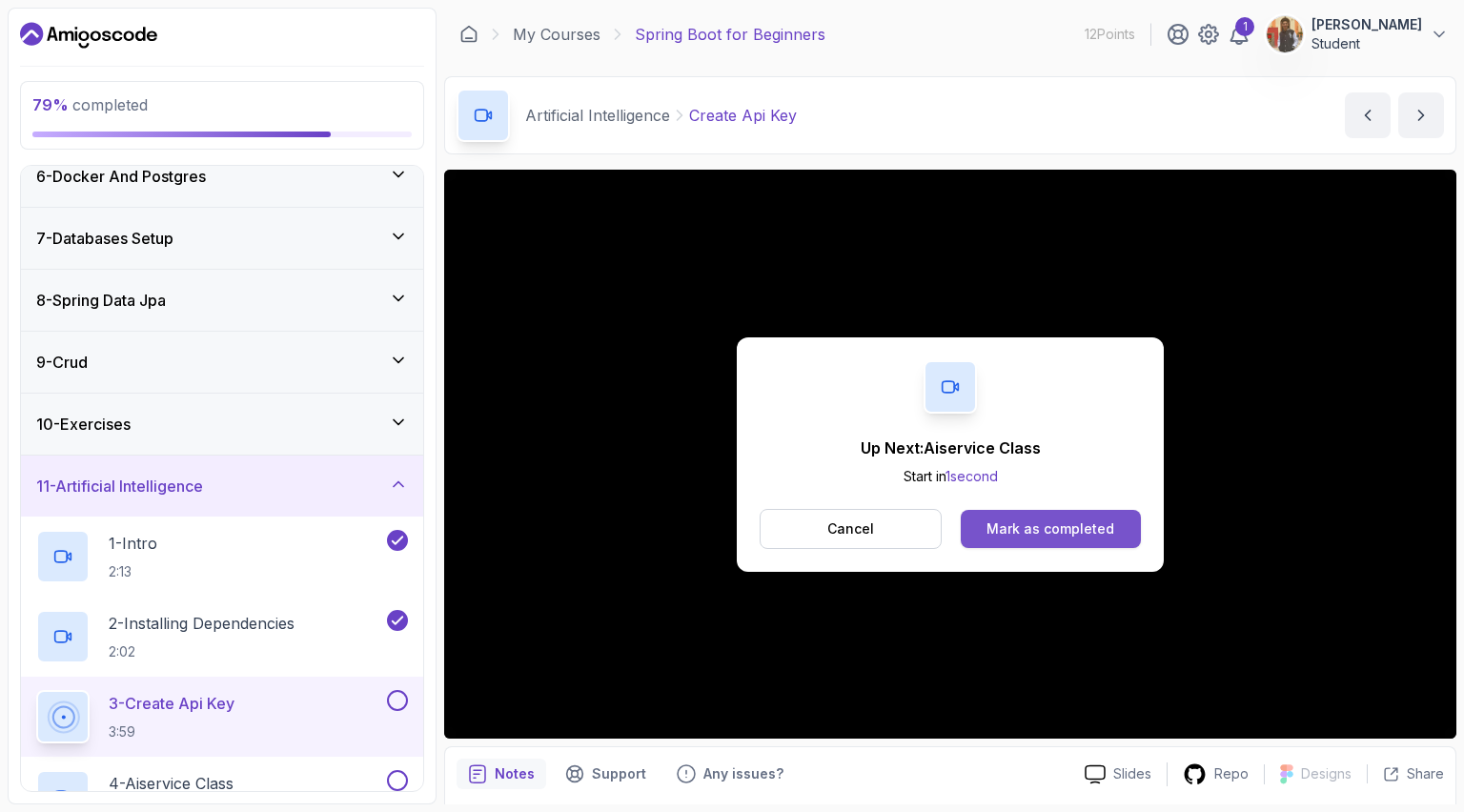 click on "Mark as completed" at bounding box center [1050, 529] 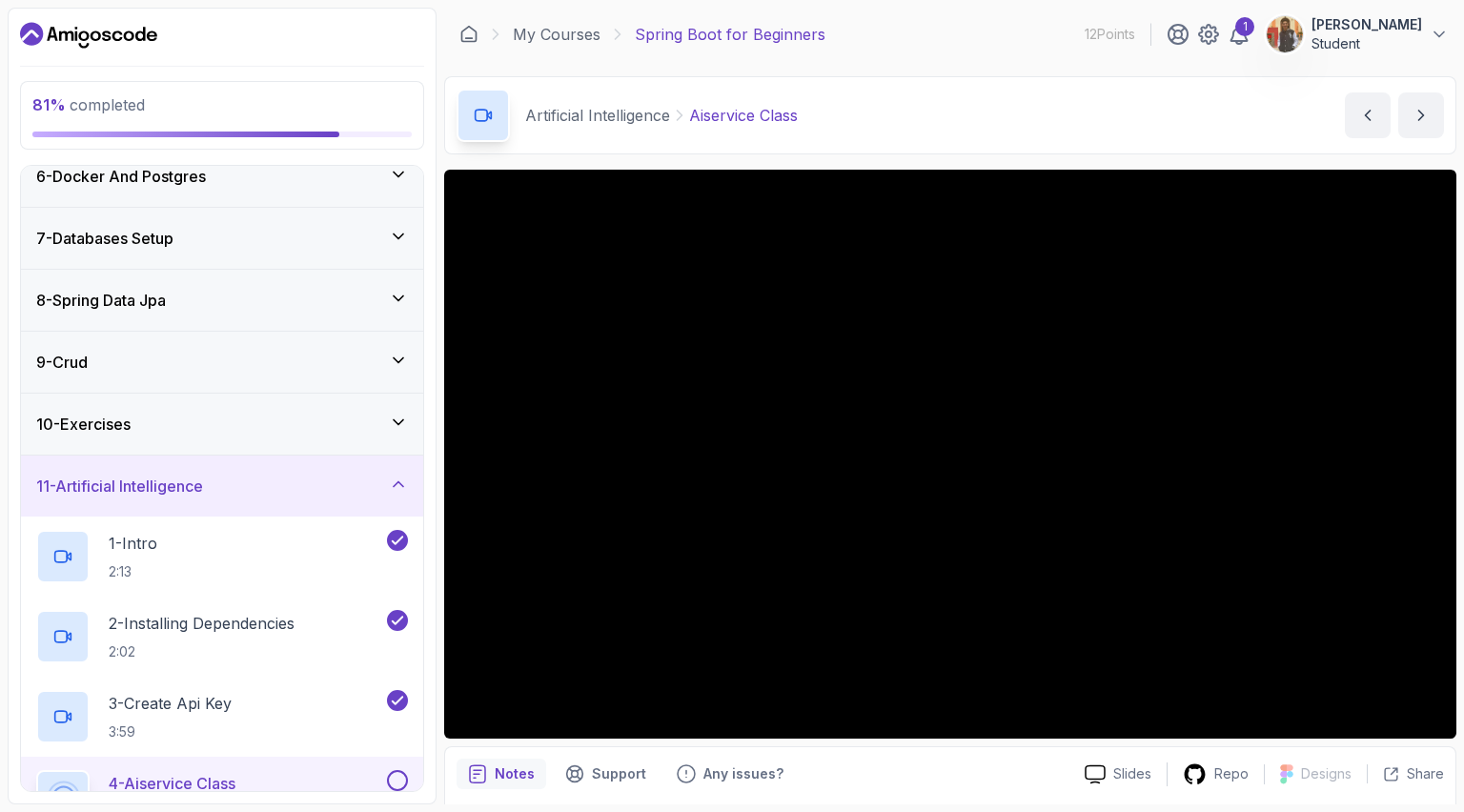 scroll, scrollTop: 66, scrollLeft: 0, axis: vertical 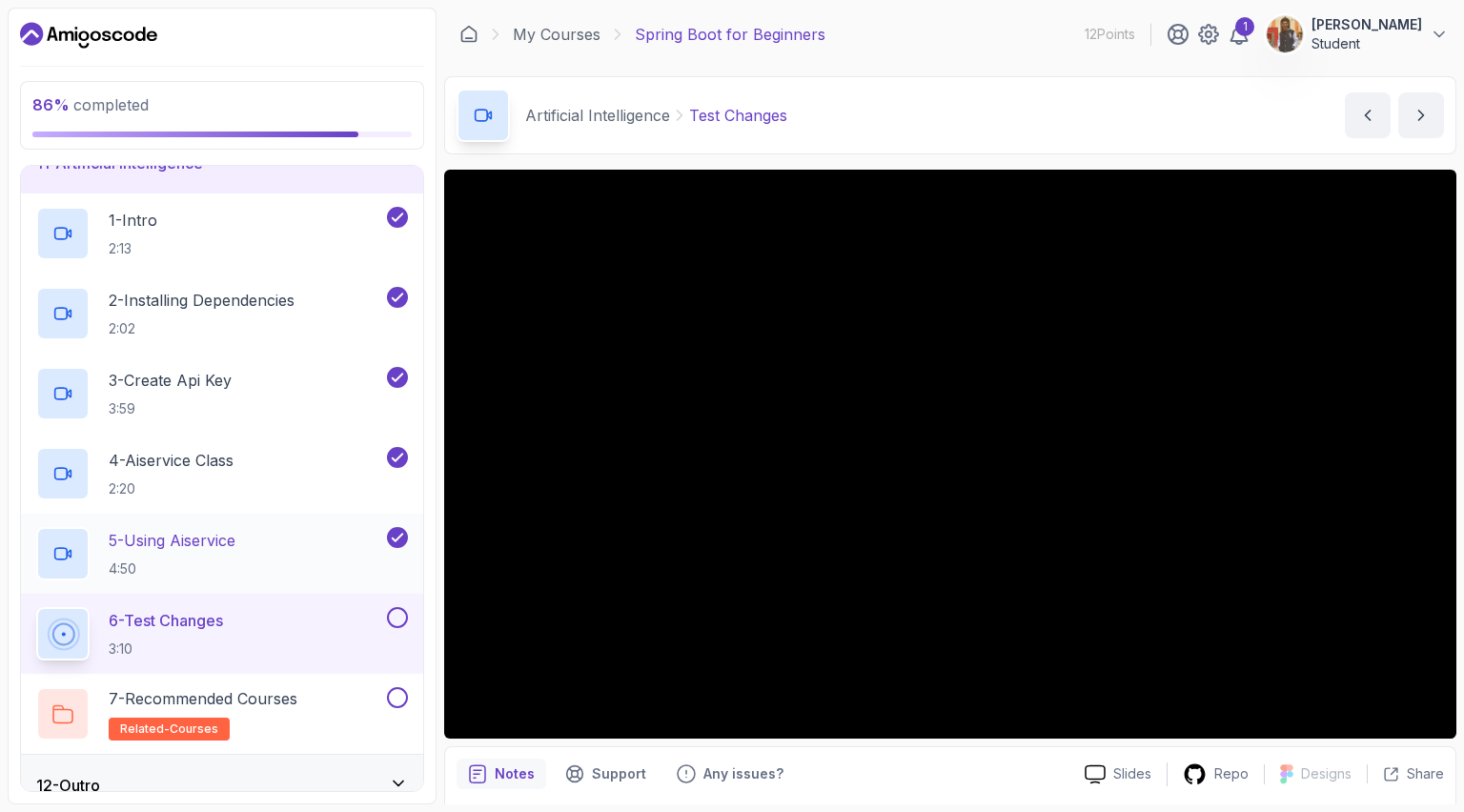 click on "5  -  Using Aiservice 4:50" at bounding box center [210, 554] 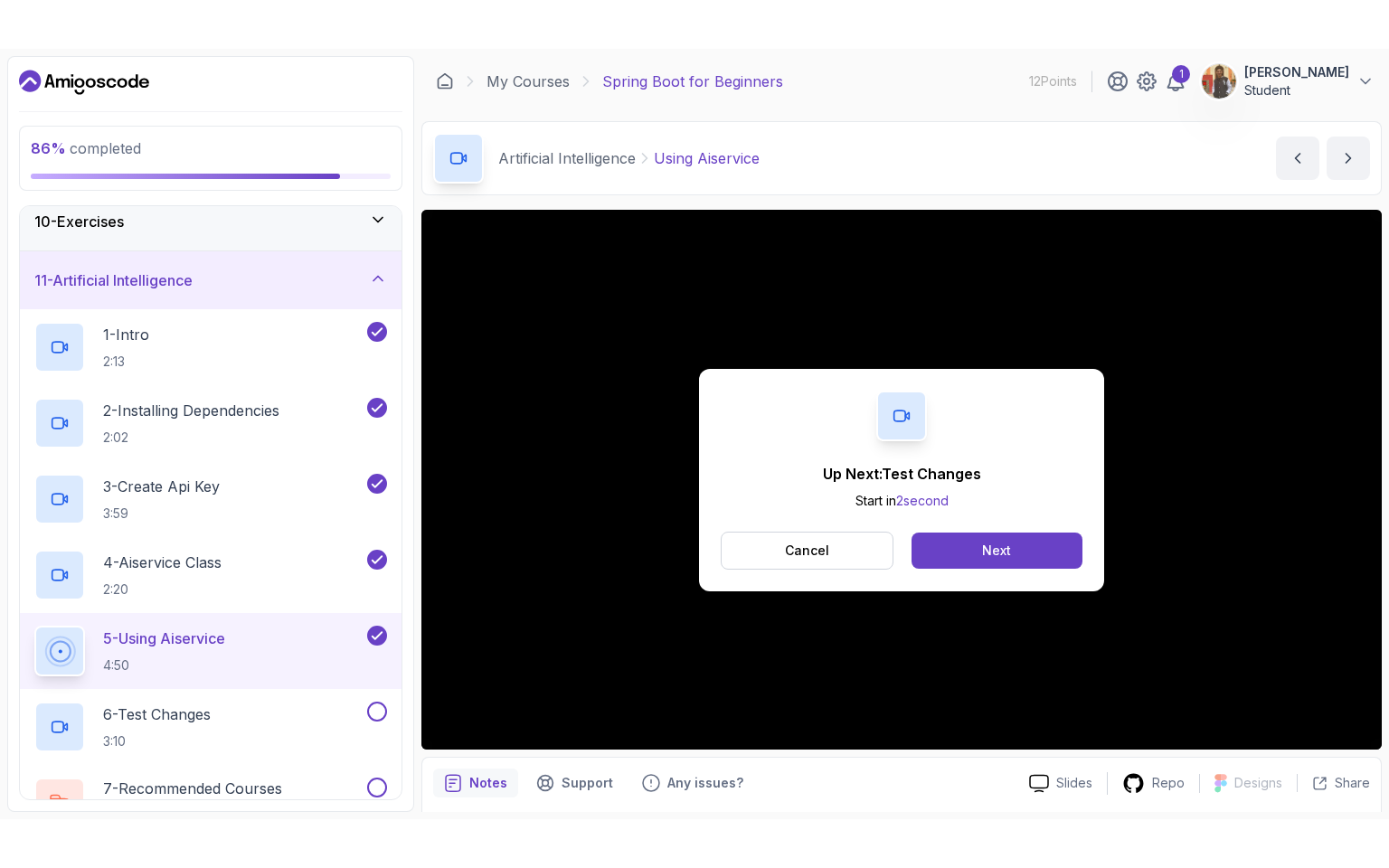 scroll, scrollTop: 619, scrollLeft: 0, axis: vertical 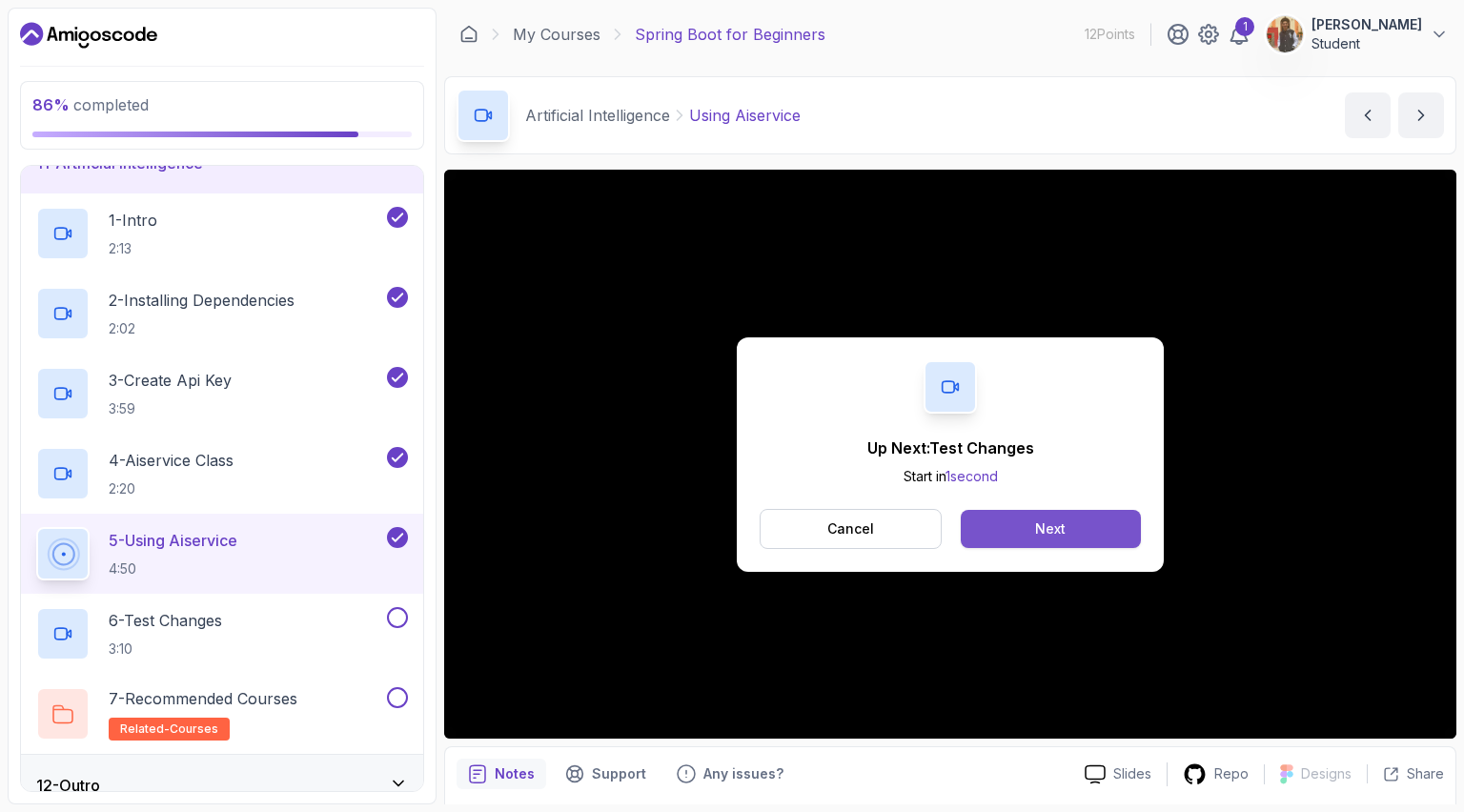 click on "Next" at bounding box center [1050, 529] 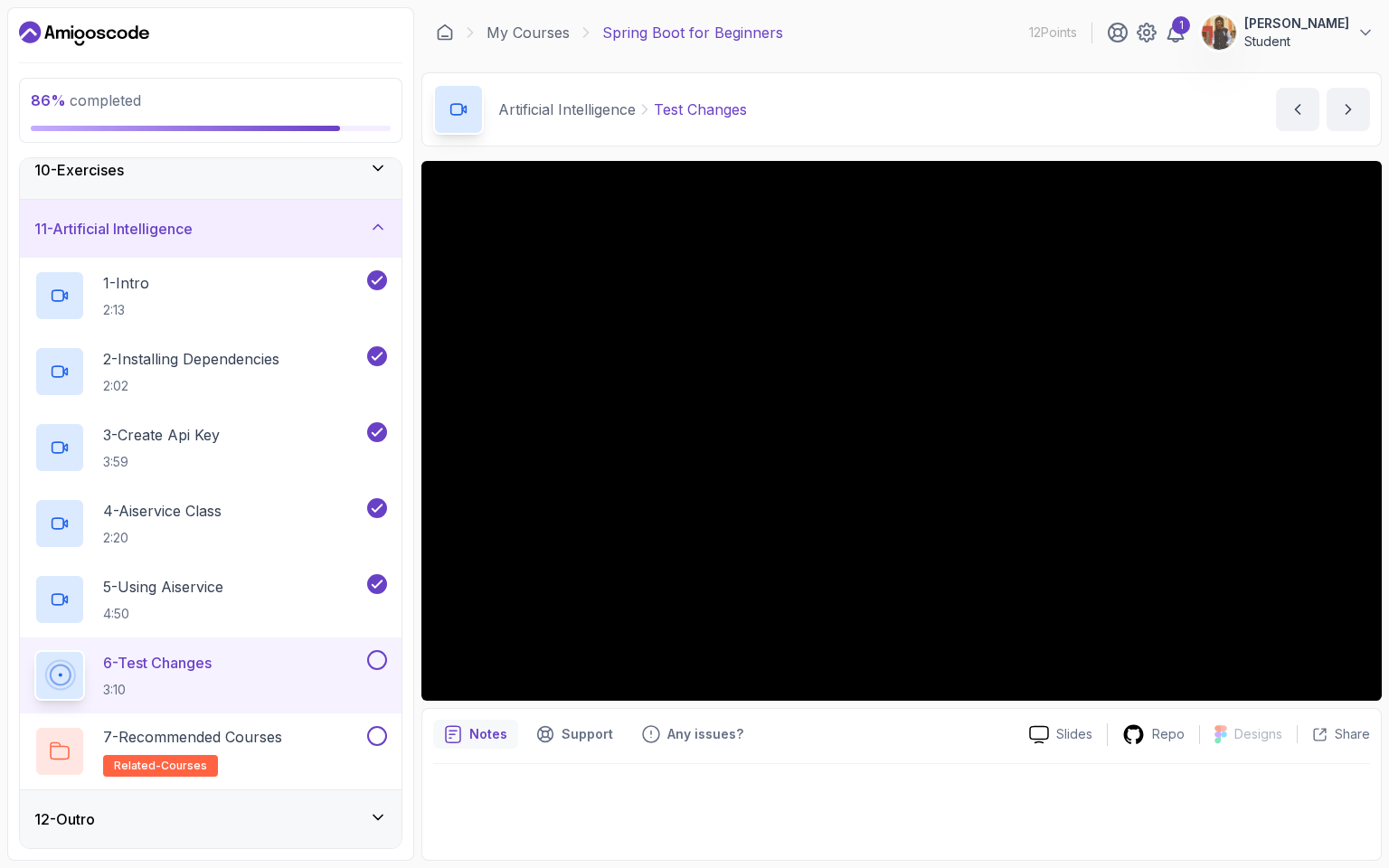 scroll, scrollTop: 542, scrollLeft: 0, axis: vertical 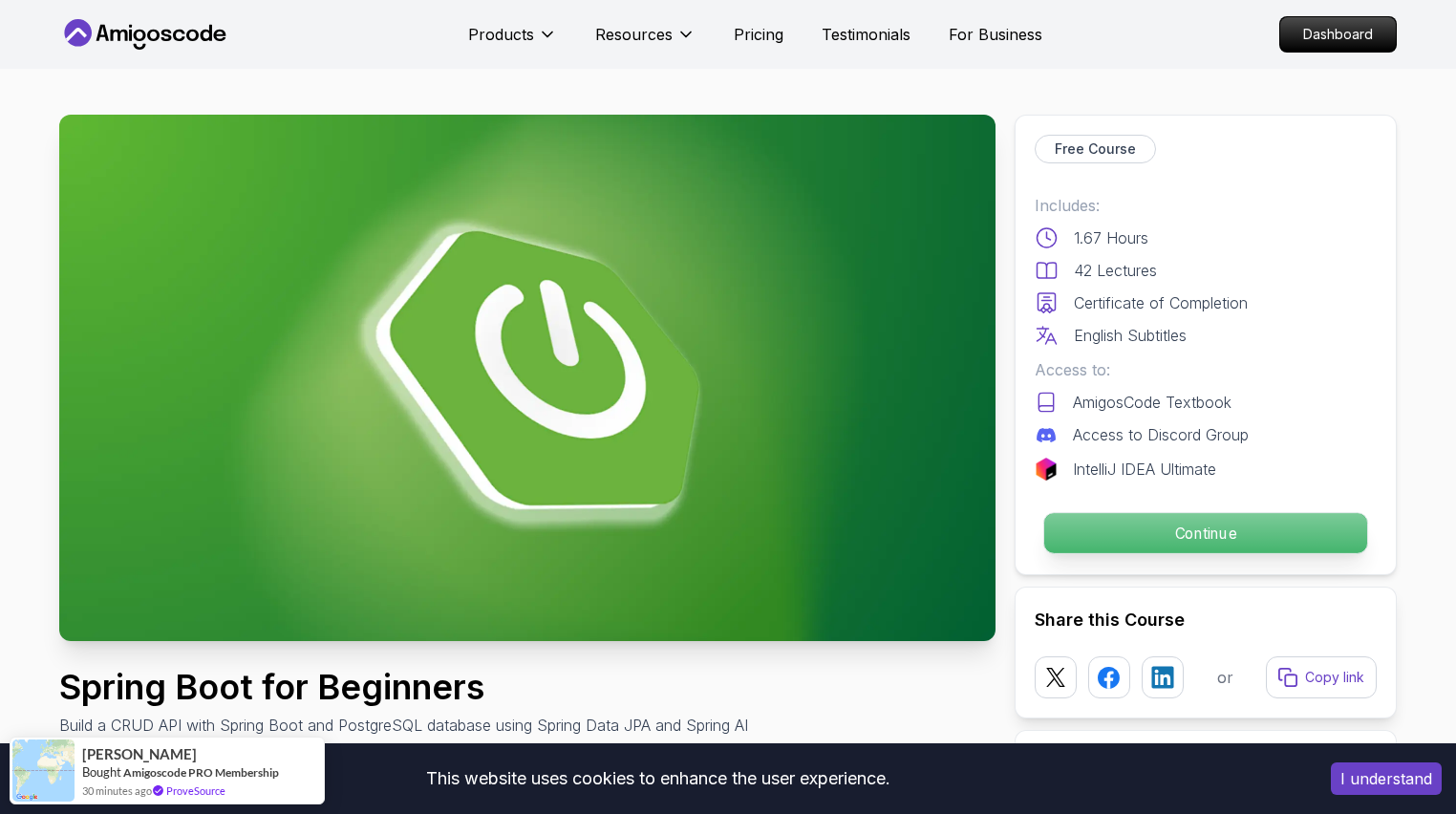 click on "Continue" at bounding box center (1206, 533) 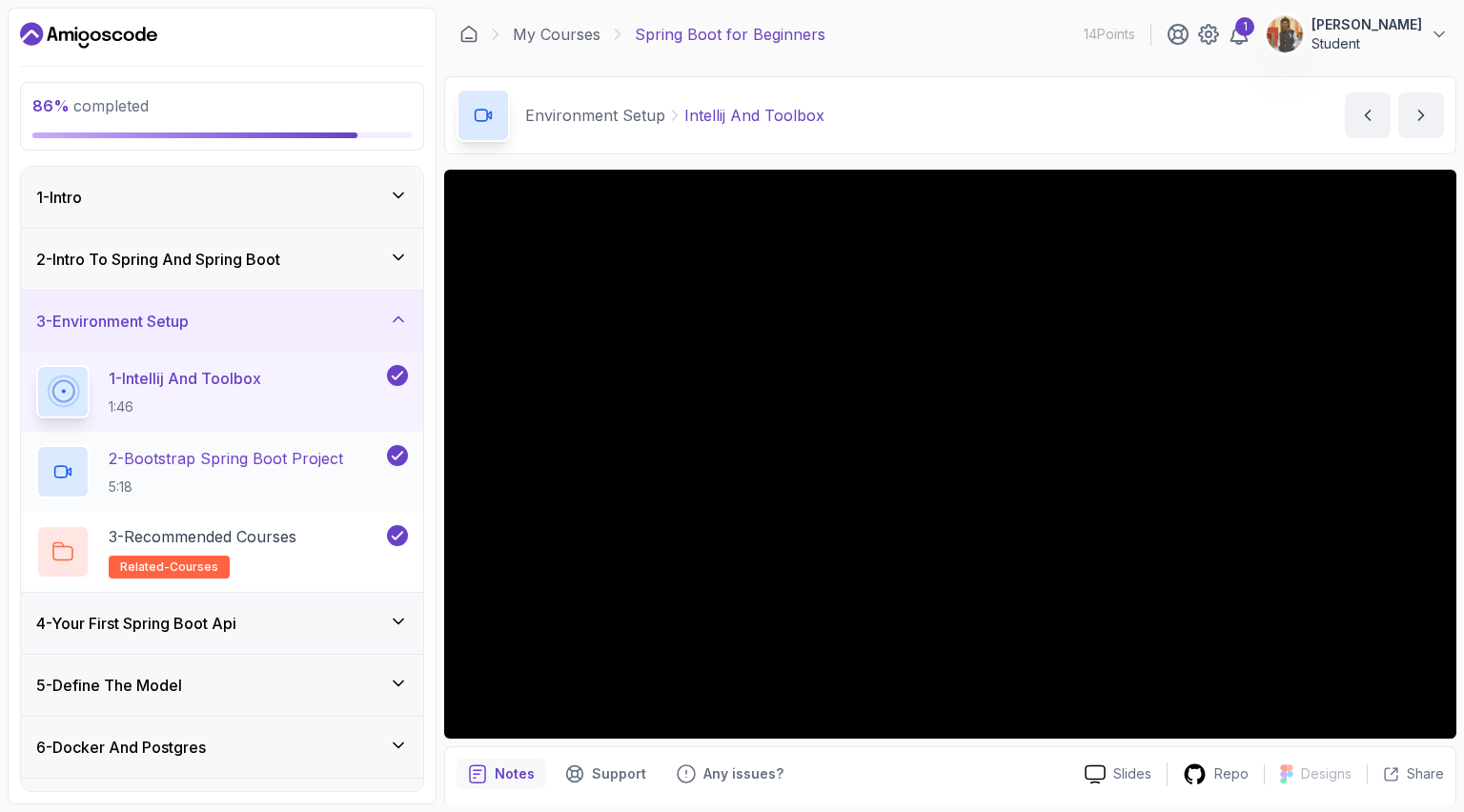 scroll, scrollTop: 355, scrollLeft: 0, axis: vertical 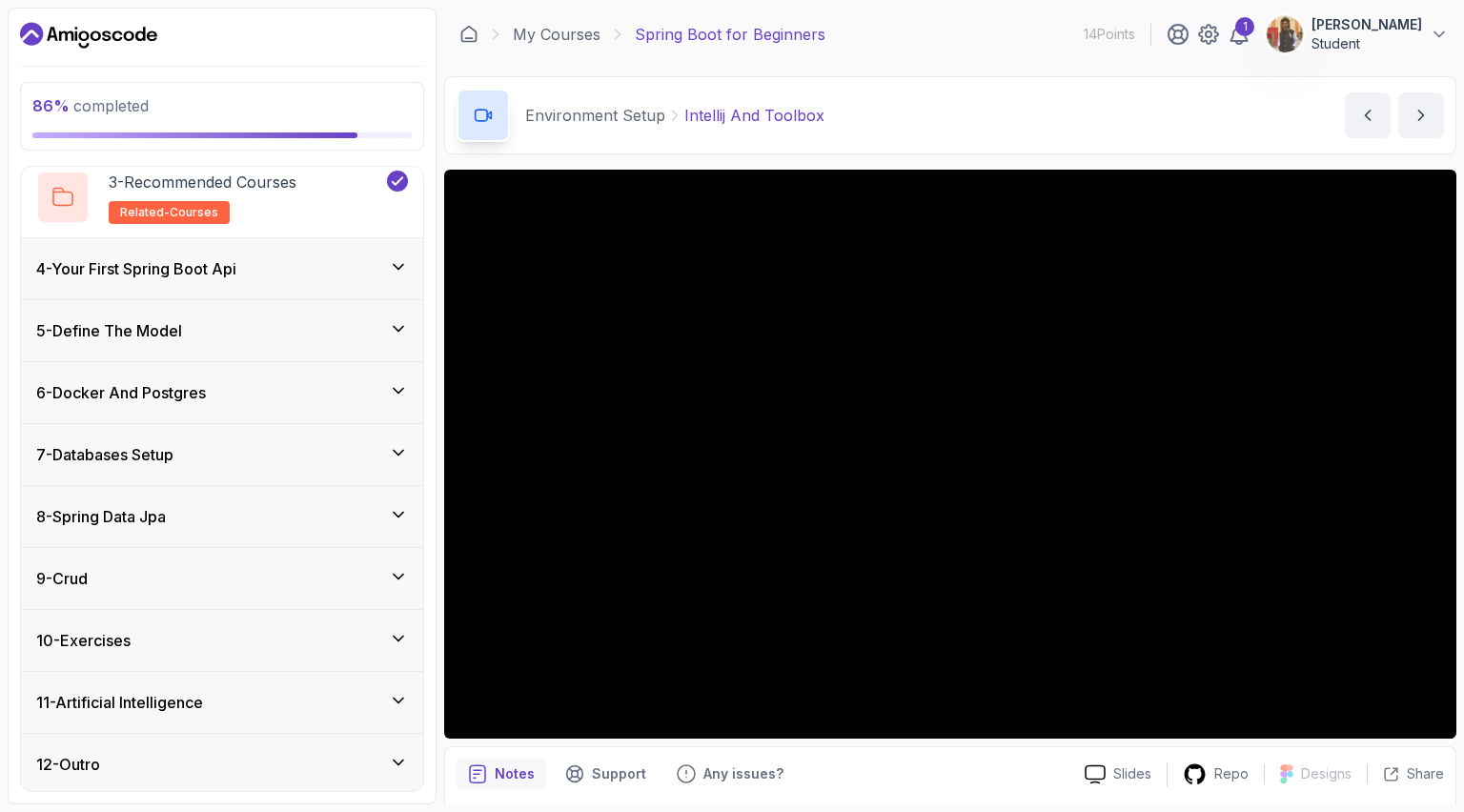 click on "11  -  Artificial Intelligence" at bounding box center (222, 702) 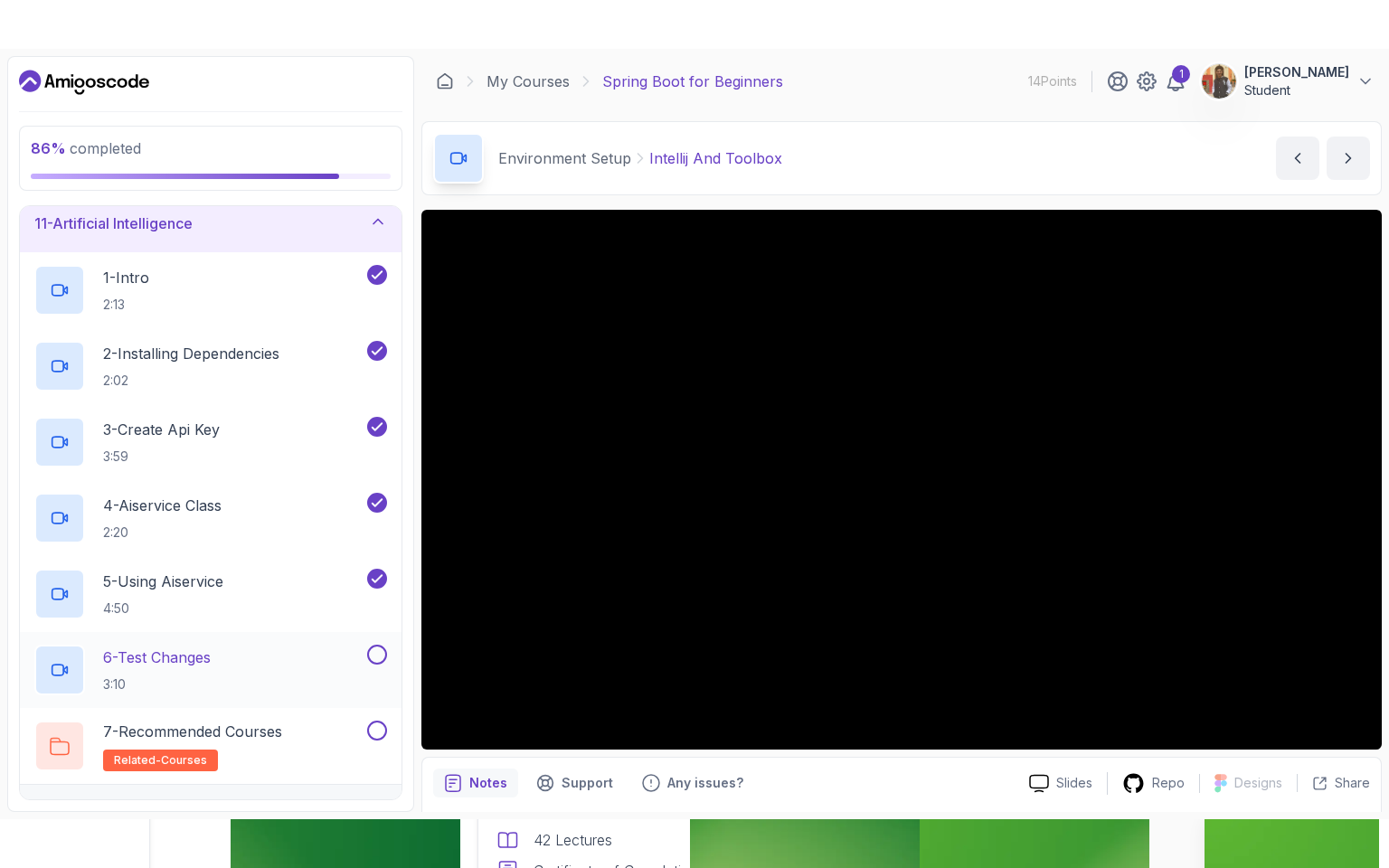 scroll, scrollTop: 600, scrollLeft: 0, axis: vertical 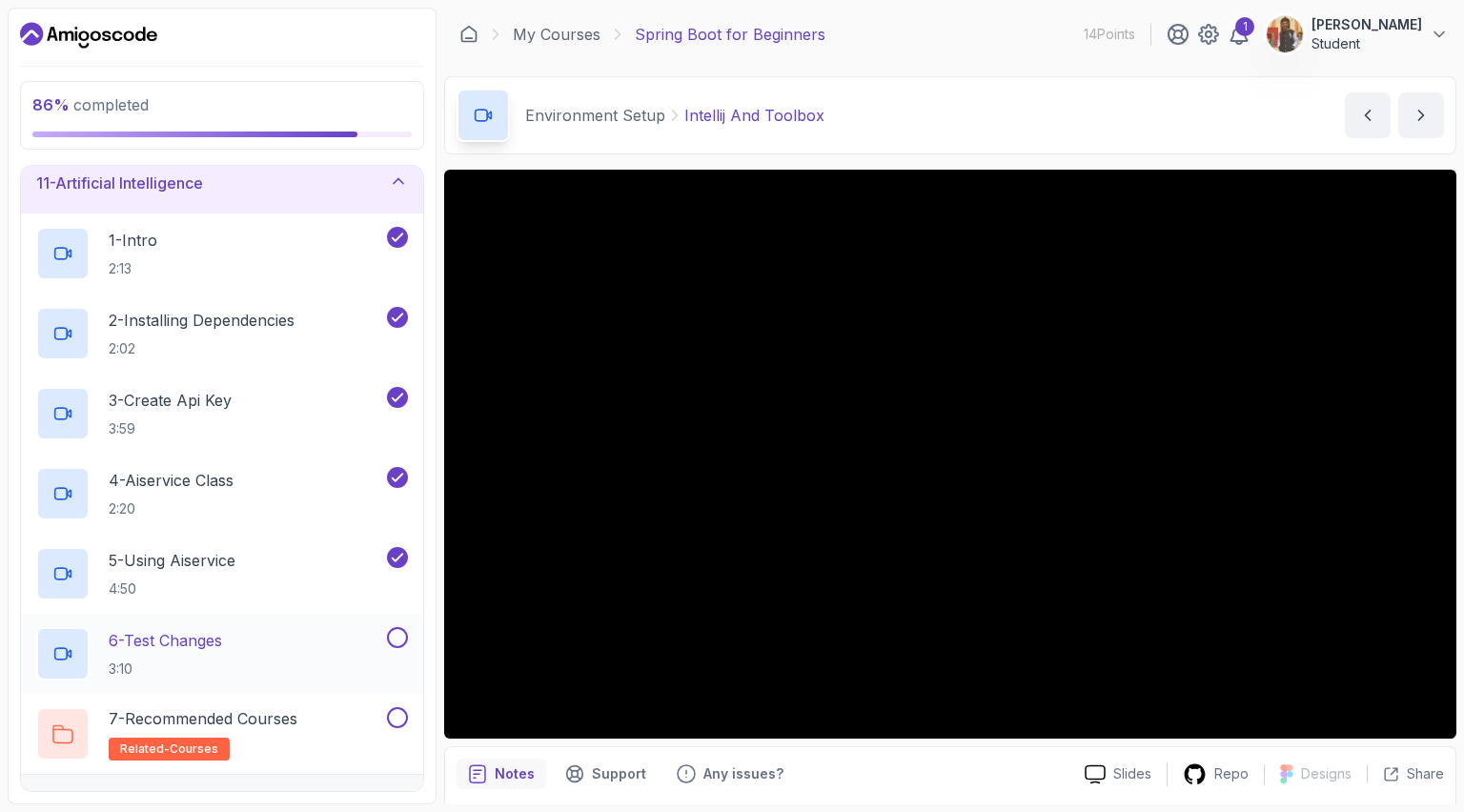 click on "6  -  Test Changes 3:10" at bounding box center [210, 654] 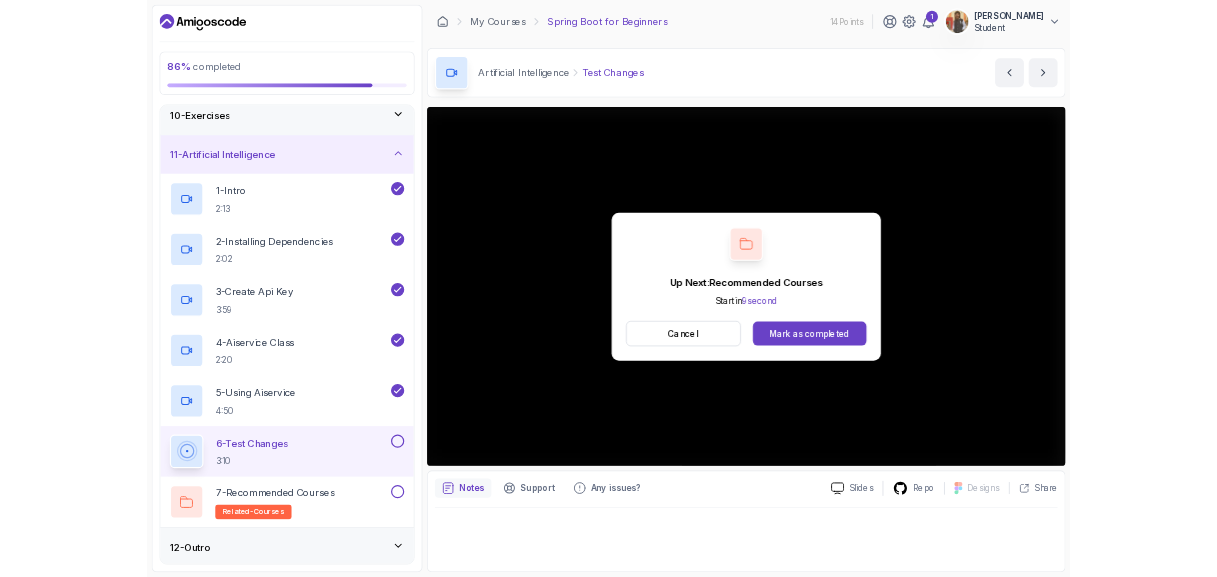 scroll, scrollTop: 664, scrollLeft: 0, axis: vertical 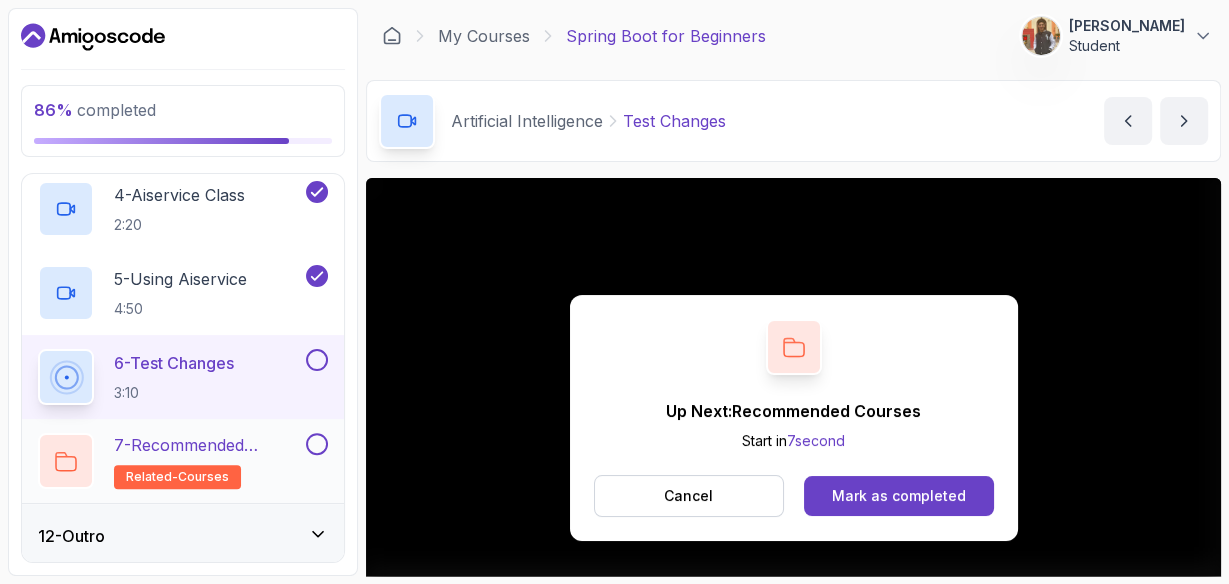 click on "7  -  Recommended Courses" at bounding box center (208, 445) 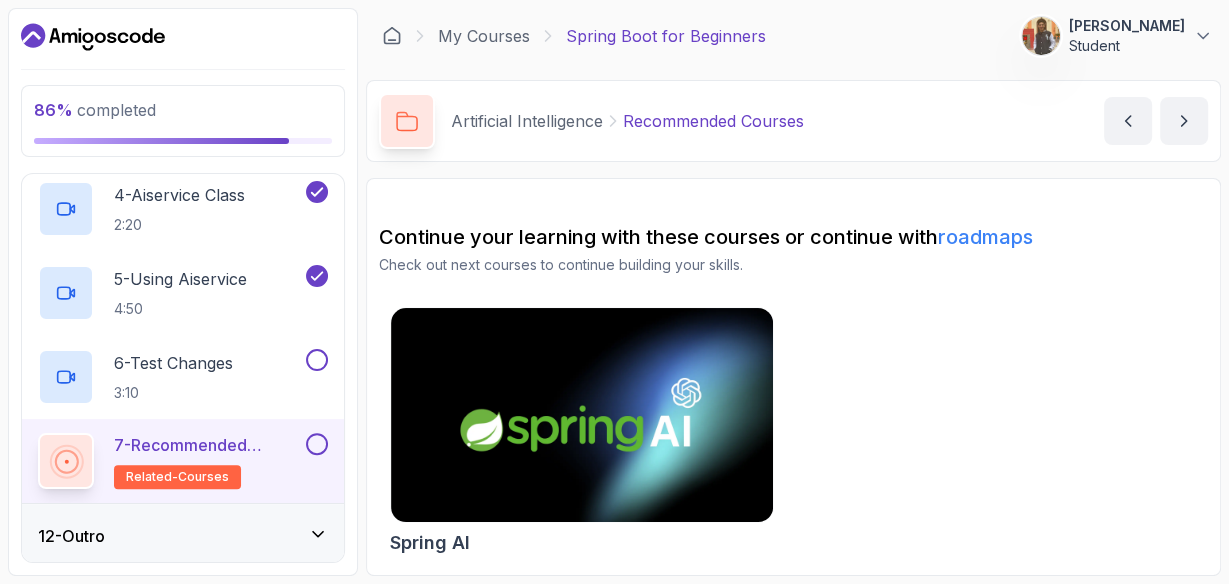click at bounding box center [317, 444] 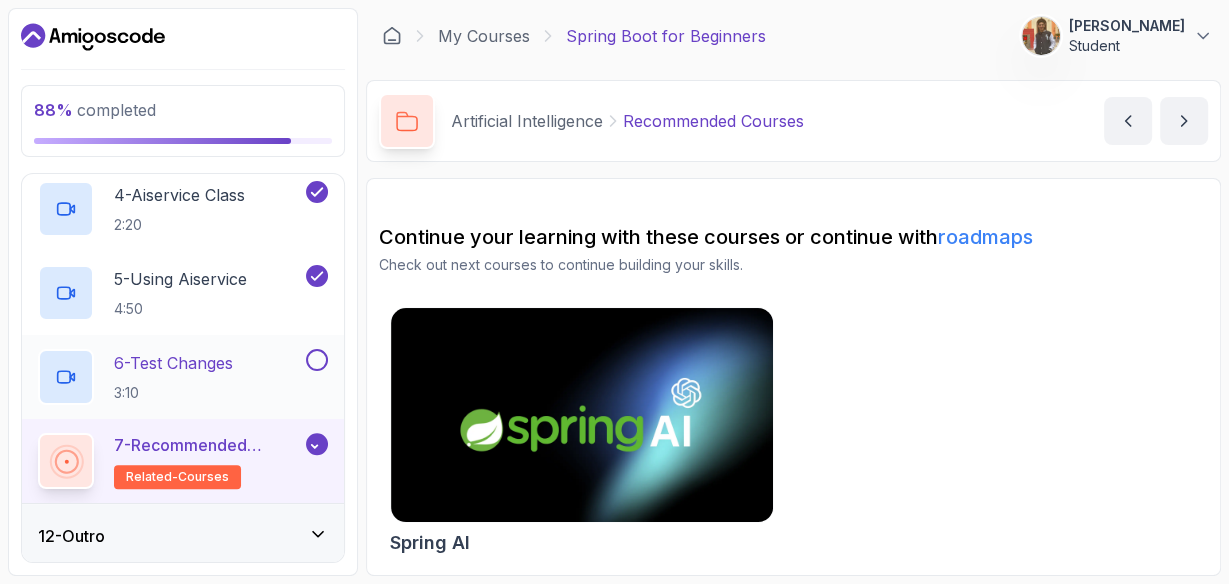 click at bounding box center (315, 360) 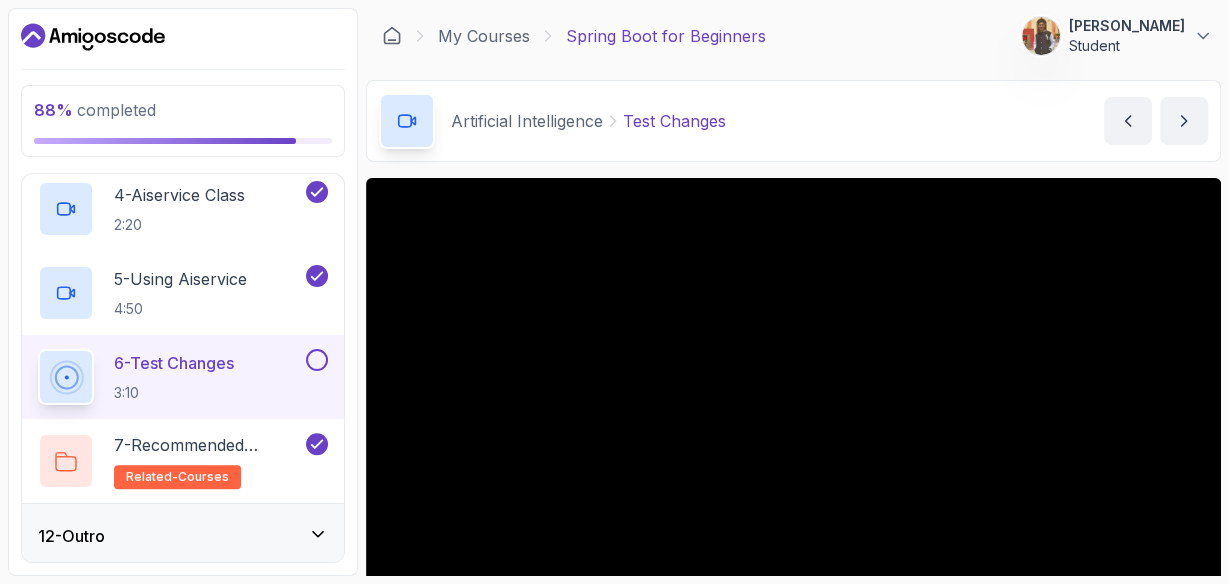 click at bounding box center (317, 360) 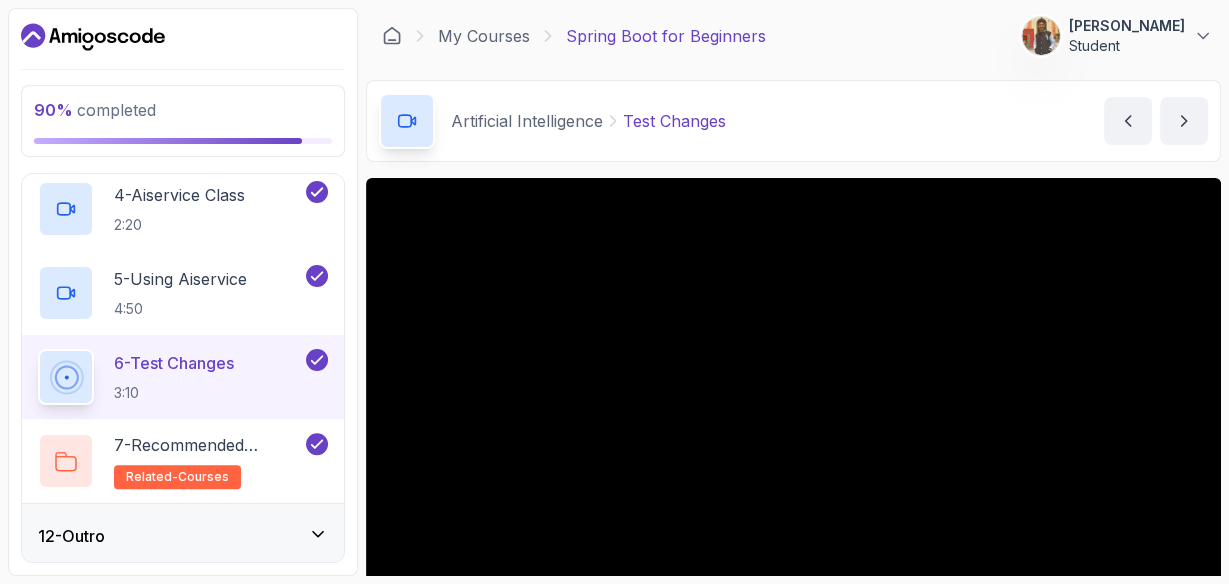 click 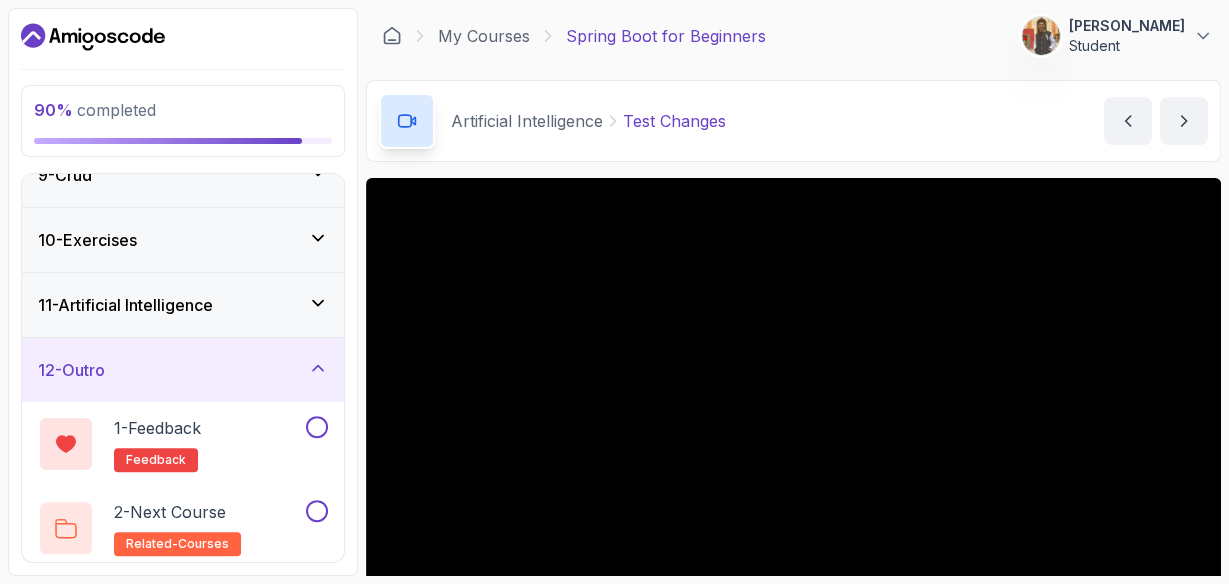 scroll, scrollTop: 553, scrollLeft: 0, axis: vertical 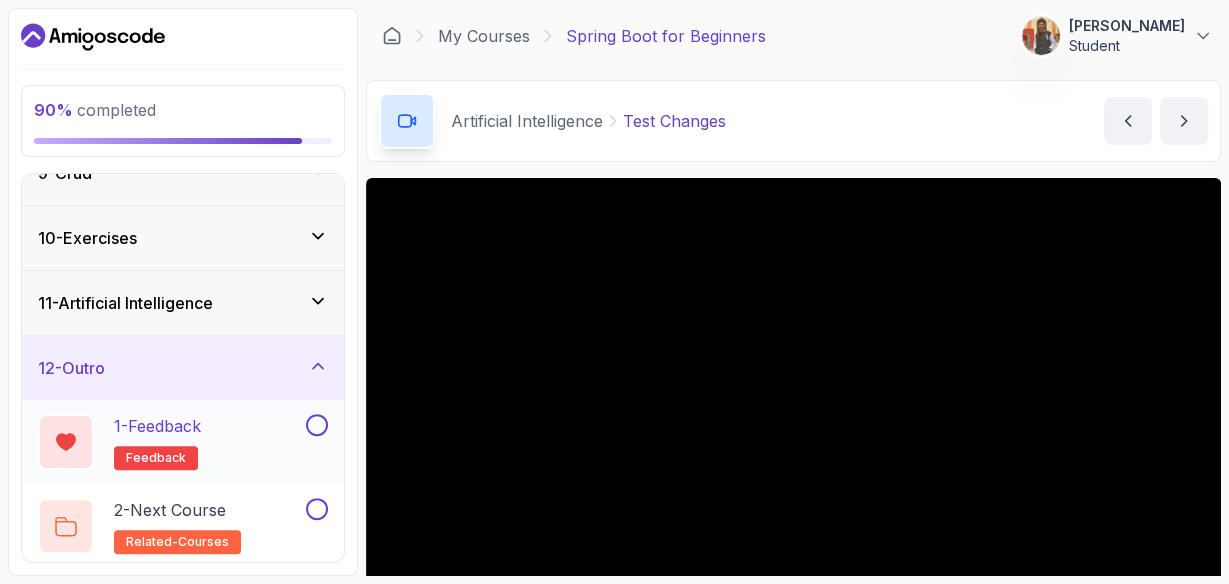 click on "1  -  Feedback feedback" at bounding box center (170, 442) 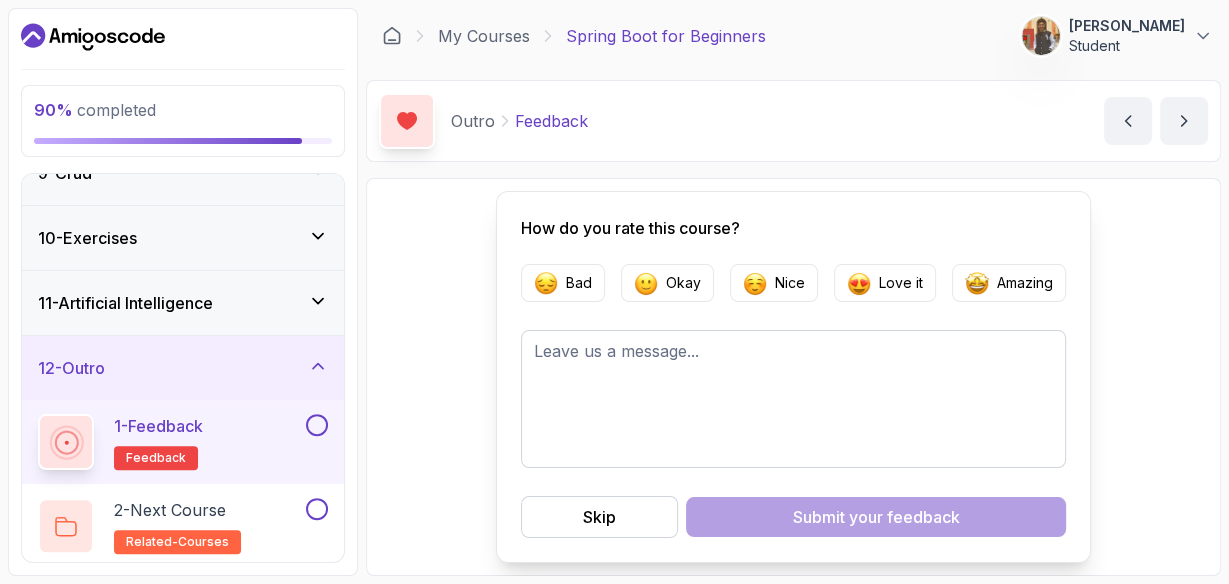 click on "1  -  Feedback feedback" at bounding box center [183, 442] 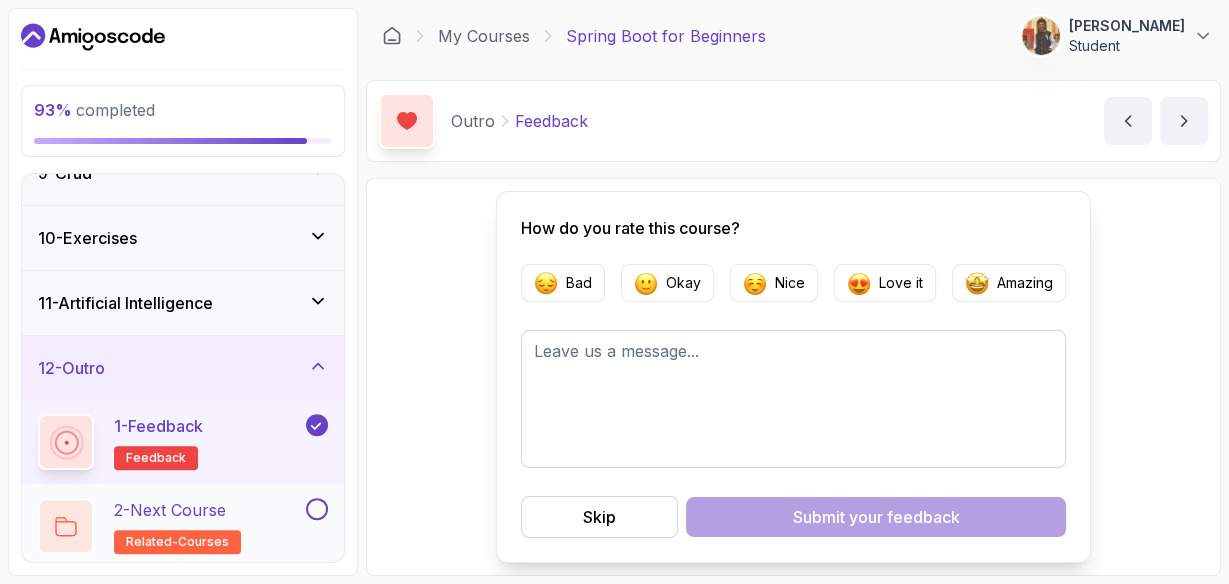 click at bounding box center (317, 509) 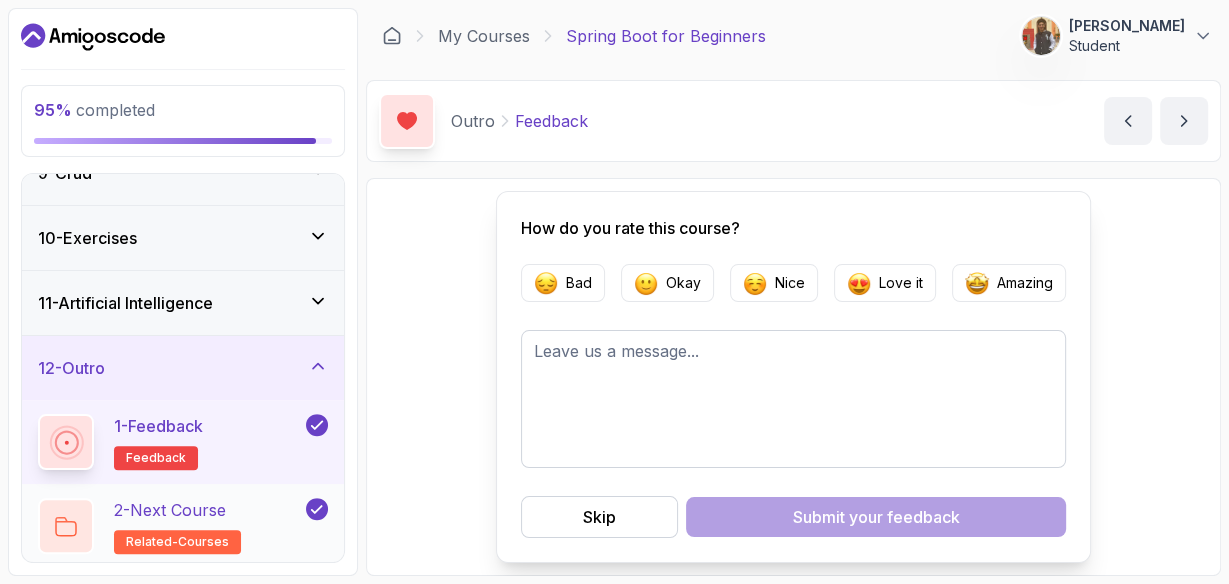 click on "2  -  Next Course related-courses" at bounding box center [170, 526] 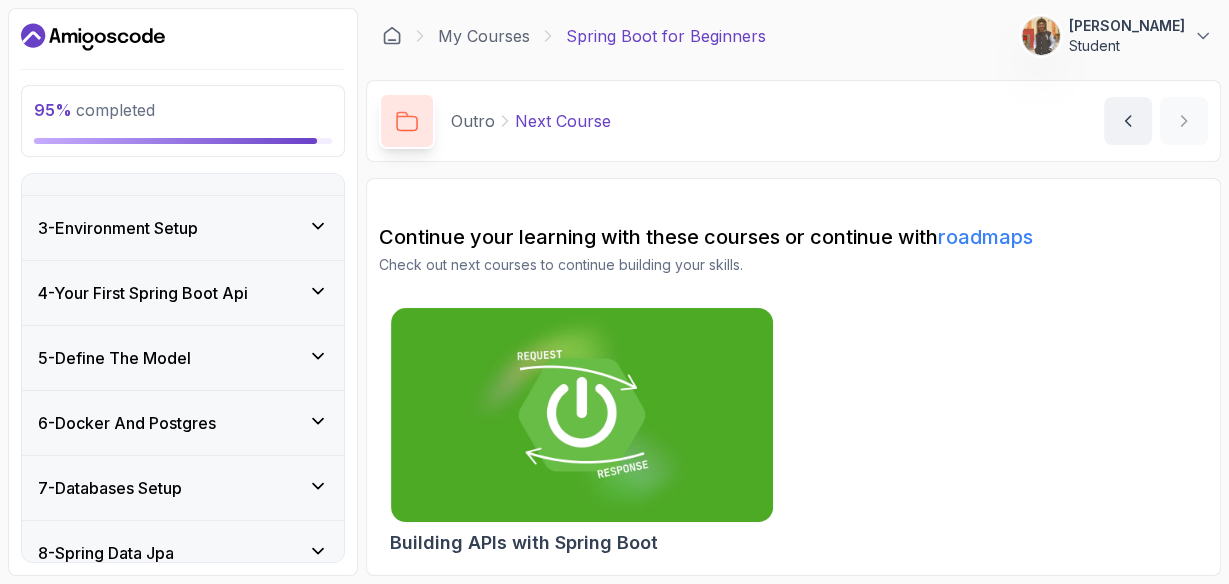 scroll, scrollTop: 0, scrollLeft: 0, axis: both 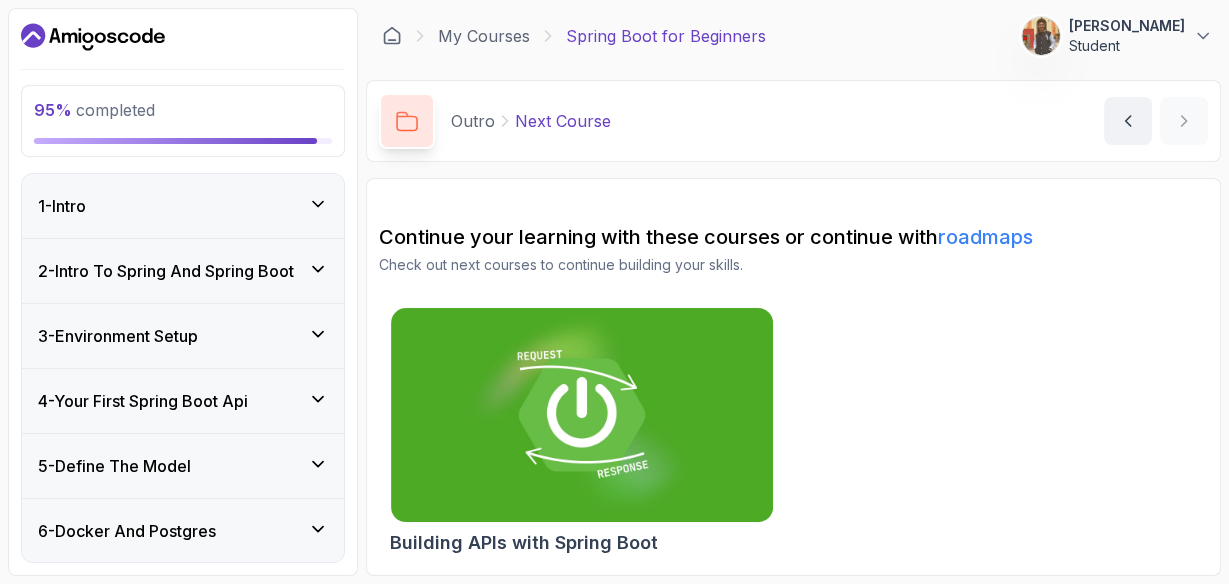 click on "1  -  Intro" at bounding box center [183, 206] 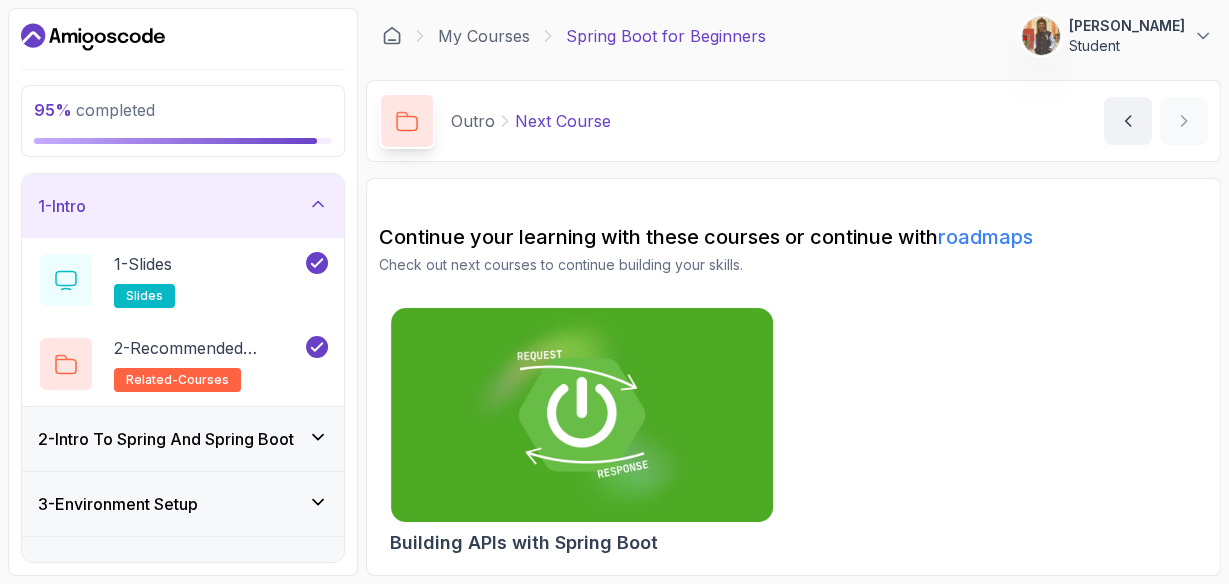 click on "2  -  Intro To Spring And Spring Boot" at bounding box center (183, 439) 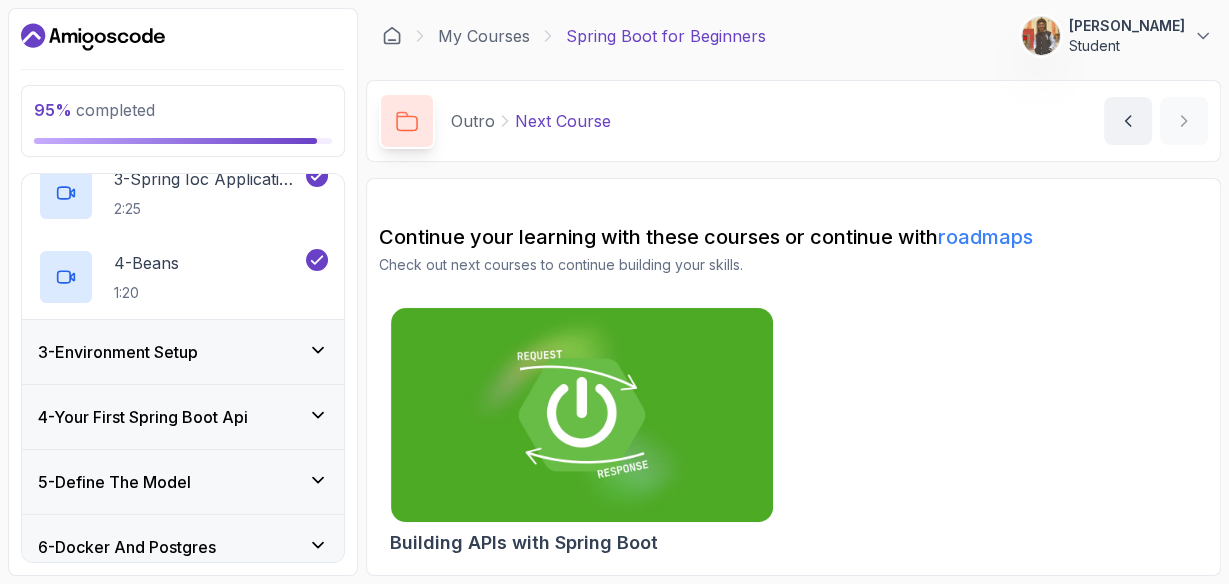 click on "3  -  Environment Setup" at bounding box center [183, 352] 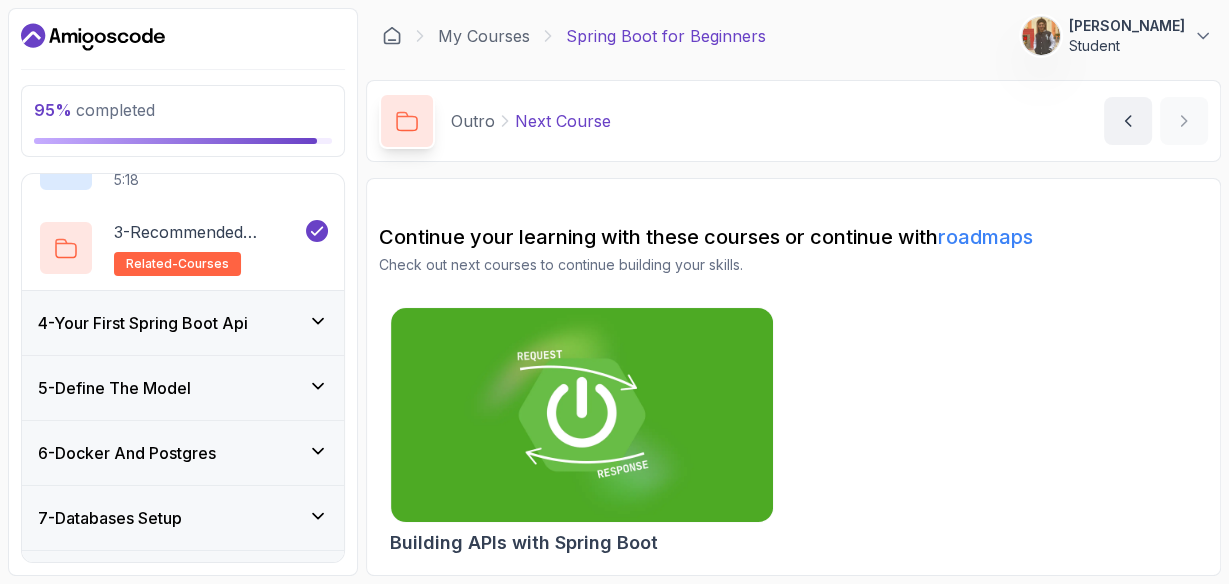 click on "4  -  Your First Spring Boot Api" at bounding box center [183, 323] 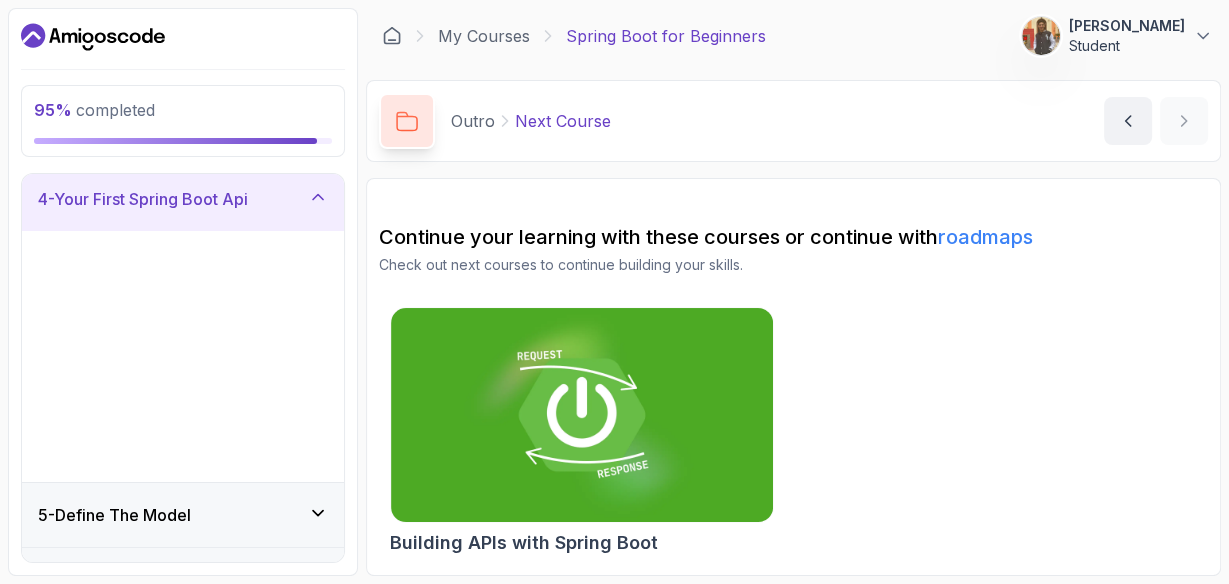 scroll, scrollTop: 202, scrollLeft: 0, axis: vertical 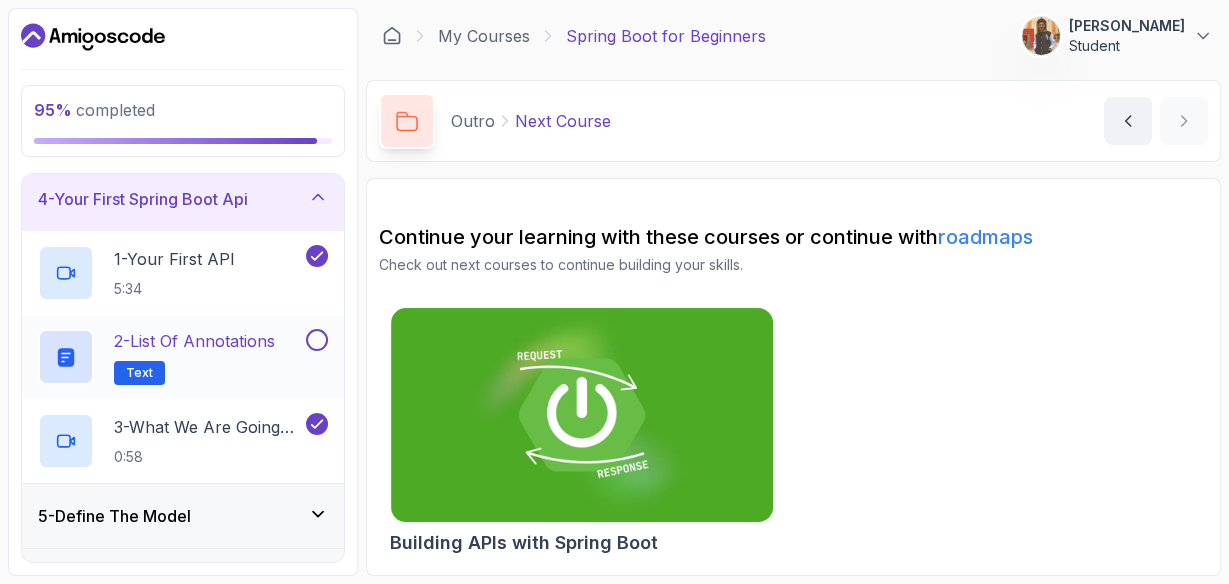 click at bounding box center (317, 340) 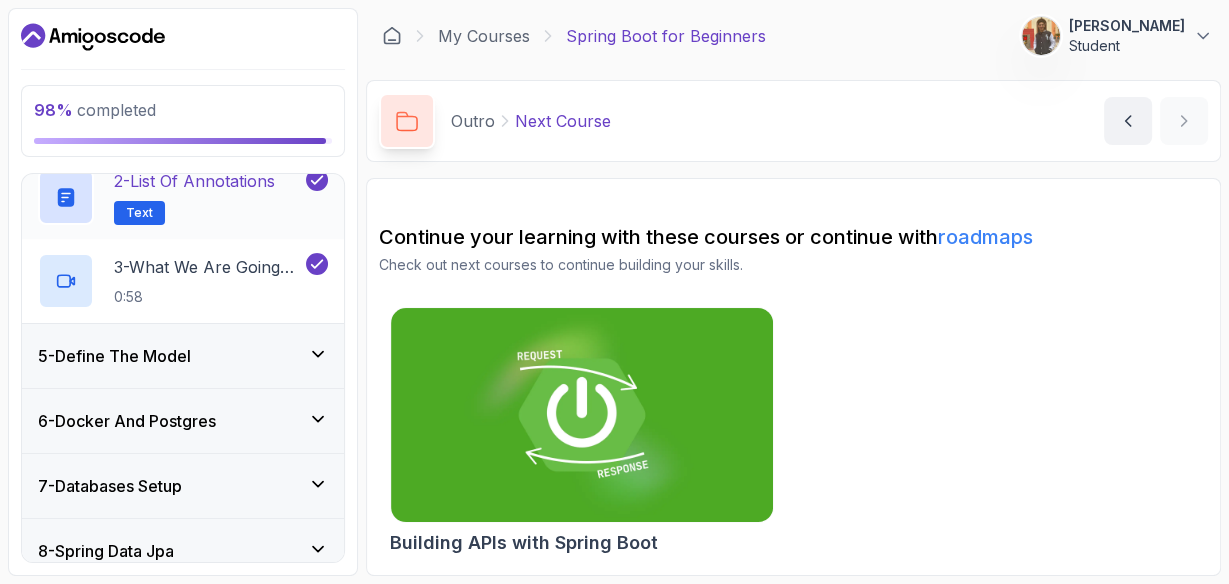 click on "5  -  Define The Model" at bounding box center (183, 356) 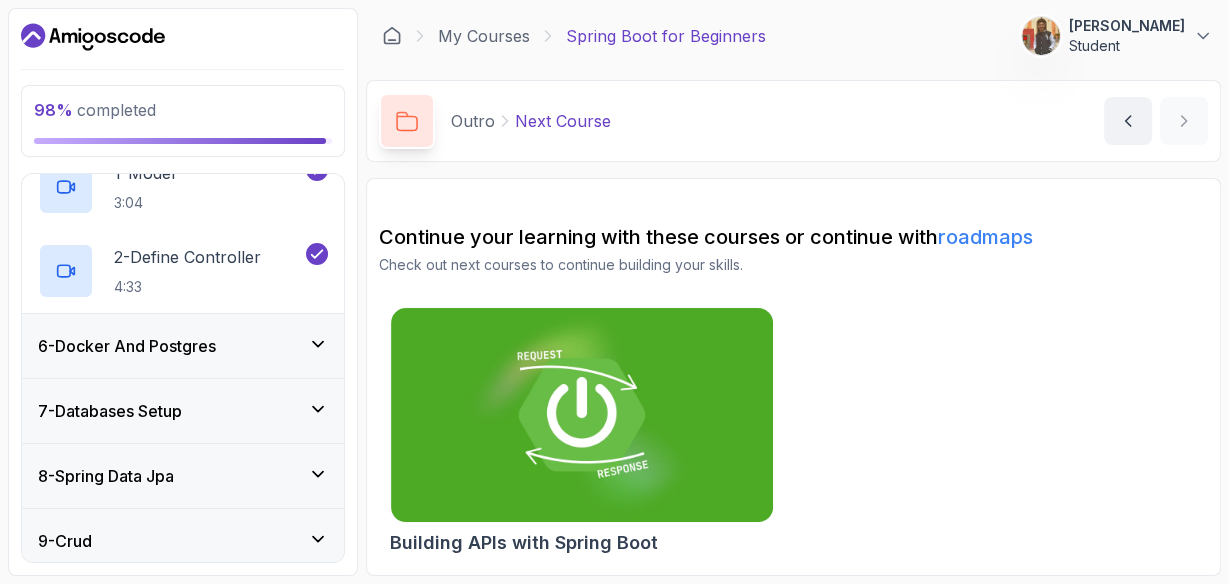 click 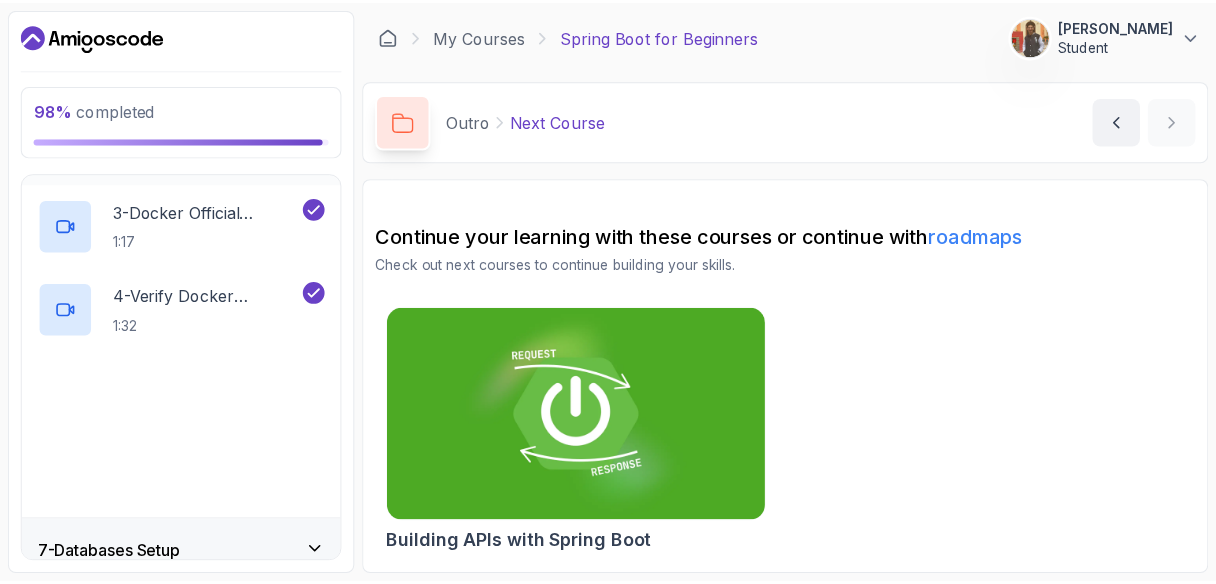scroll, scrollTop: 566, scrollLeft: 0, axis: vertical 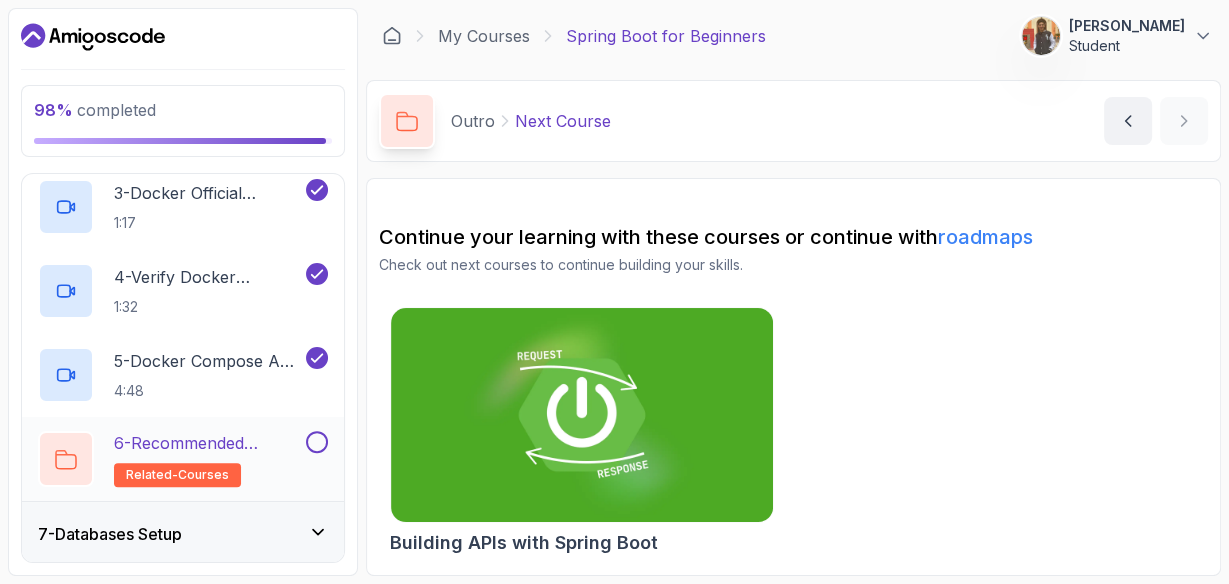 click at bounding box center [317, 442] 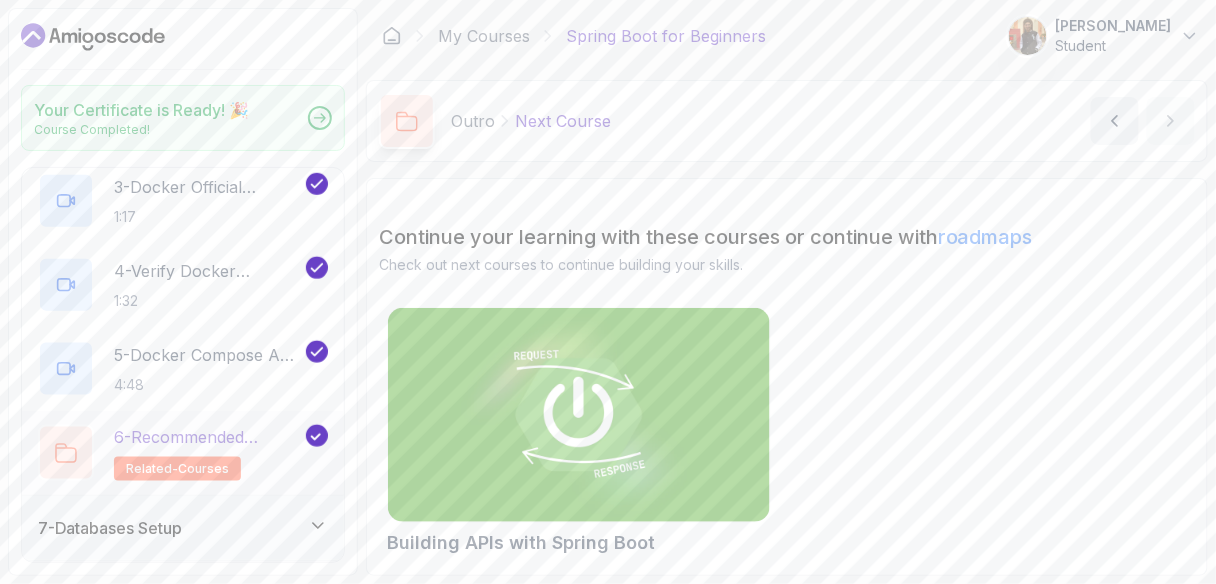 scroll, scrollTop: 0, scrollLeft: 0, axis: both 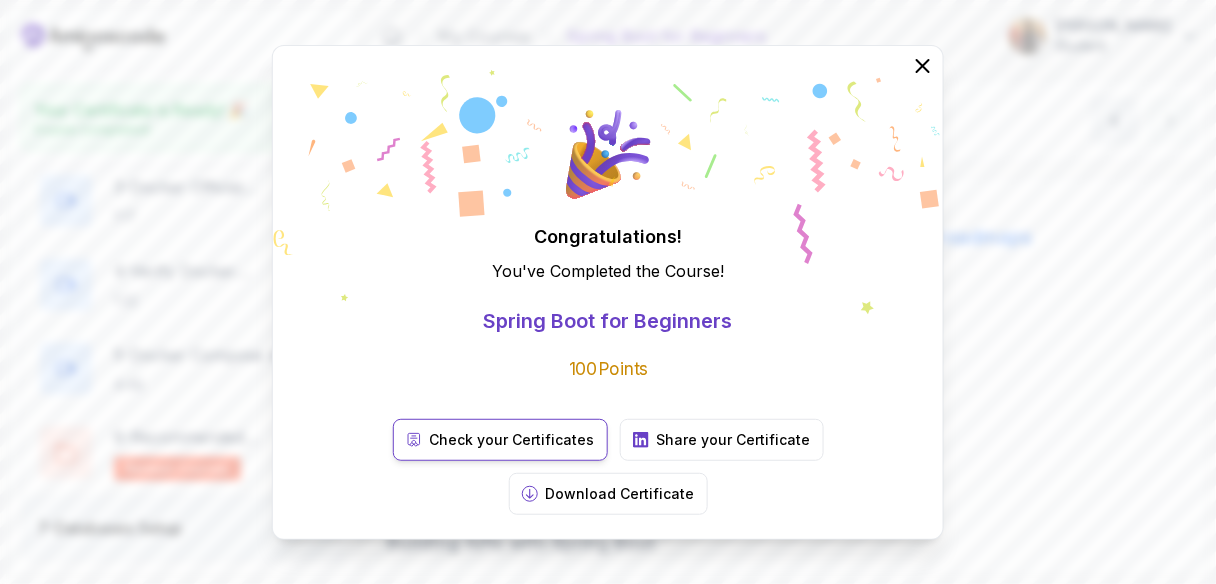 click on "Check your Certificates" at bounding box center [512, 440] 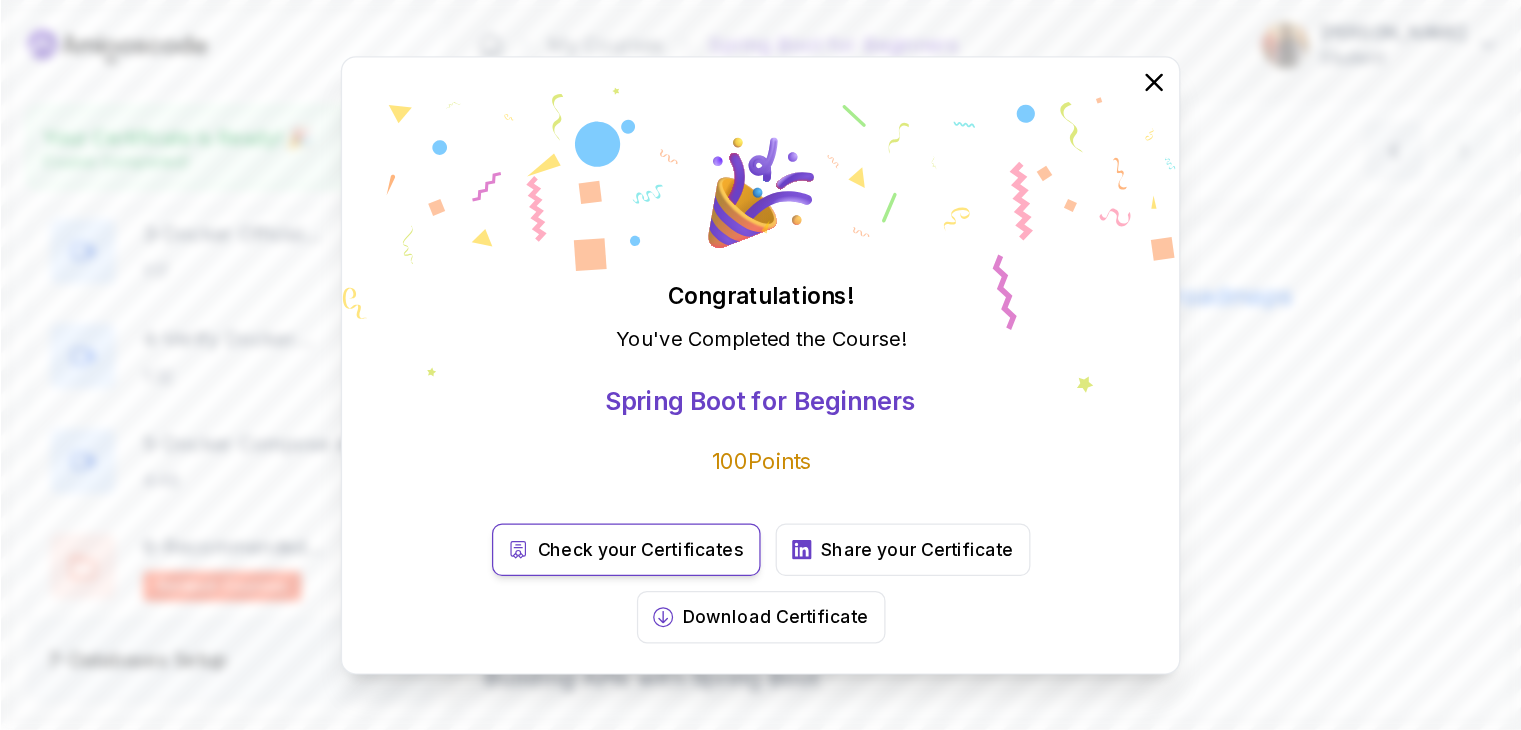 scroll, scrollTop: 0, scrollLeft: 0, axis: both 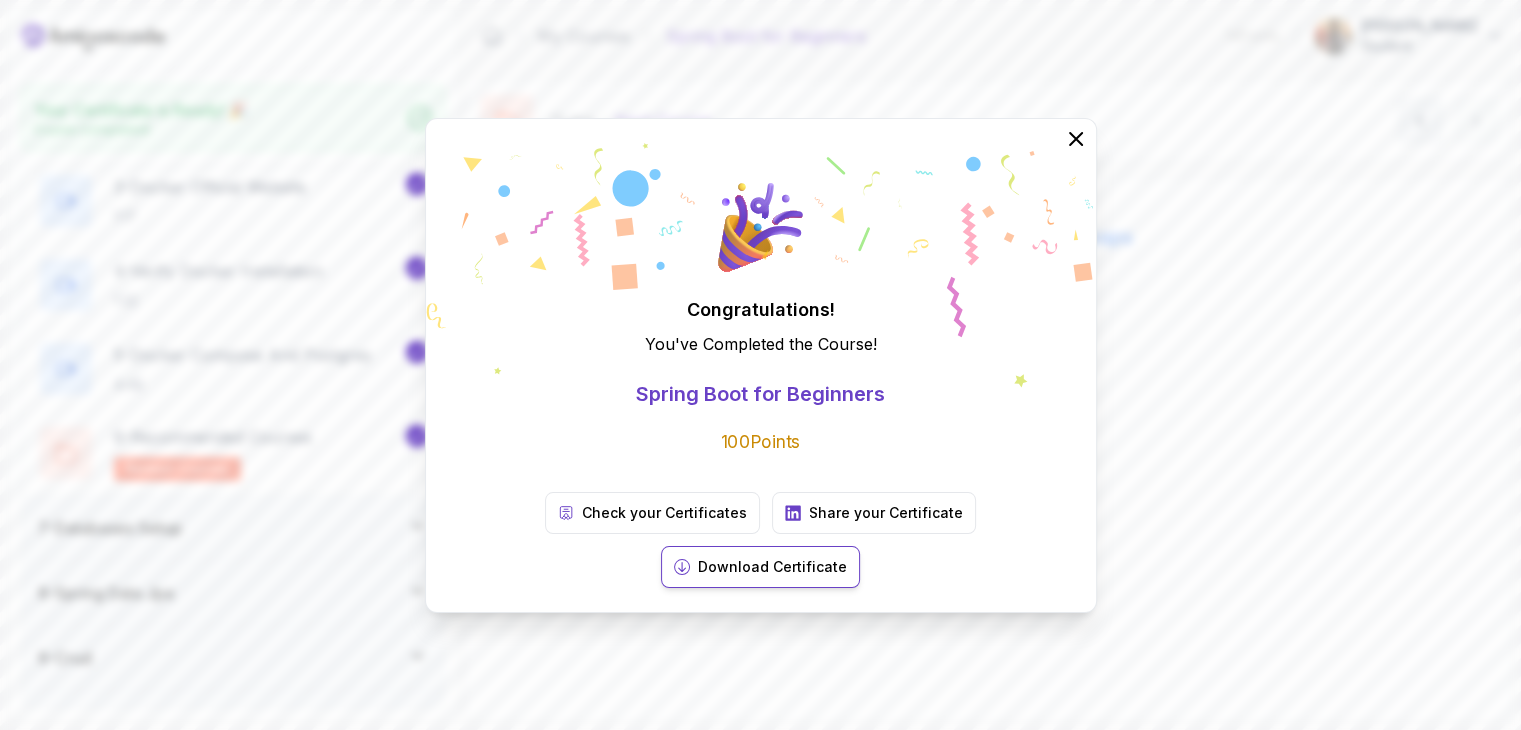 click on "Download Certificate" at bounding box center (760, 567) 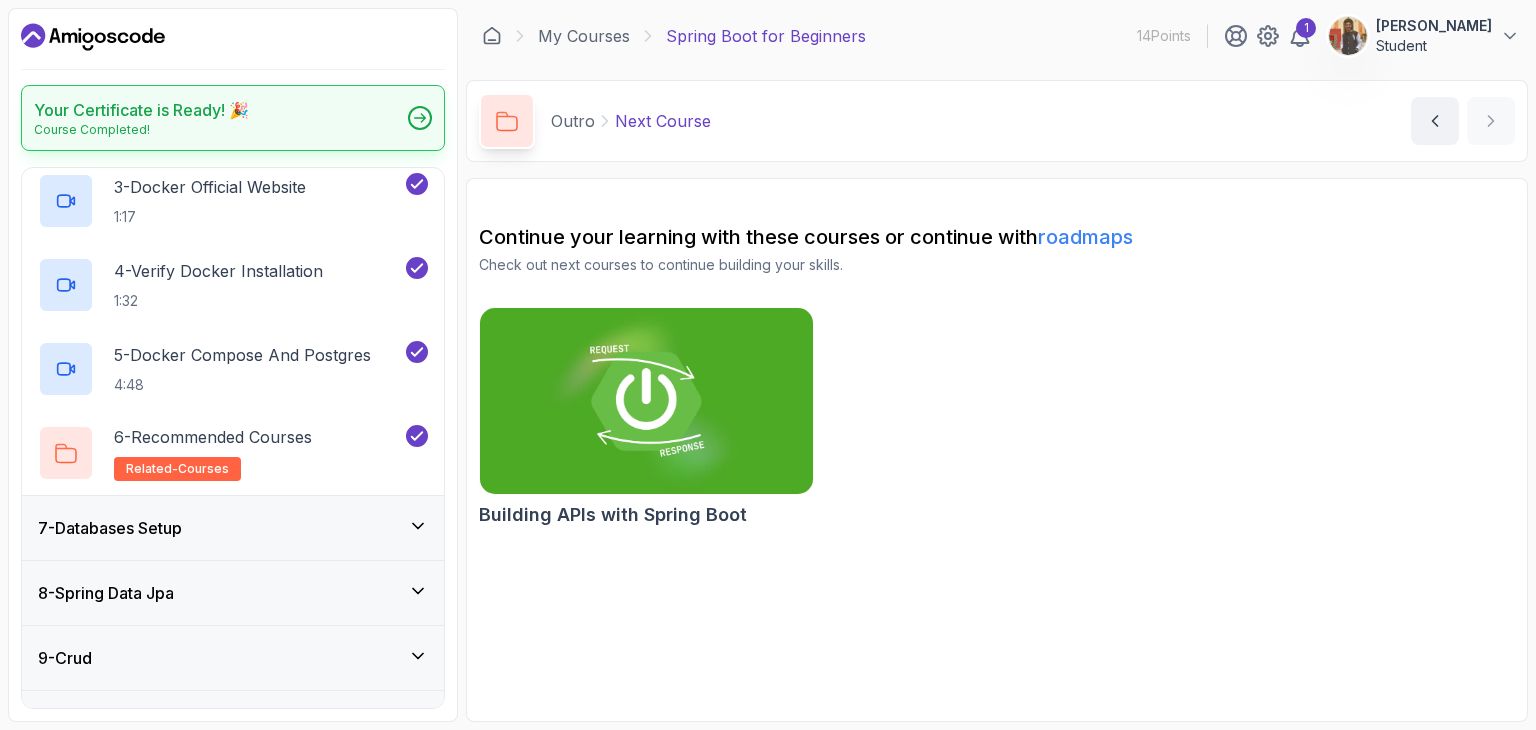 click 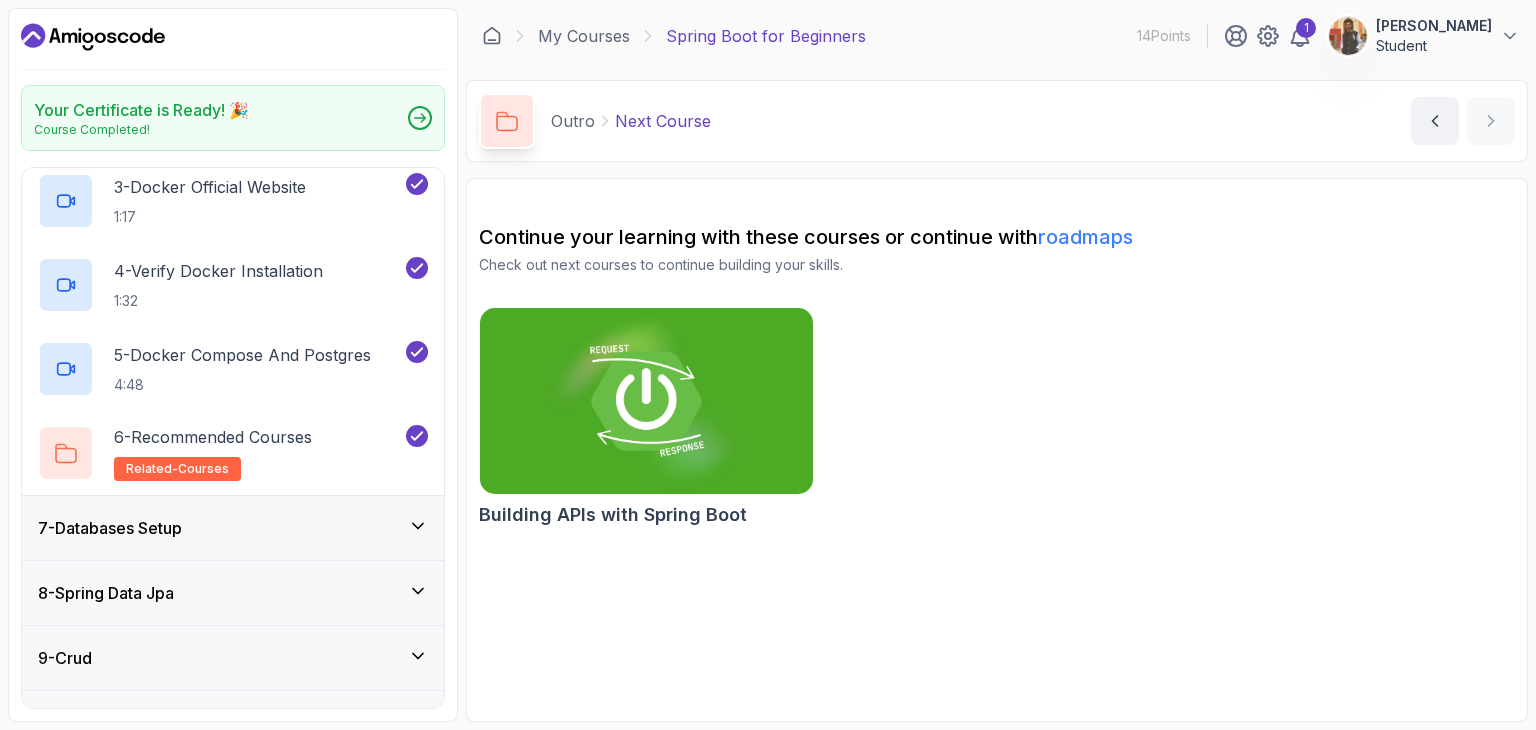 click on "14  Points" at bounding box center (1164, 36) 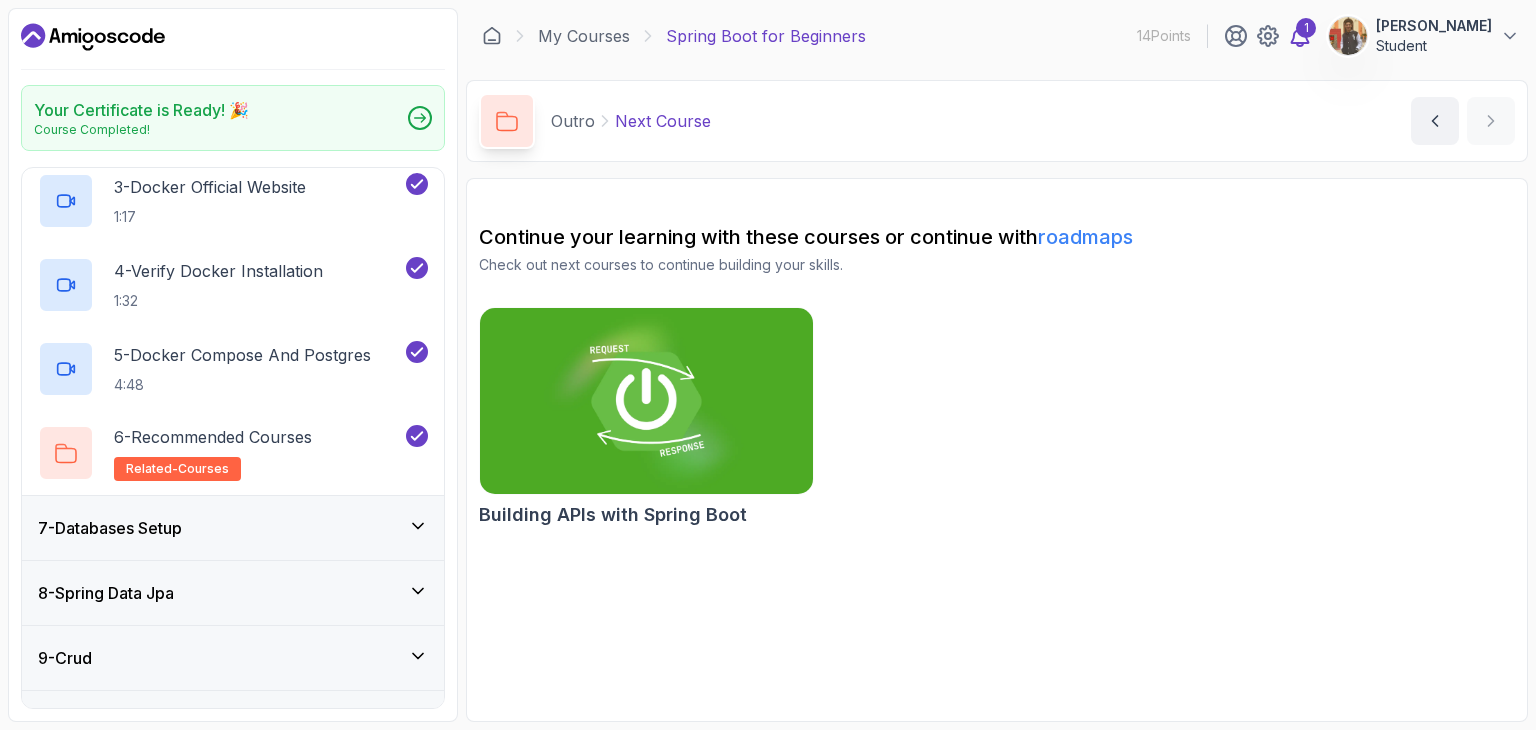 click 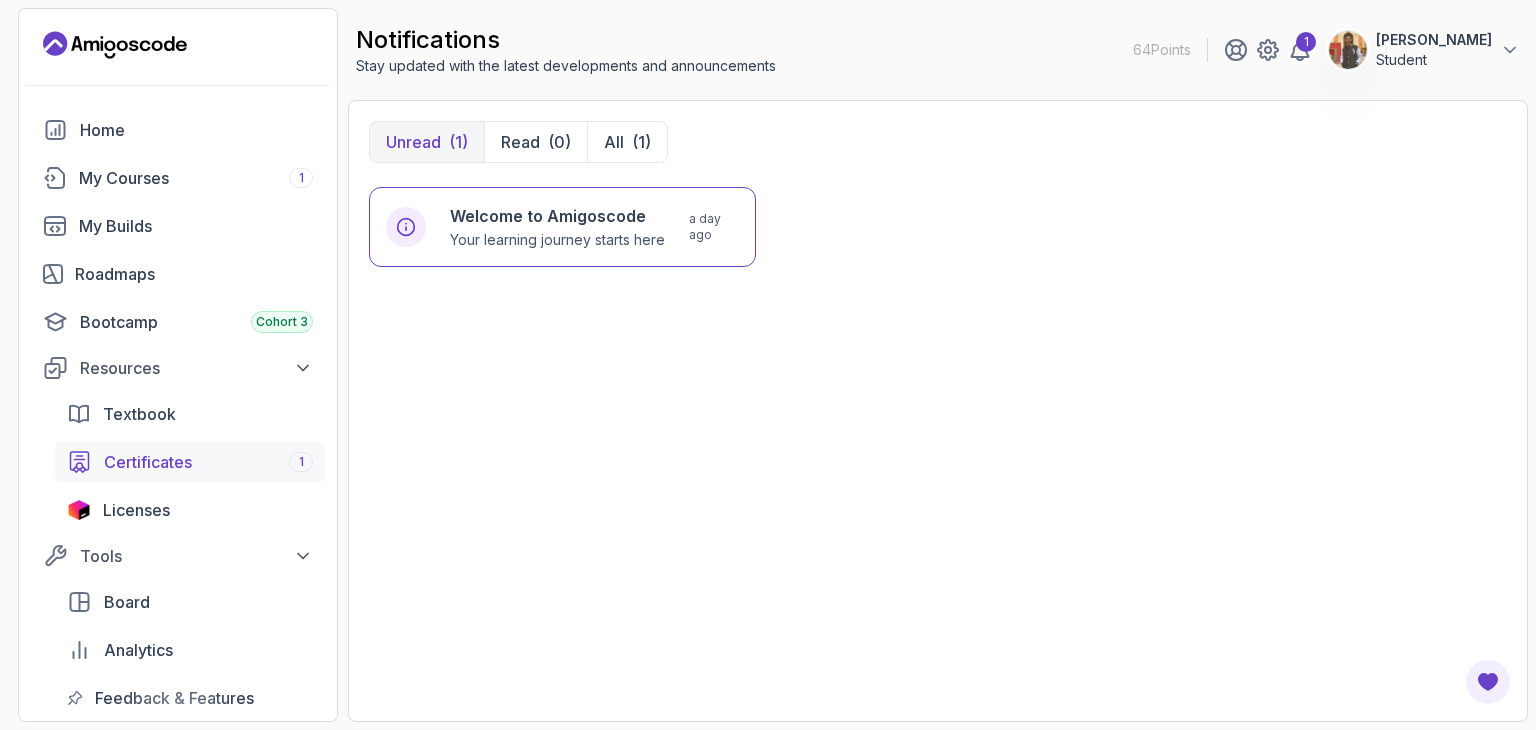 click on "Certificates 1" at bounding box center [190, 462] 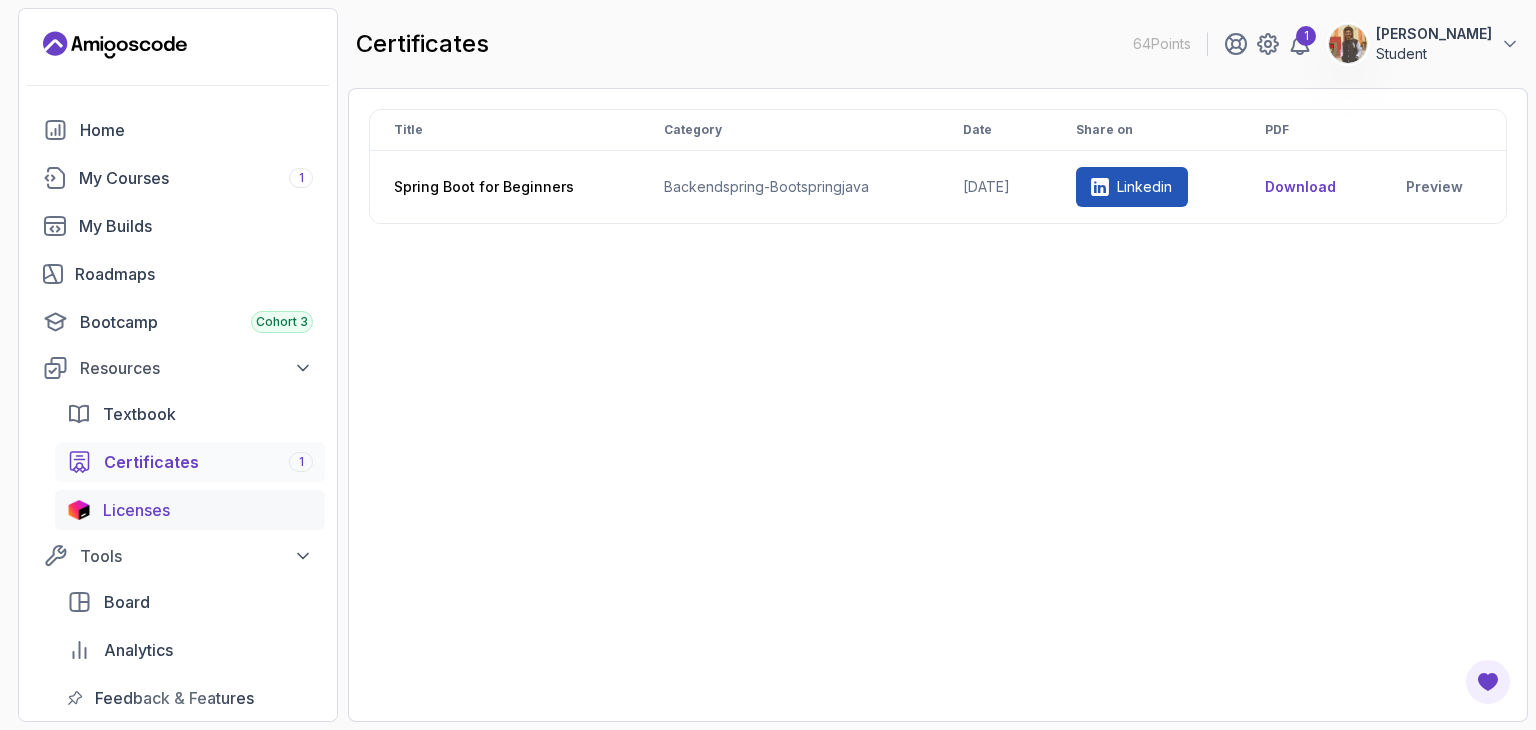 click at bounding box center [79, 510] 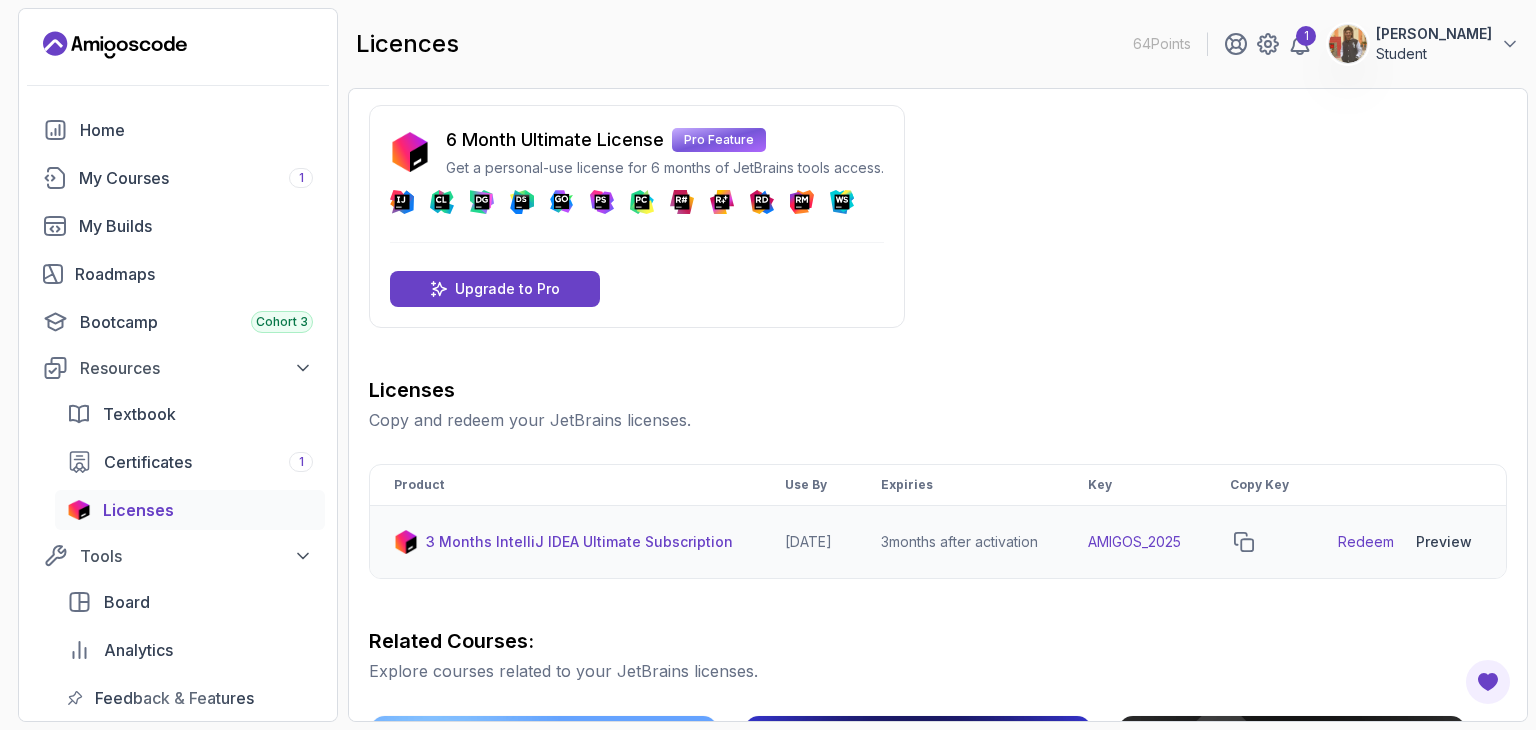 scroll, scrollTop: 0, scrollLeft: 0, axis: both 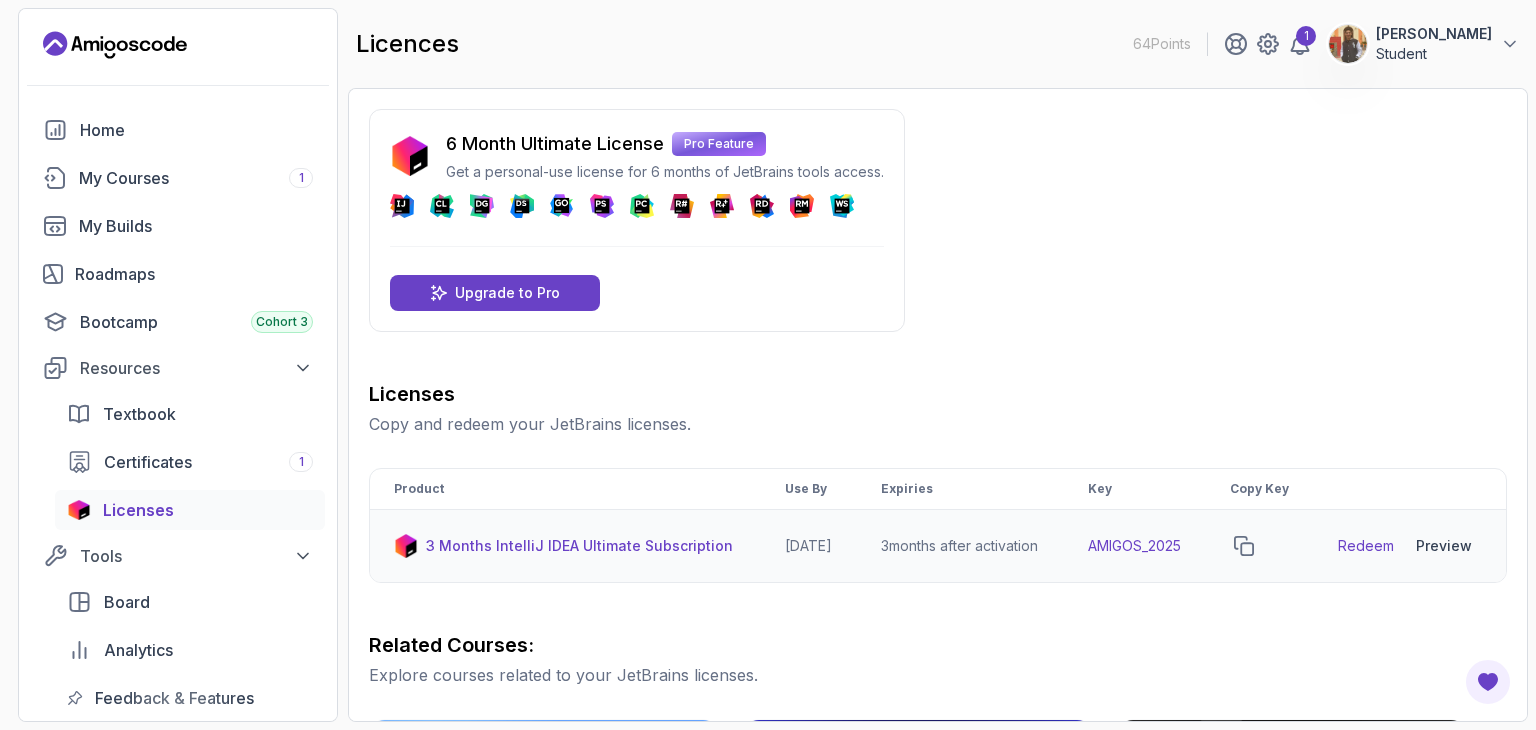 click on "Preview" at bounding box center [1444, 546] 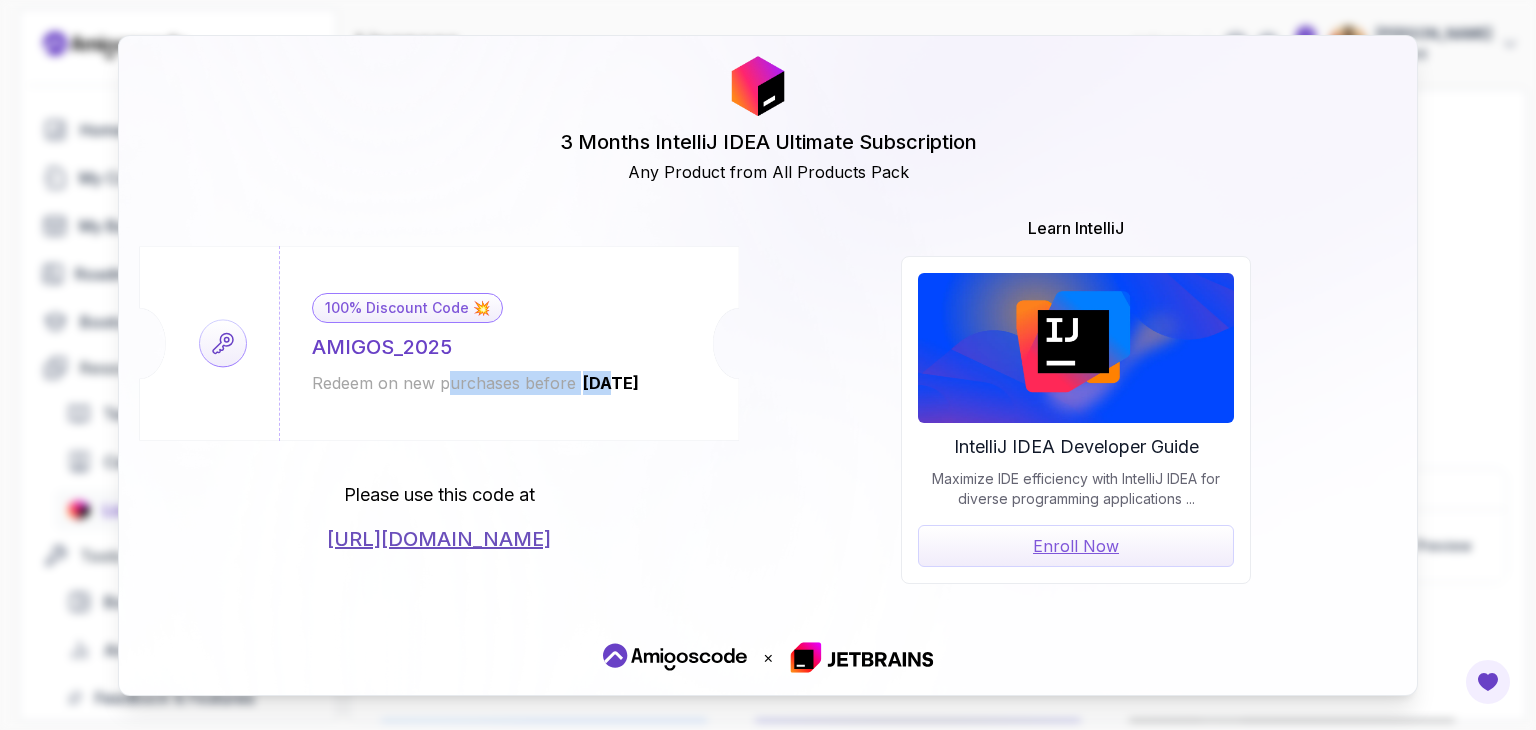 drag, startPoint x: 443, startPoint y: 378, endPoint x: 610, endPoint y: 396, distance: 167.96725 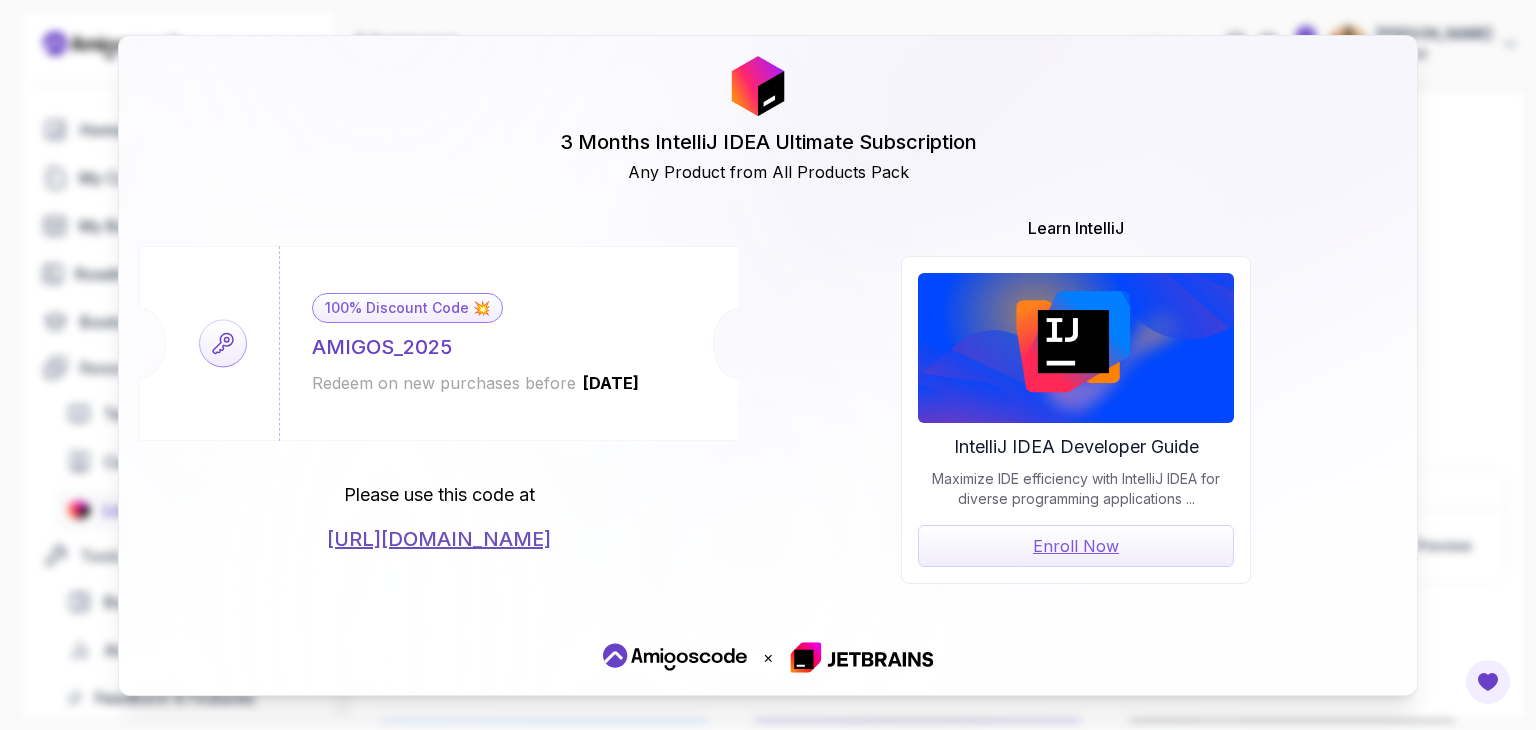 click on "https://jetbrains.com/store/redeem/" at bounding box center [439, 539] 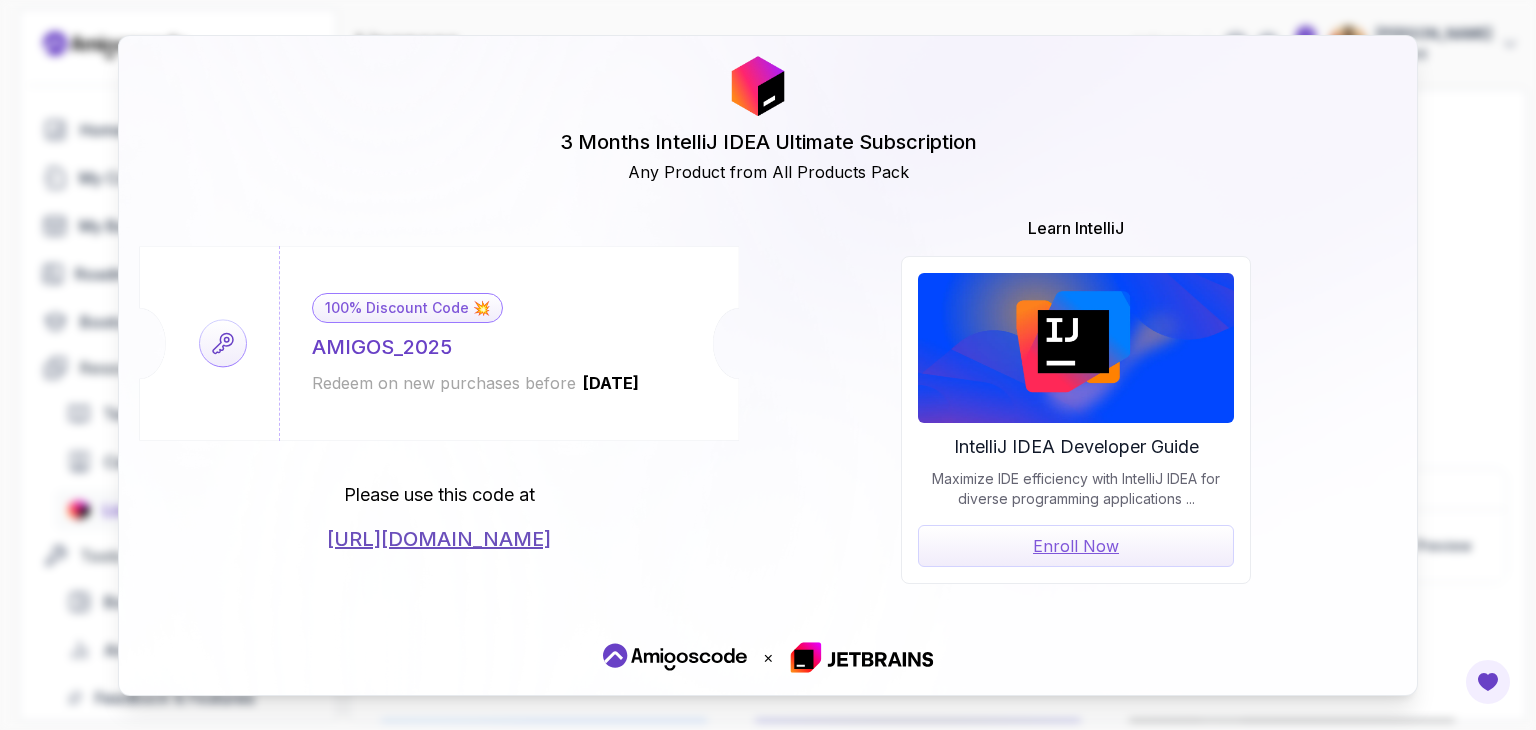 click on "AMIGOS_2025" at bounding box center (382, 347) 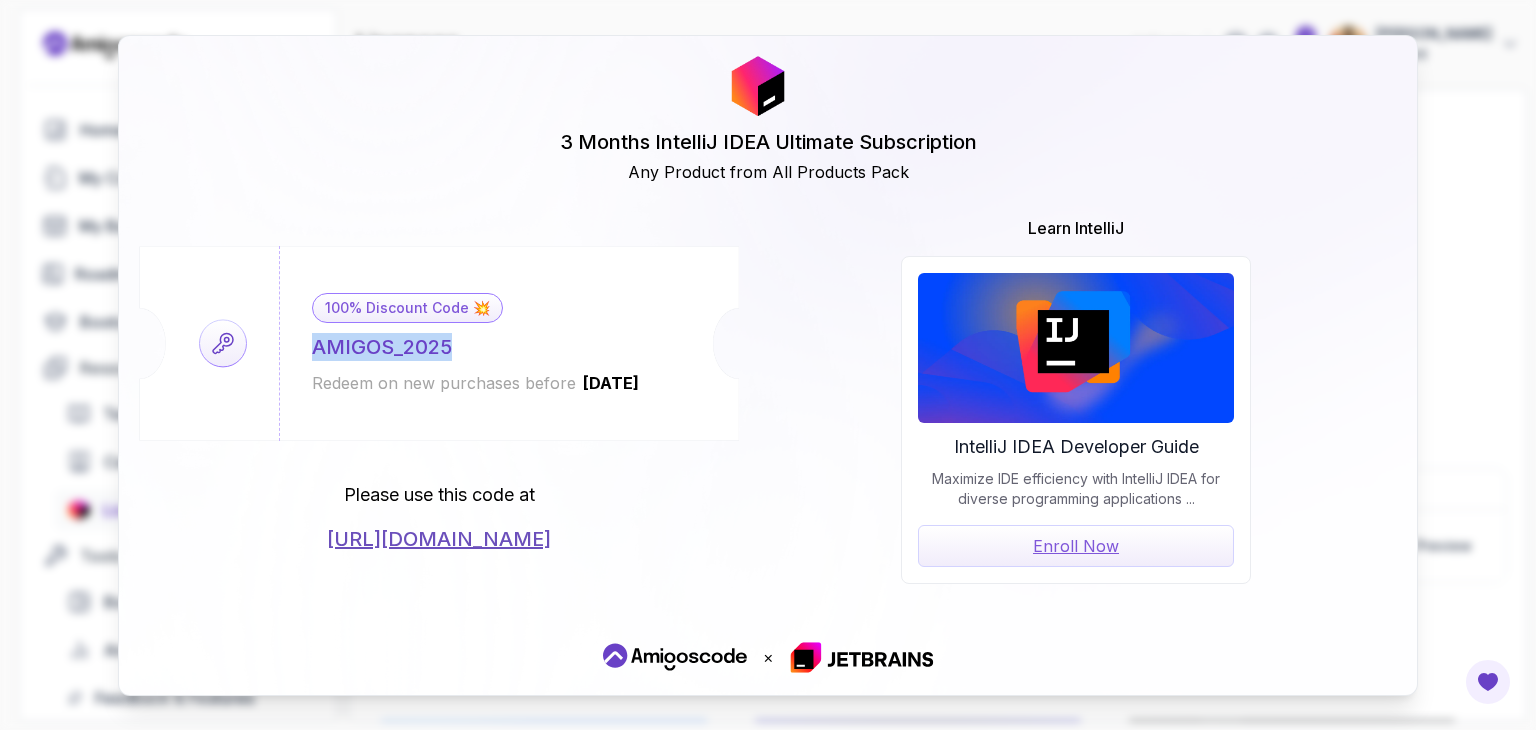 click on "AMIGOS_2025" at bounding box center (382, 347) 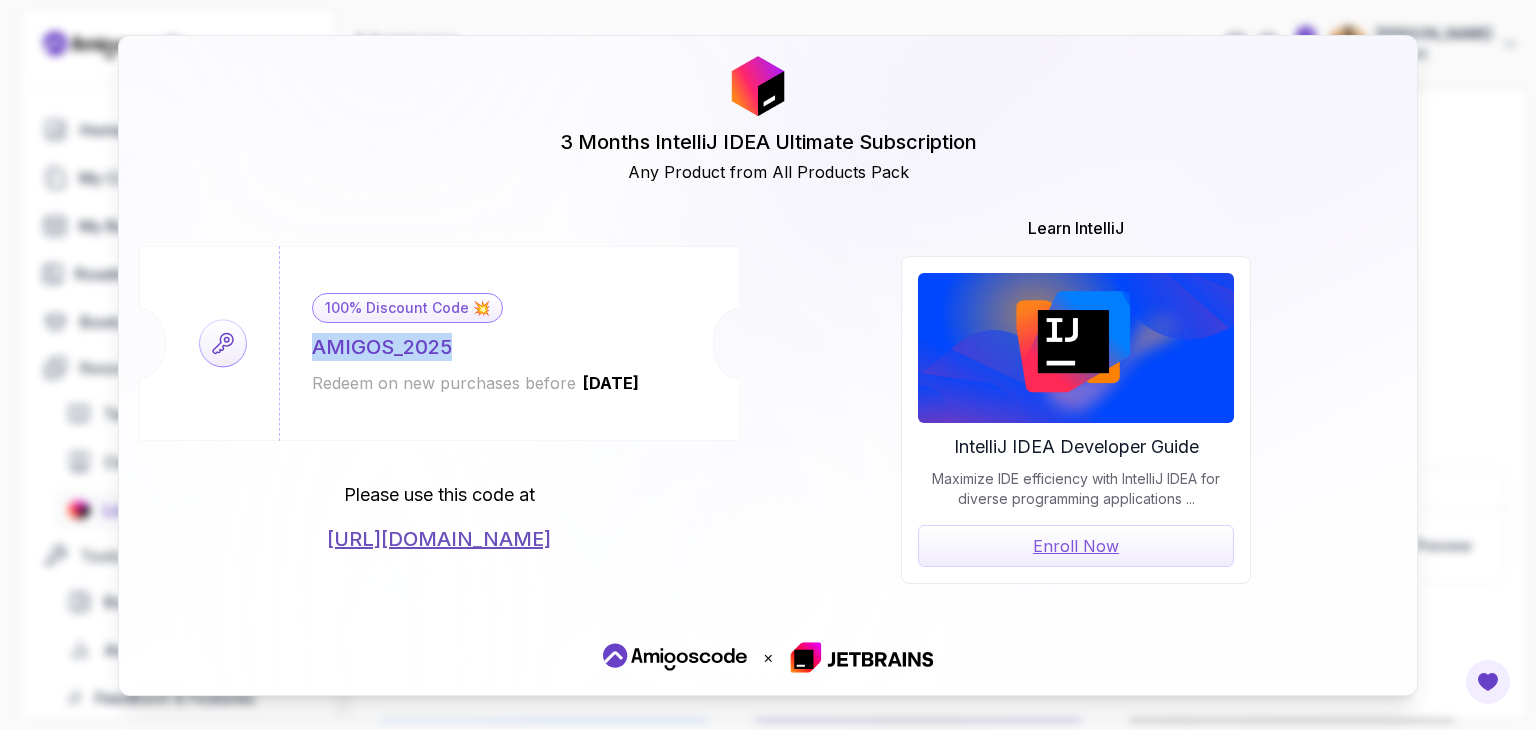 copy on "AMIGOS_2025" 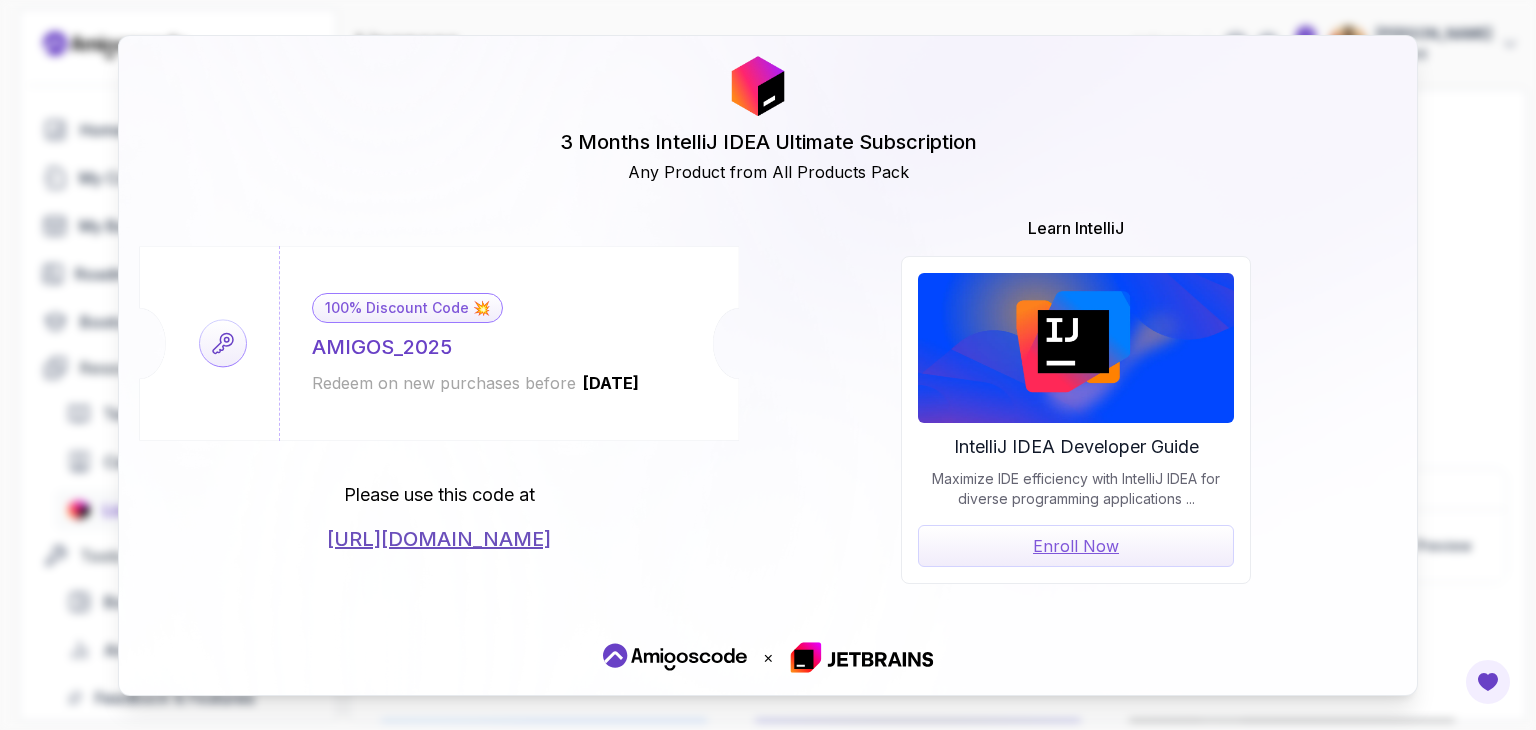 click on "3 Months IntelliJ IDEA Ultimate Subscription Any Product from All Products Pack 100% Discount Code 💥 AMIGOS_2025 Redeem on new purchases before   2026-06-12 Please use this code at https://jetbrains.com/store/redeem/ Learn IntelliJ IntelliJ IDEA Developer Guide Maximize IDE efficiency with IntelliJ IDEA for diverse programming applications ... Enroll Now ×" at bounding box center (768, 365) 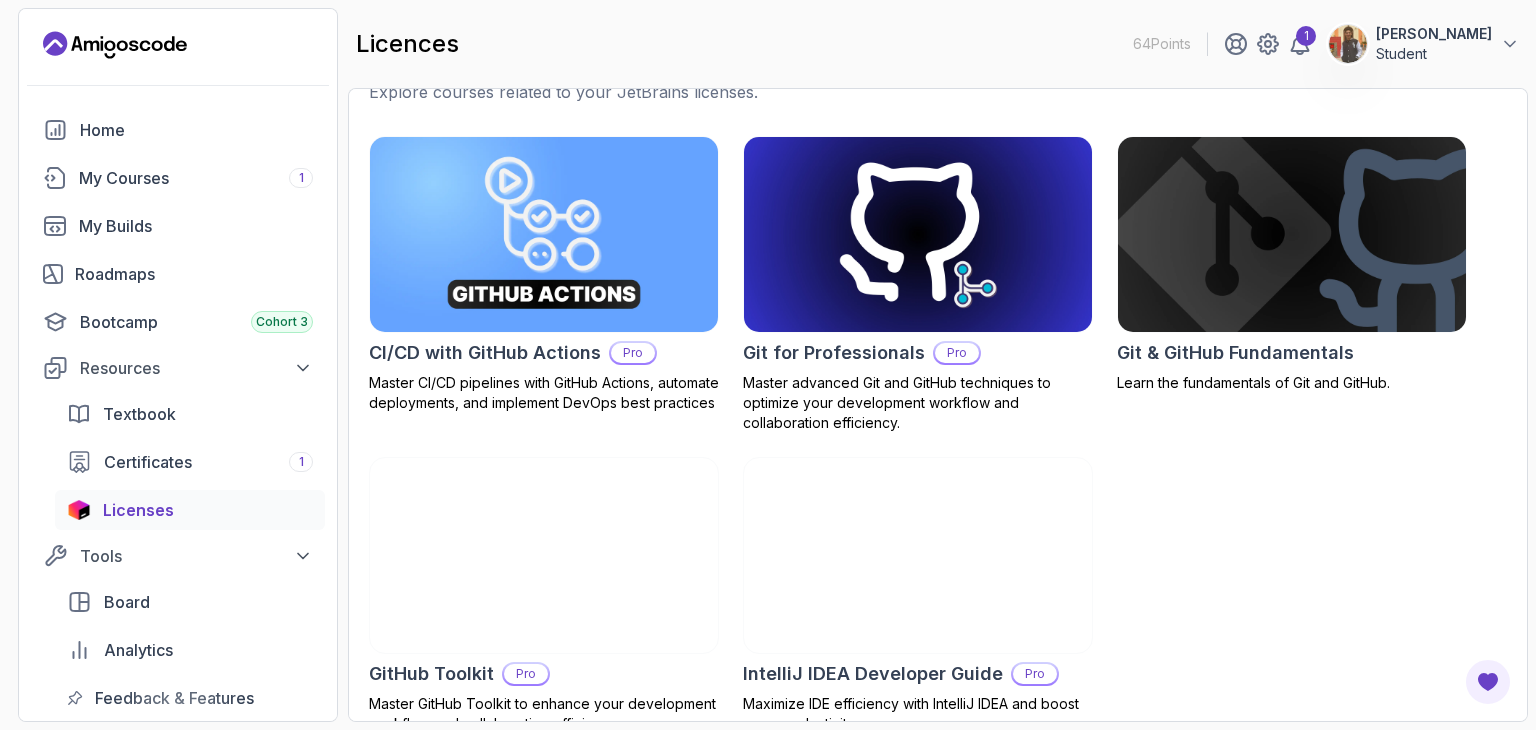 scroll, scrollTop: 600, scrollLeft: 0, axis: vertical 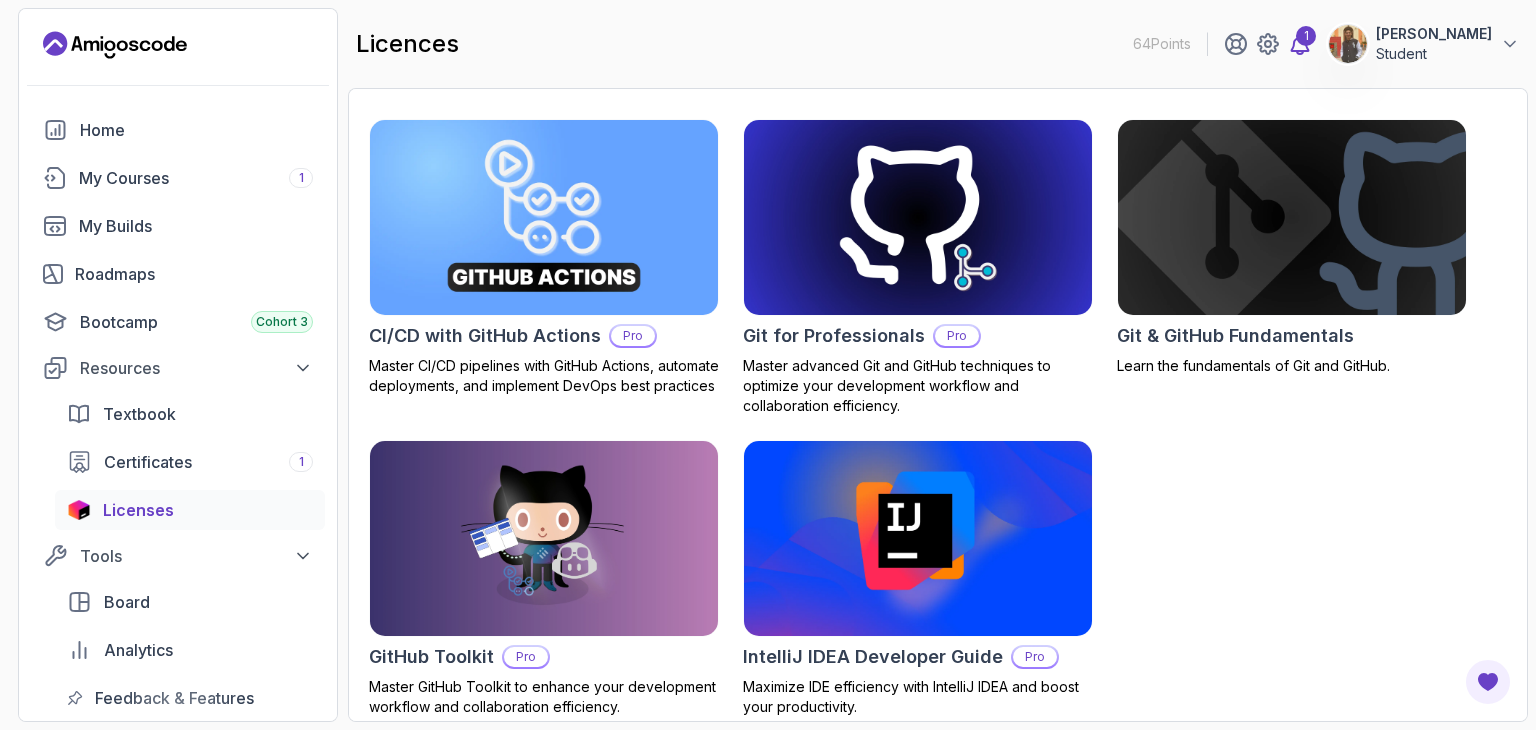 click 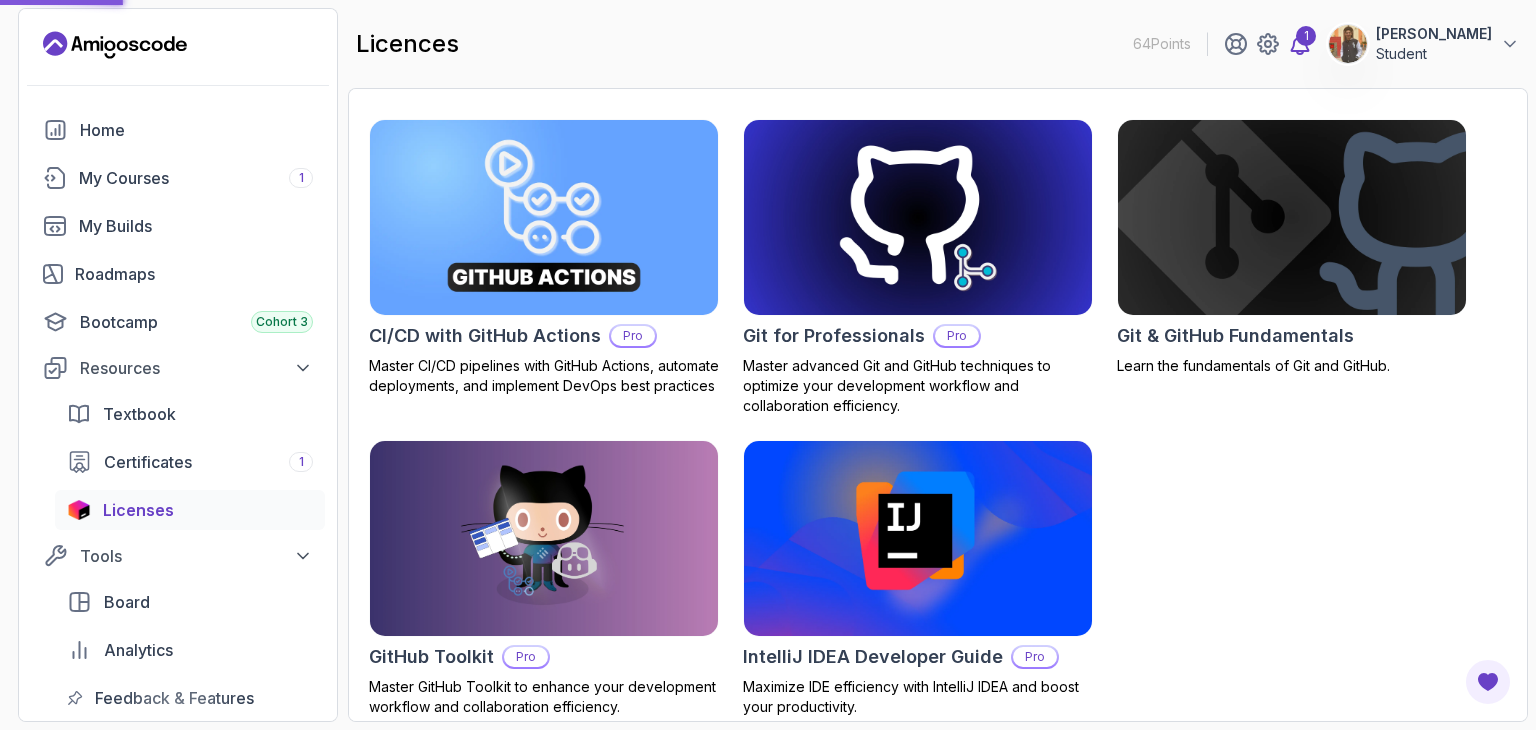 scroll, scrollTop: 0, scrollLeft: 0, axis: both 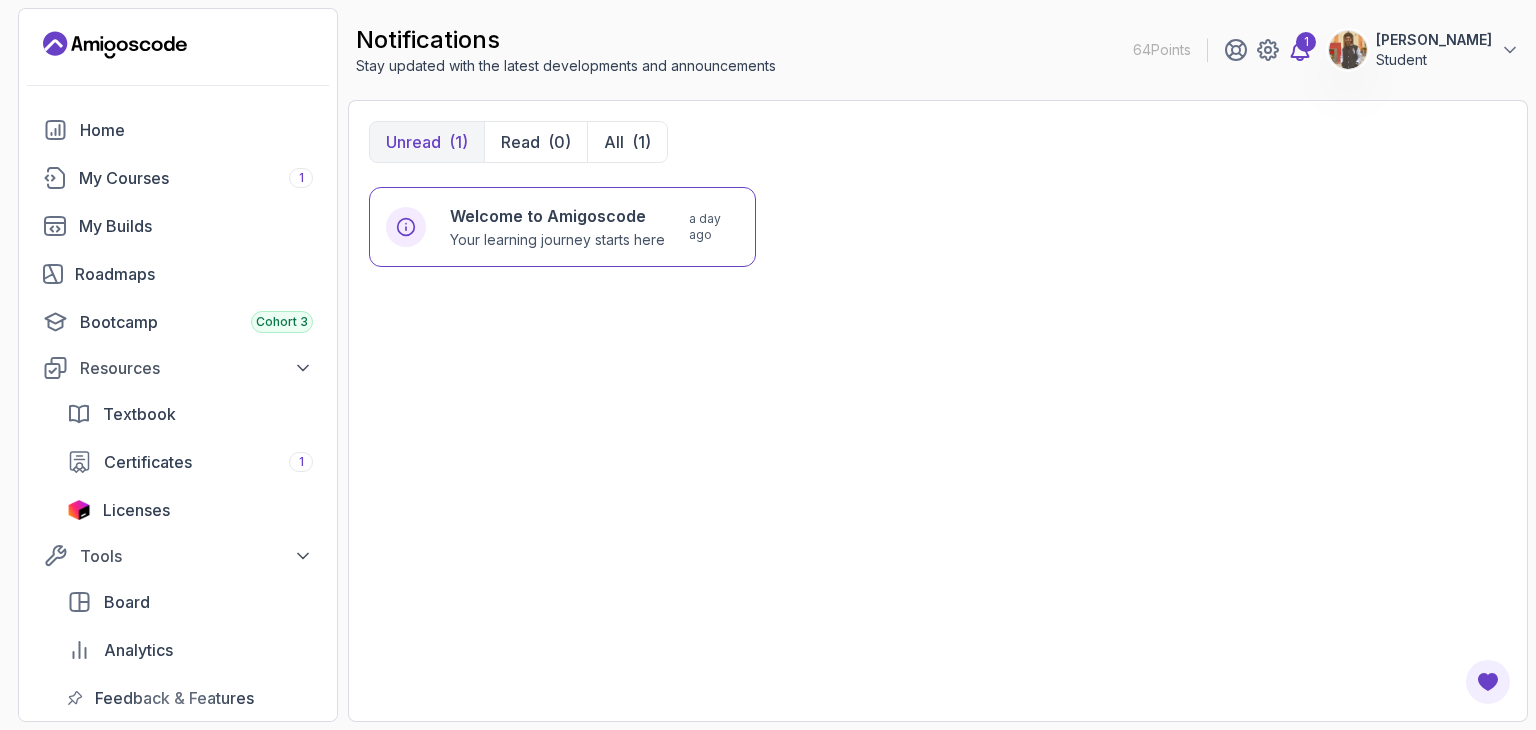 click on "1" at bounding box center (1306, 42) 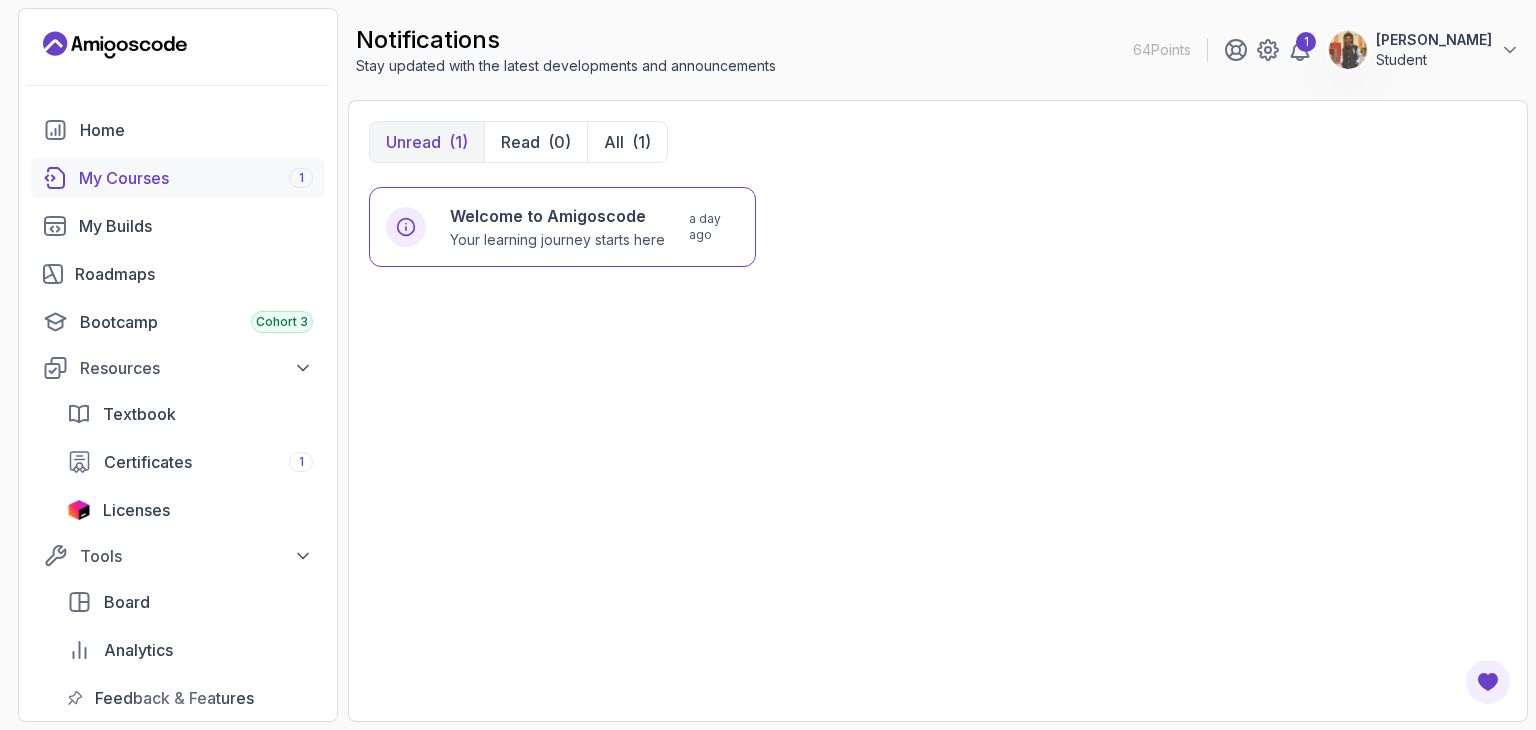 click on "My Courses 1" at bounding box center [178, 178] 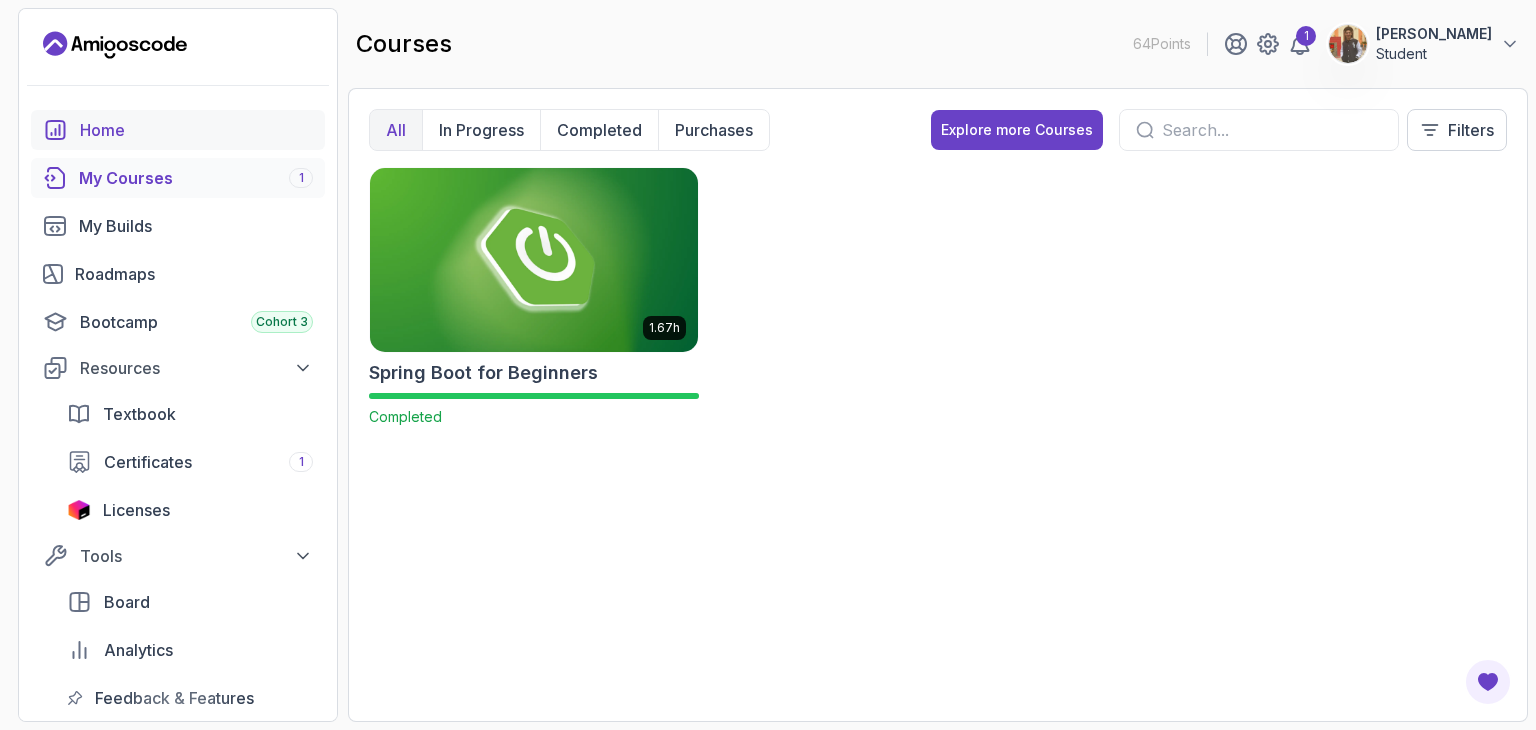 click on "Home" at bounding box center (196, 130) 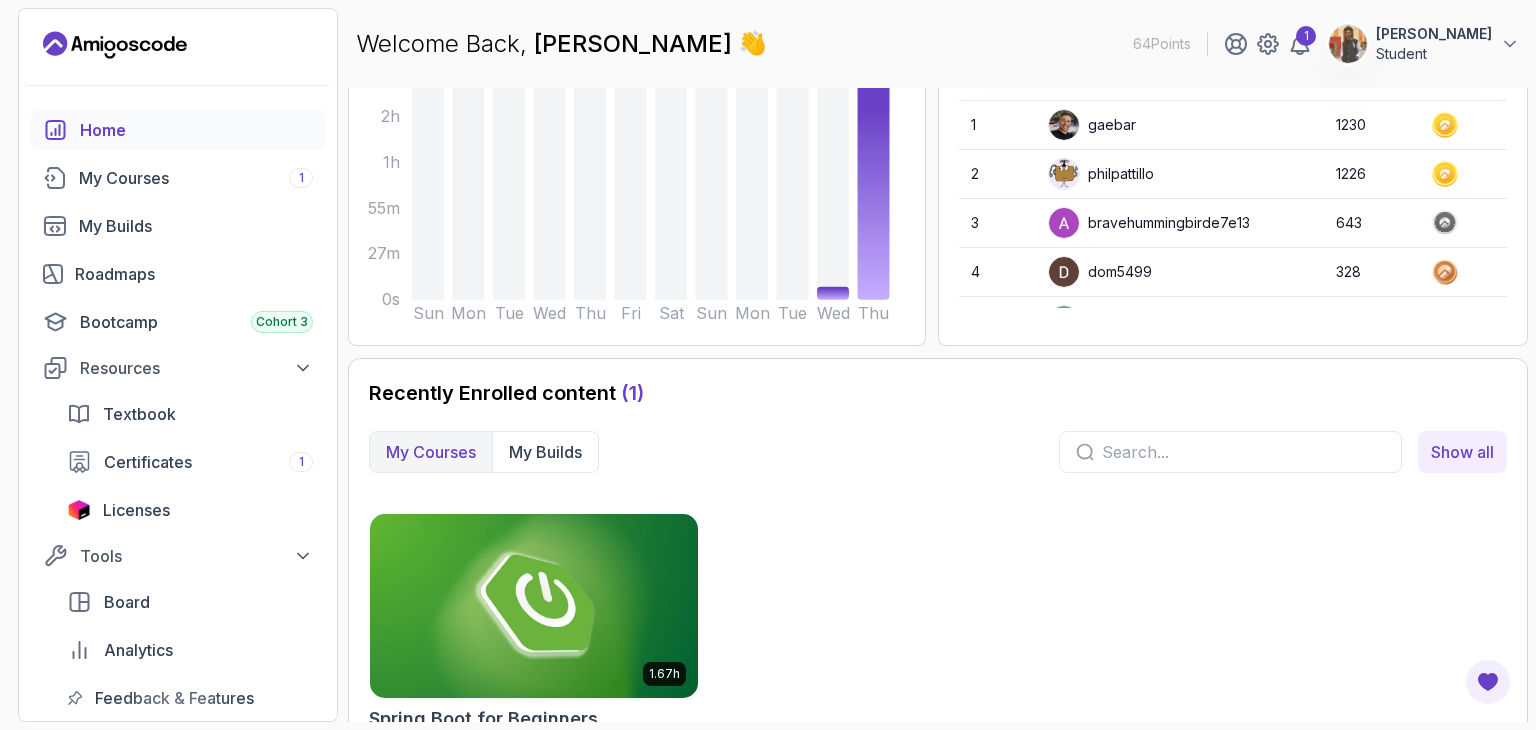 scroll, scrollTop: 300, scrollLeft: 0, axis: vertical 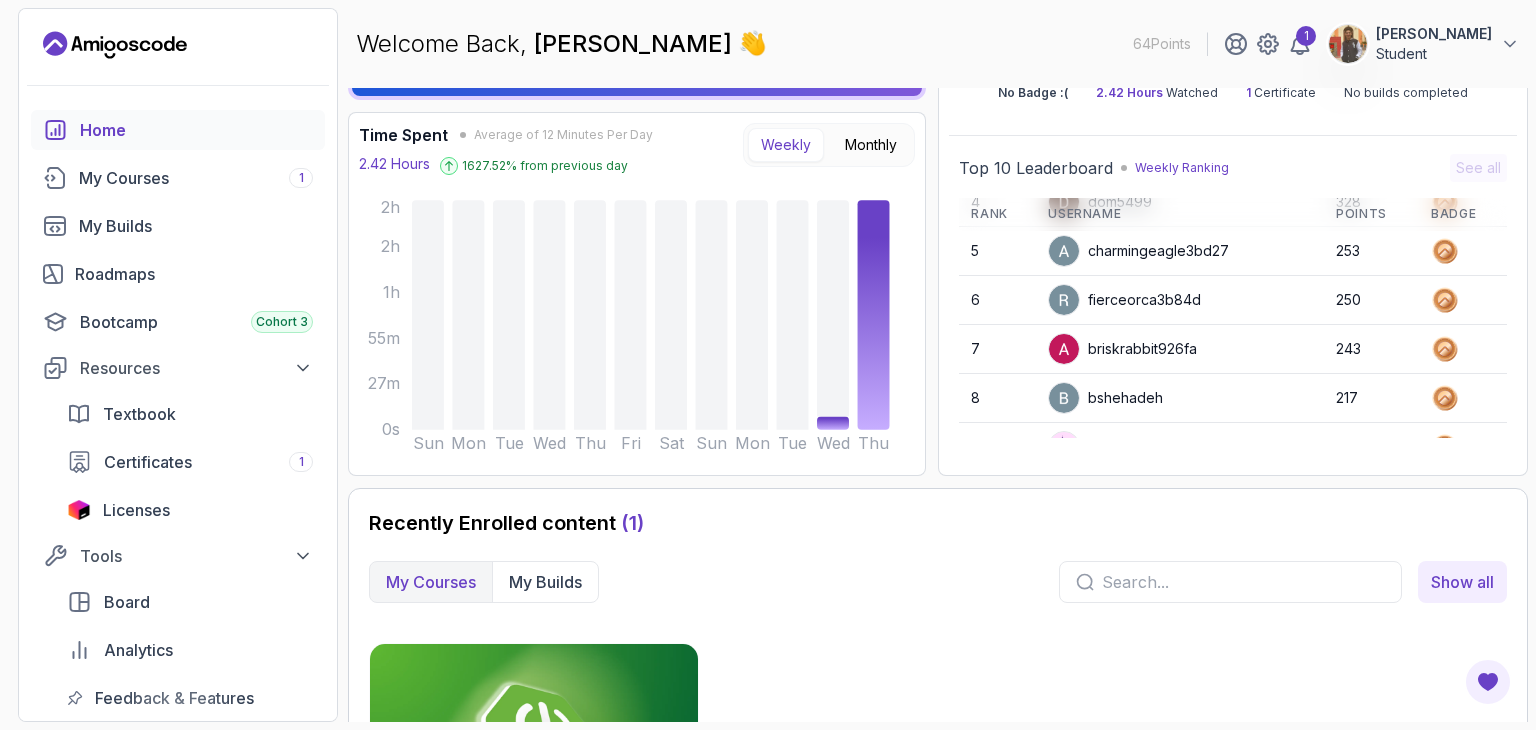 click on "64  Points" at bounding box center [1162, 44] 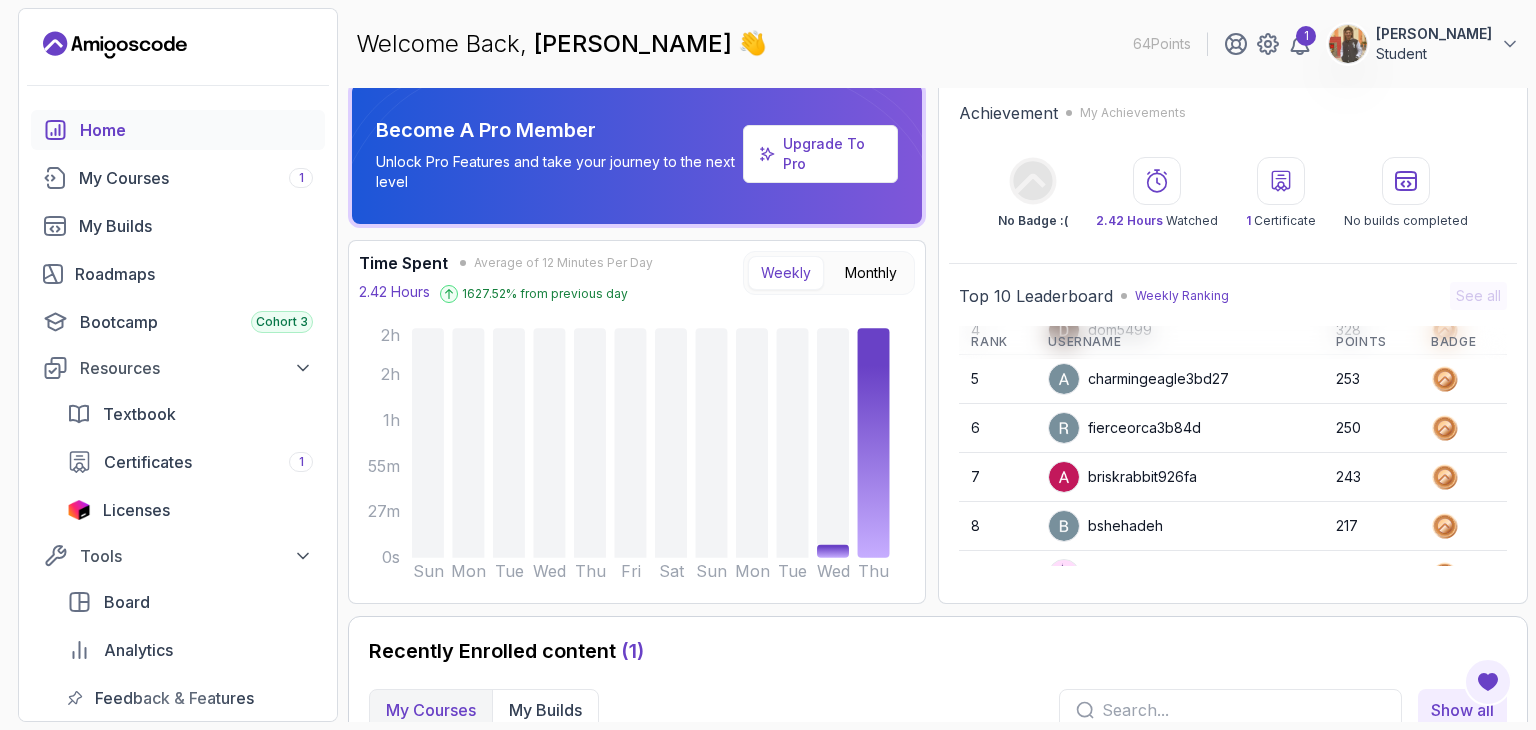 scroll, scrollTop: 0, scrollLeft: 0, axis: both 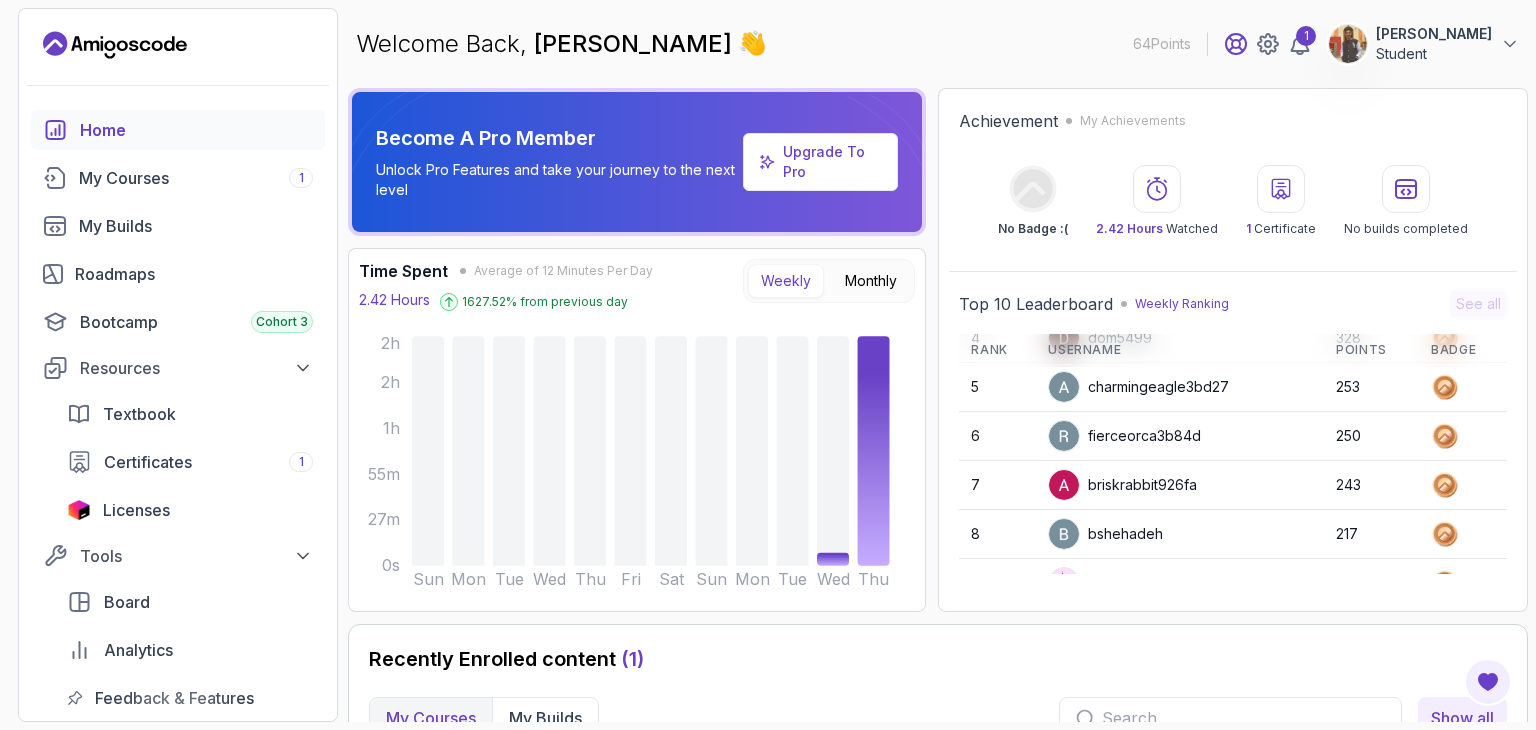 click 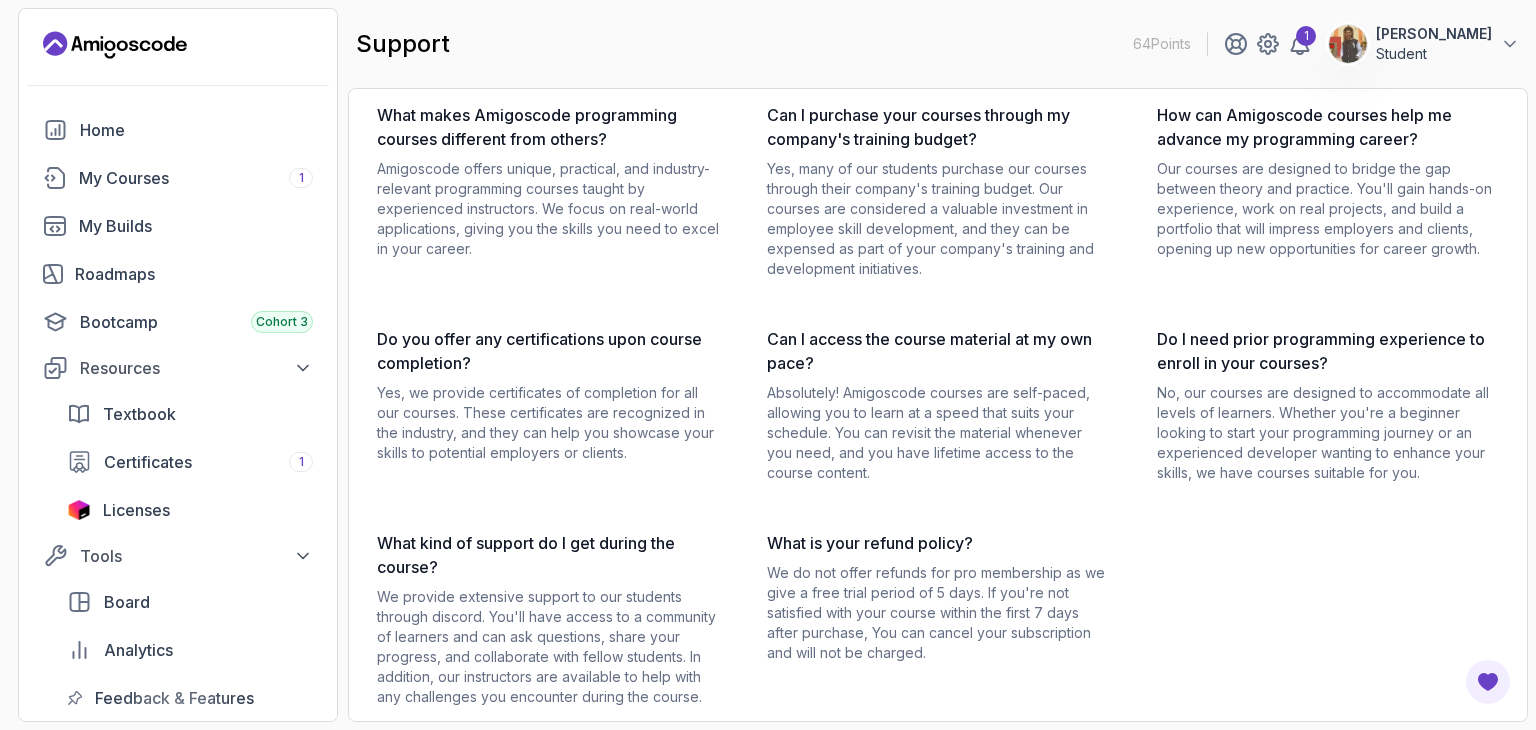 scroll, scrollTop: 213, scrollLeft: 0, axis: vertical 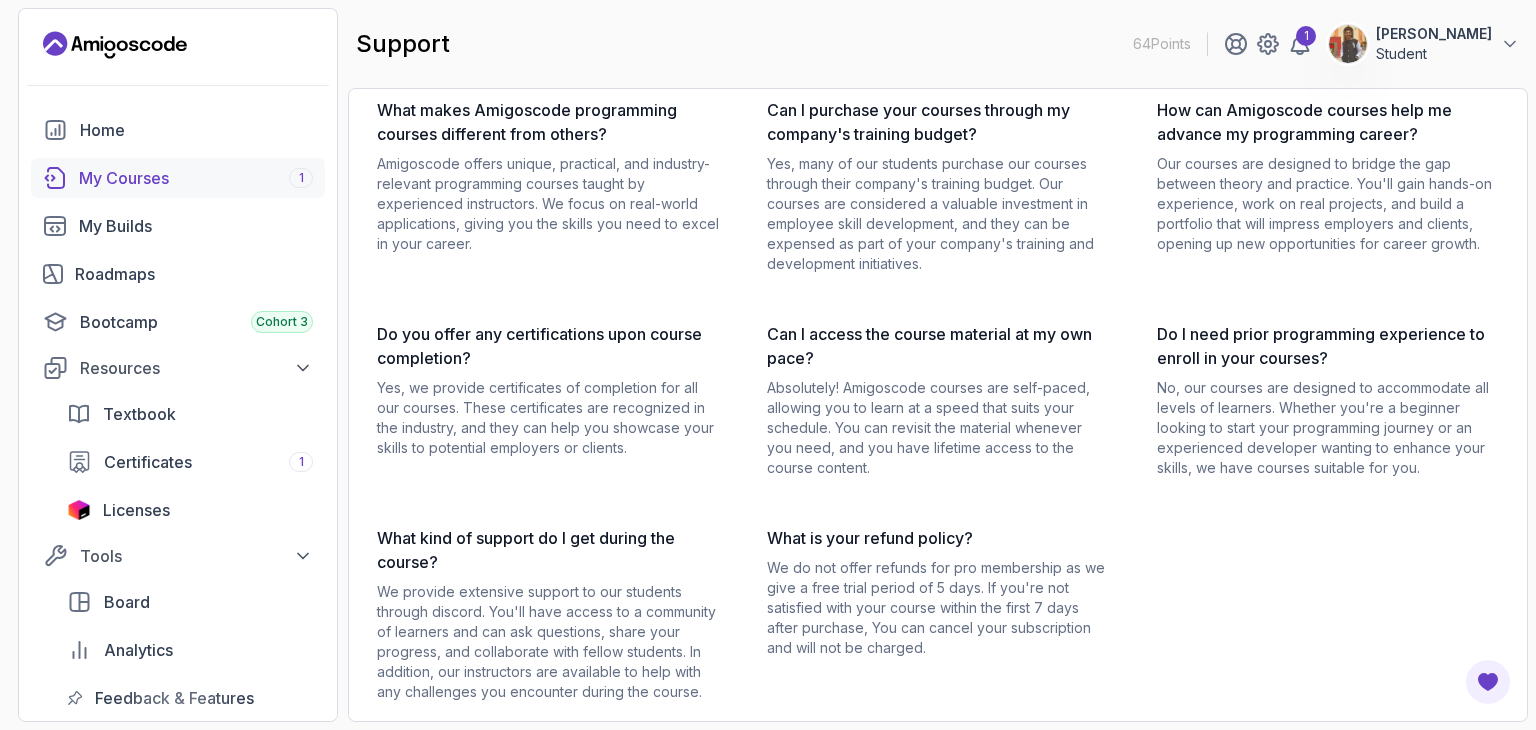 click on "My Courses 1" at bounding box center (178, 178) 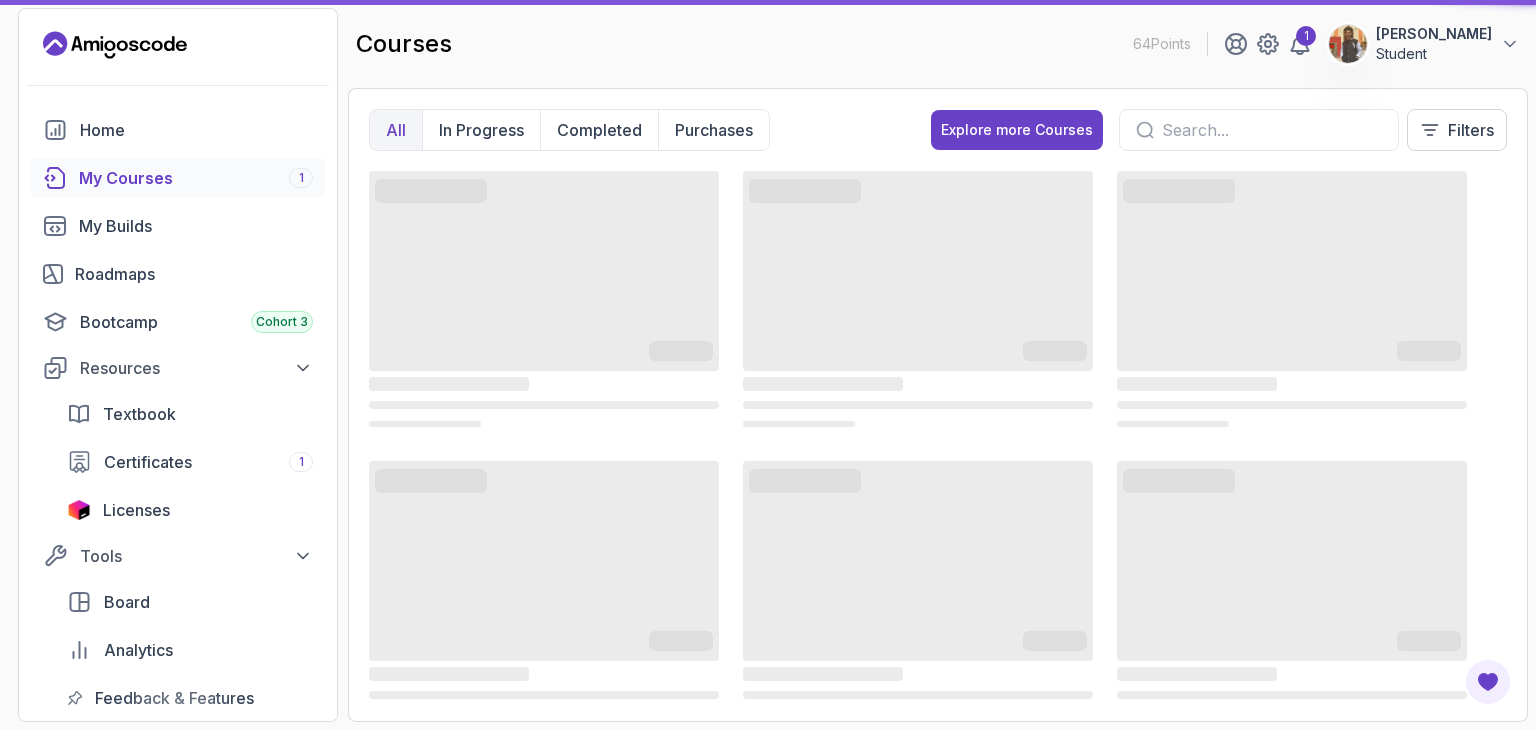 scroll, scrollTop: 0, scrollLeft: 0, axis: both 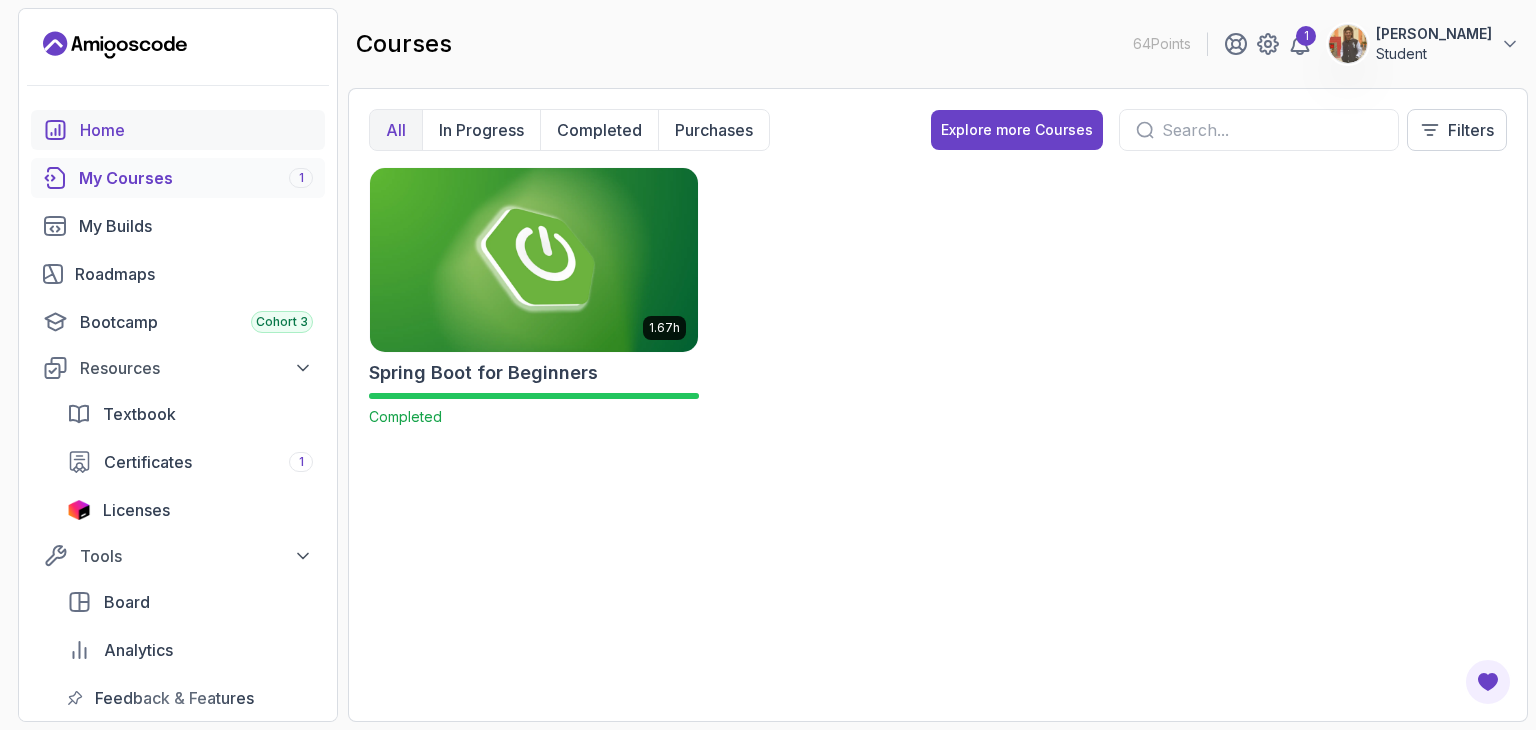 click on "Home" at bounding box center (196, 130) 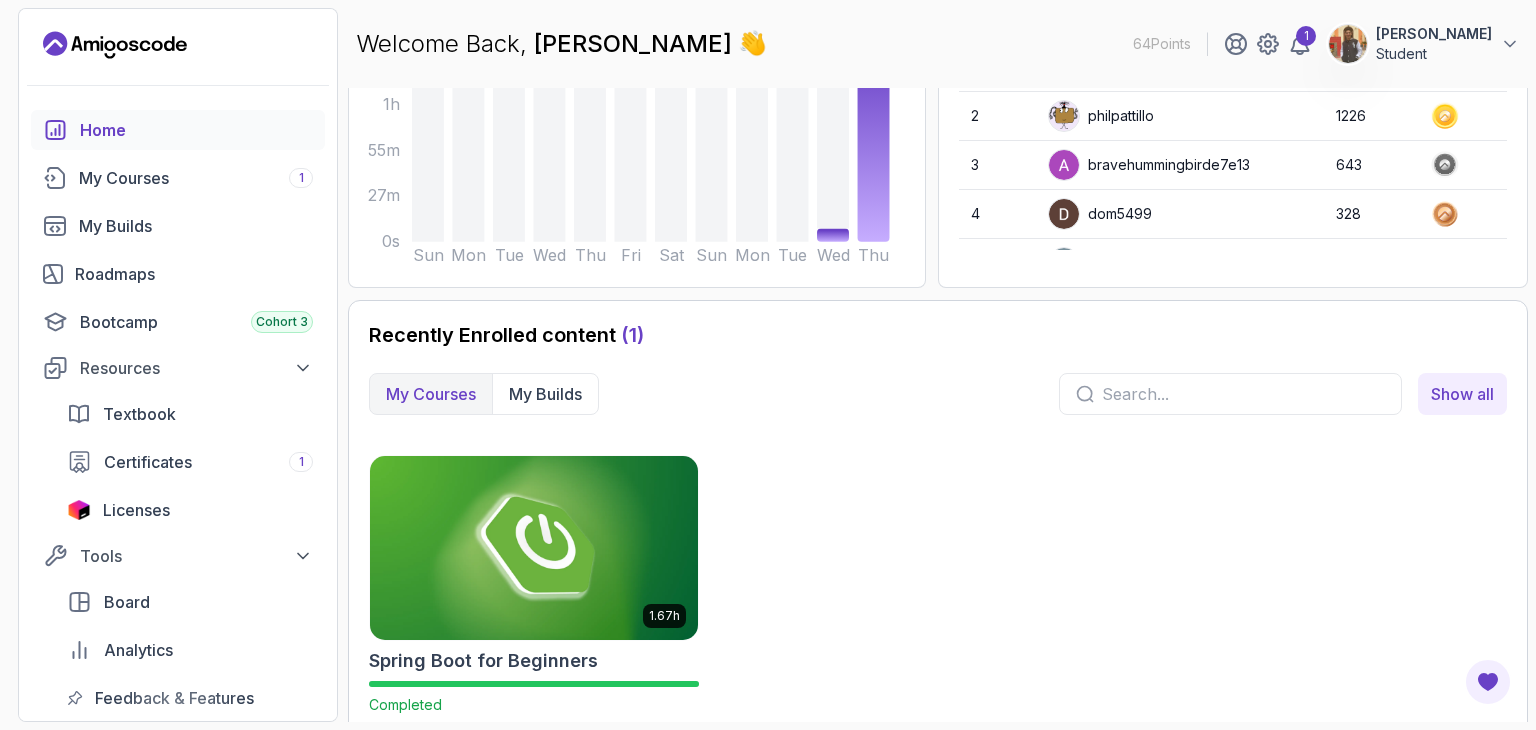 scroll, scrollTop: 336, scrollLeft: 0, axis: vertical 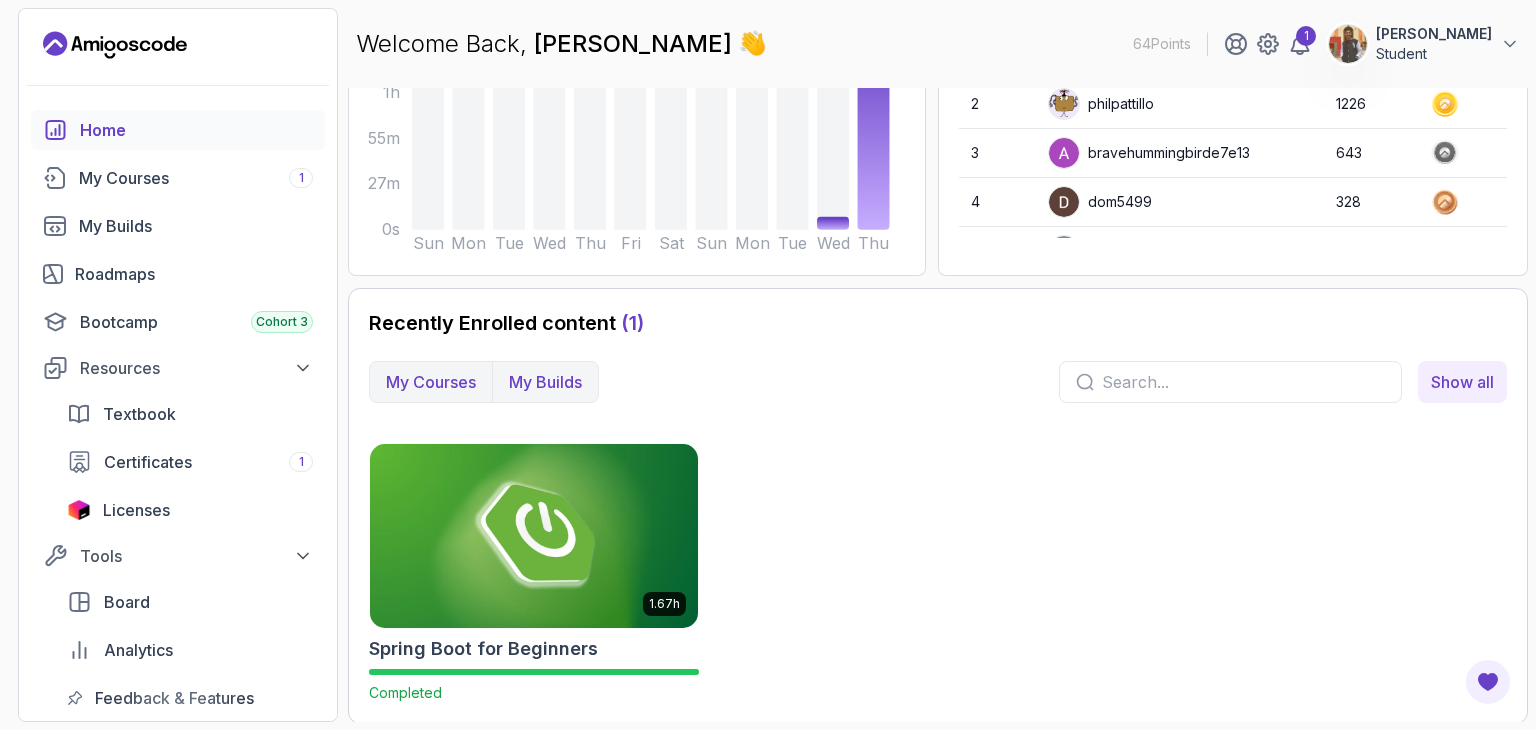 click on "My Builds" at bounding box center (545, 382) 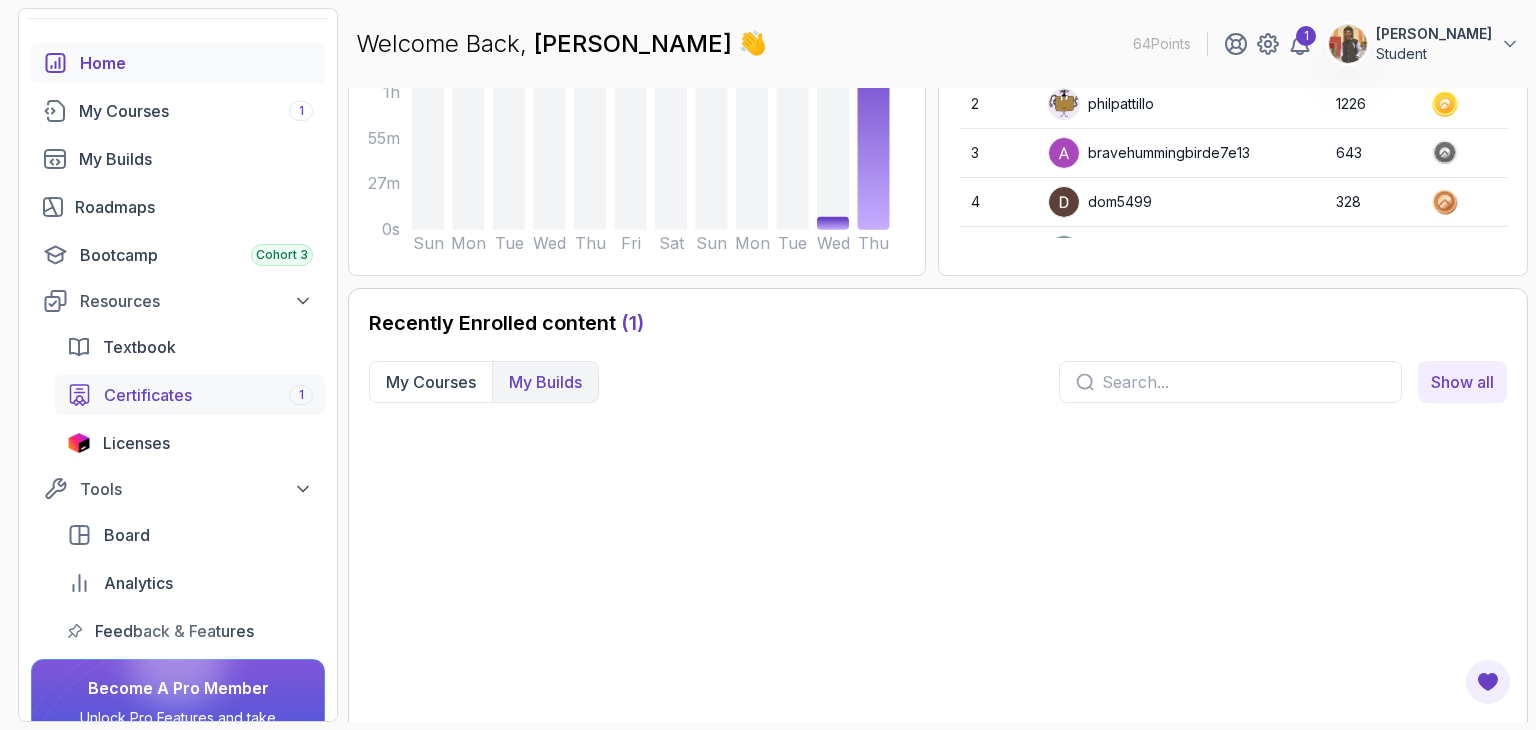 scroll, scrollTop: 184, scrollLeft: 0, axis: vertical 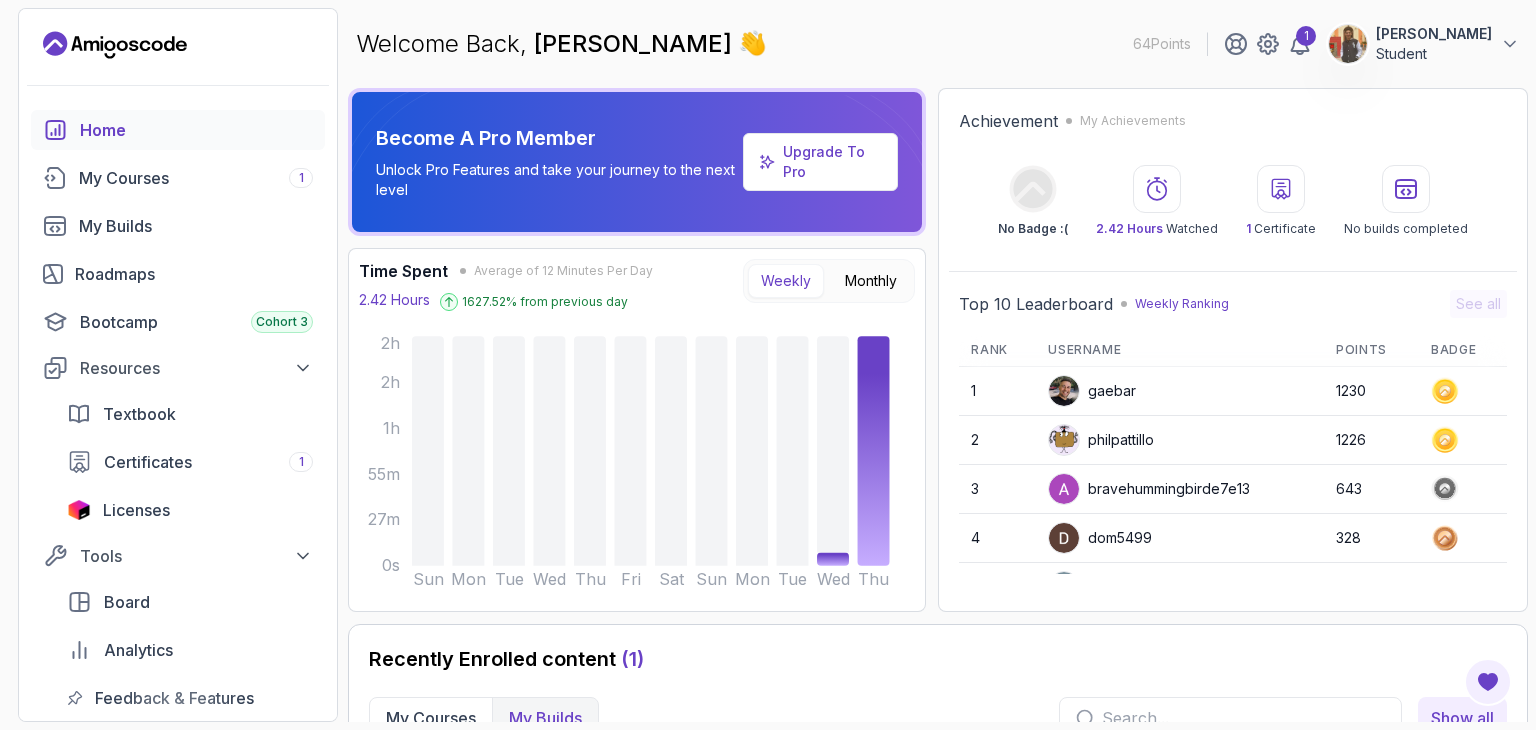 click 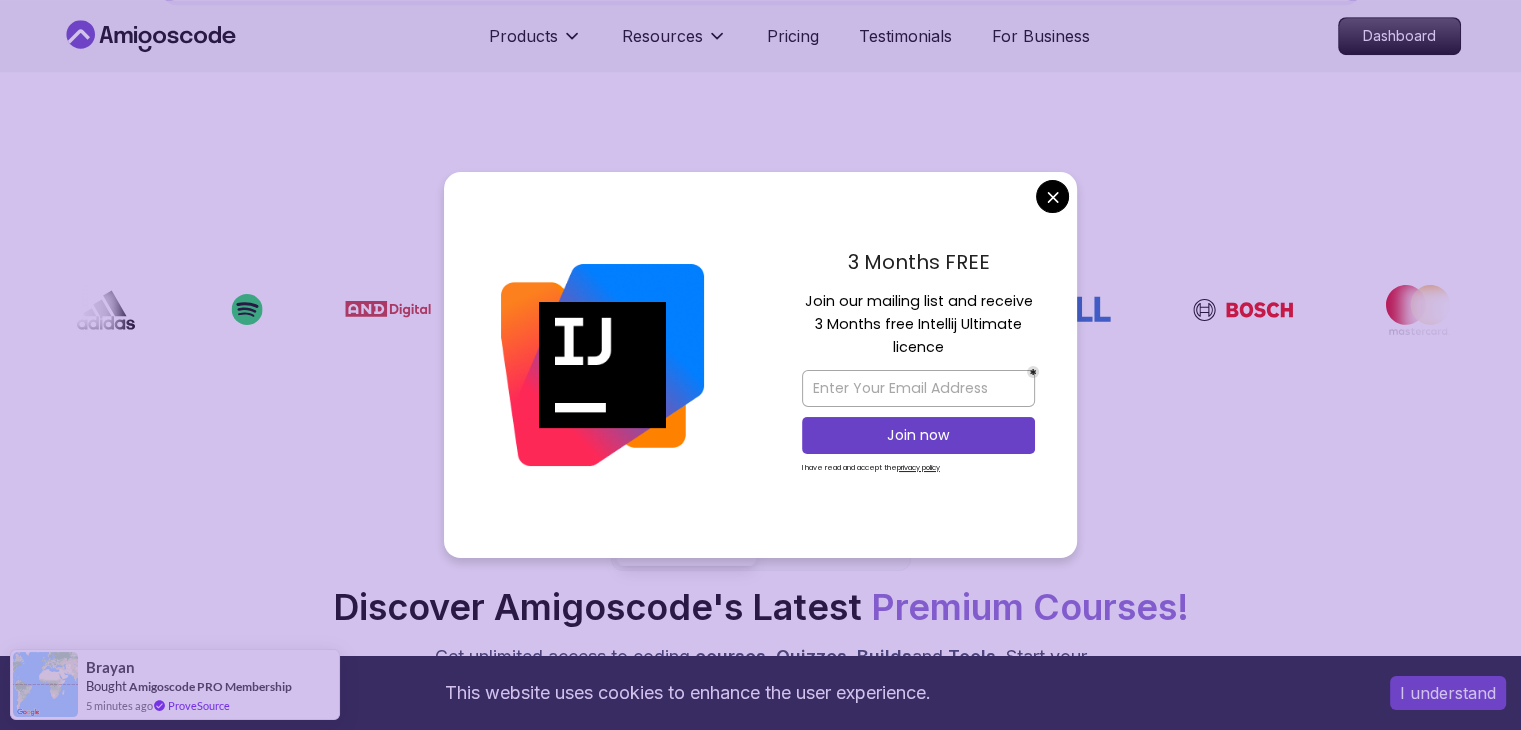 scroll, scrollTop: 1600, scrollLeft: 0, axis: vertical 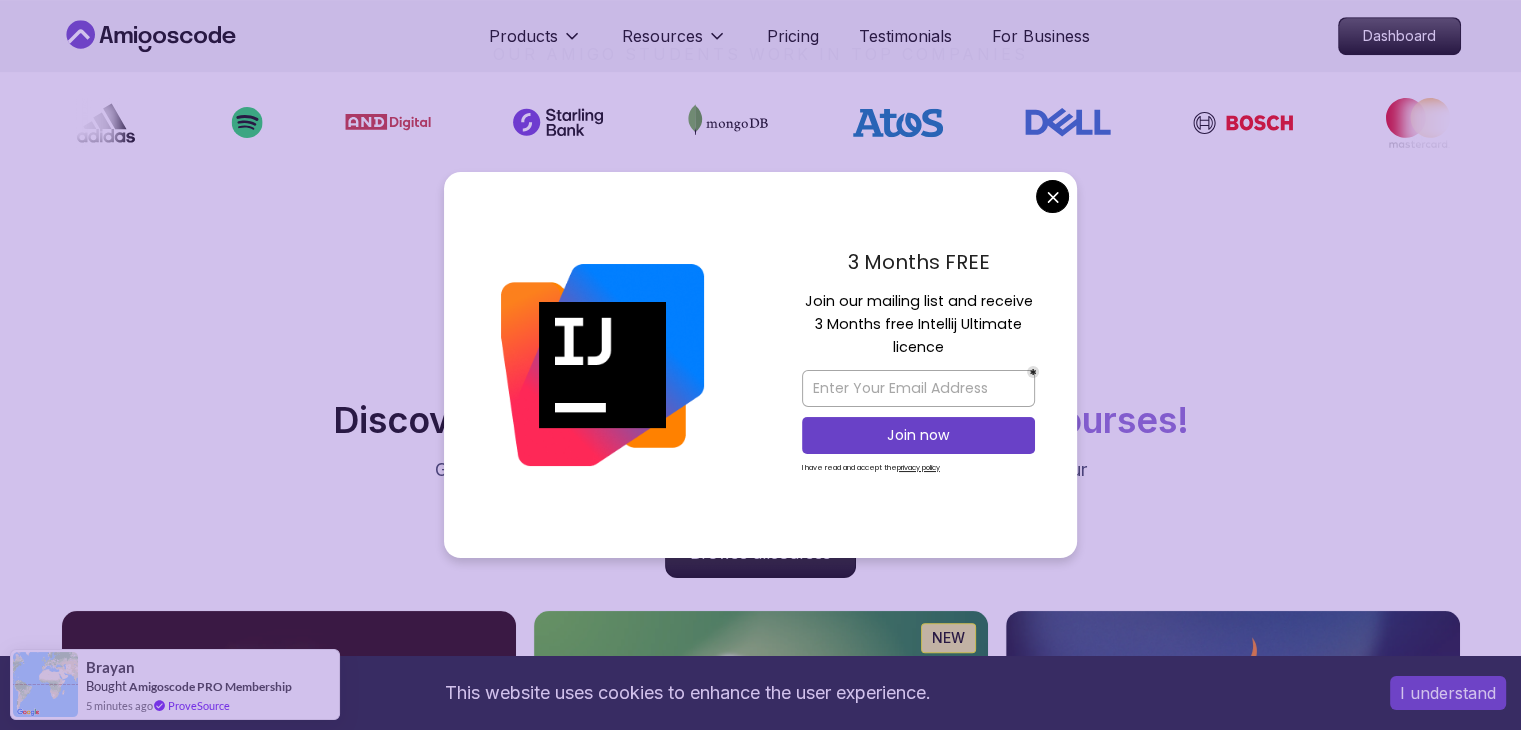 click on "This website uses cookies to enhance the user experience. I understand Products Resources Pricing Testimonials For Business Dashboard Products Resources Pricing Testimonials For Business Dashboard Jogh Long Spring Developer Advocate "Amigoscode Does a pretty good job, and consistently too, covering Spring and for that, I'm very Appreciative" The One-Stop Platform for   Developers Get unlimited access to coding   courses ,   Quizzes ,   Builds  and   Tools . Start your journey or level up your career with Amigoscode today! Start for Free https://amigoscode.com/dashboard OUR AMIGO STUDENTS WORK IN TOP COMPANIES Courses Builds Discover Amigoscode's Latest   Premium Courses! Get unlimited access to coding   courses ,   Quizzes ,   Builds  and   Tools . Start your journey or level up your career with Amigoscode today! Browse all  courses Advanced Spring Boot Pro Dive deep into Spring Boot with our advanced course, designed to take your skills from intermediate to expert level. NEW Spring Boot for Beginners Pro Pro" at bounding box center (760, 4255) 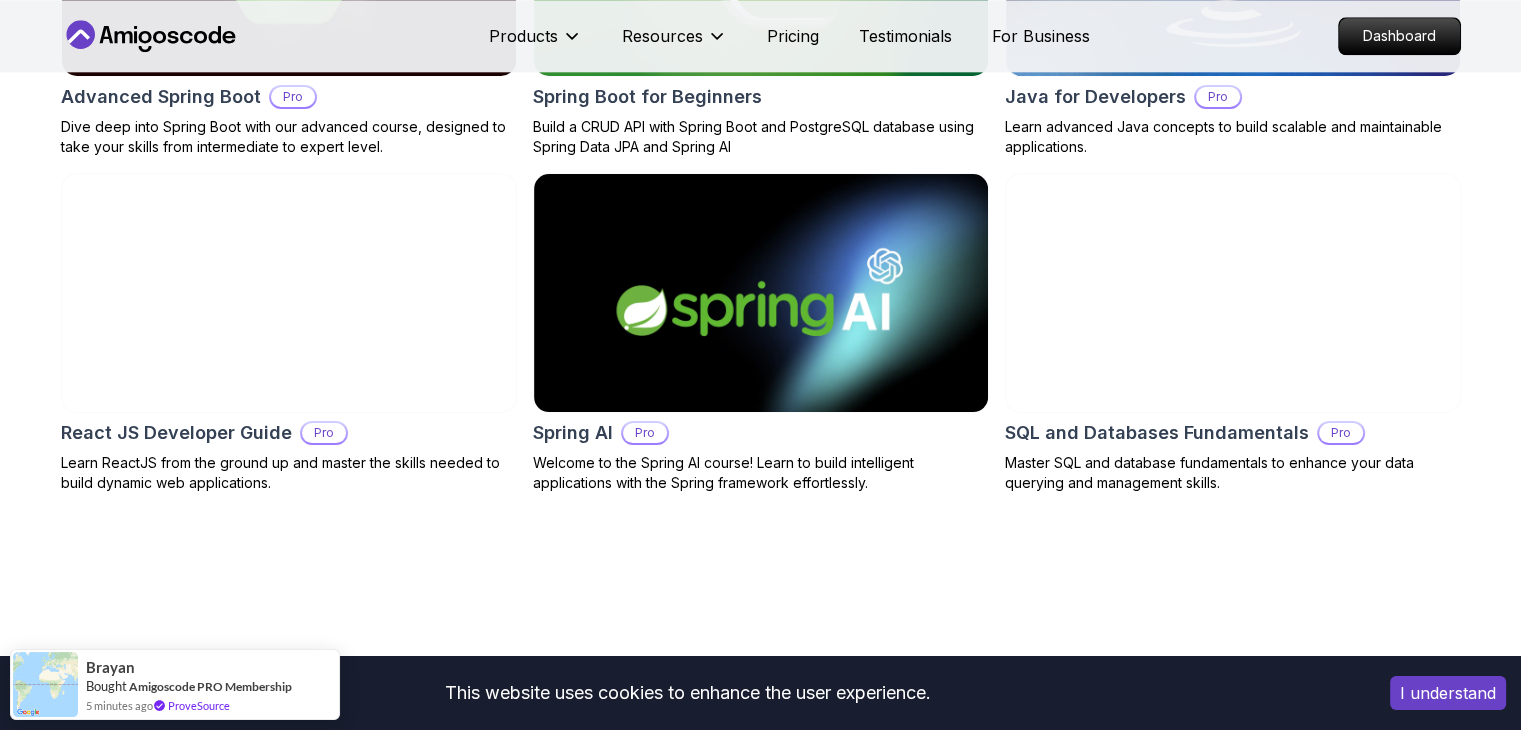 scroll, scrollTop: 2200, scrollLeft: 0, axis: vertical 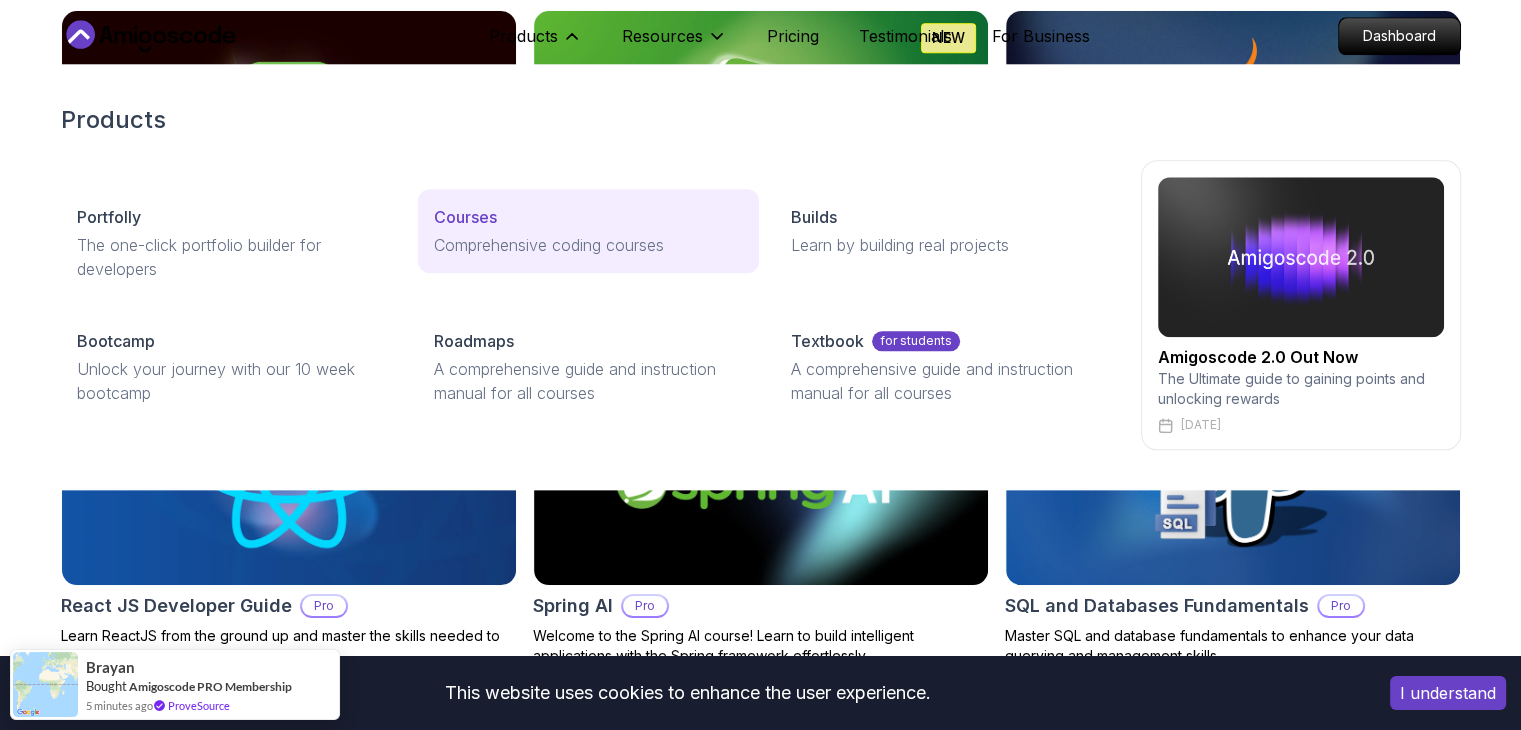 click on "Courses Comprehensive coding courses" at bounding box center [588, 231] 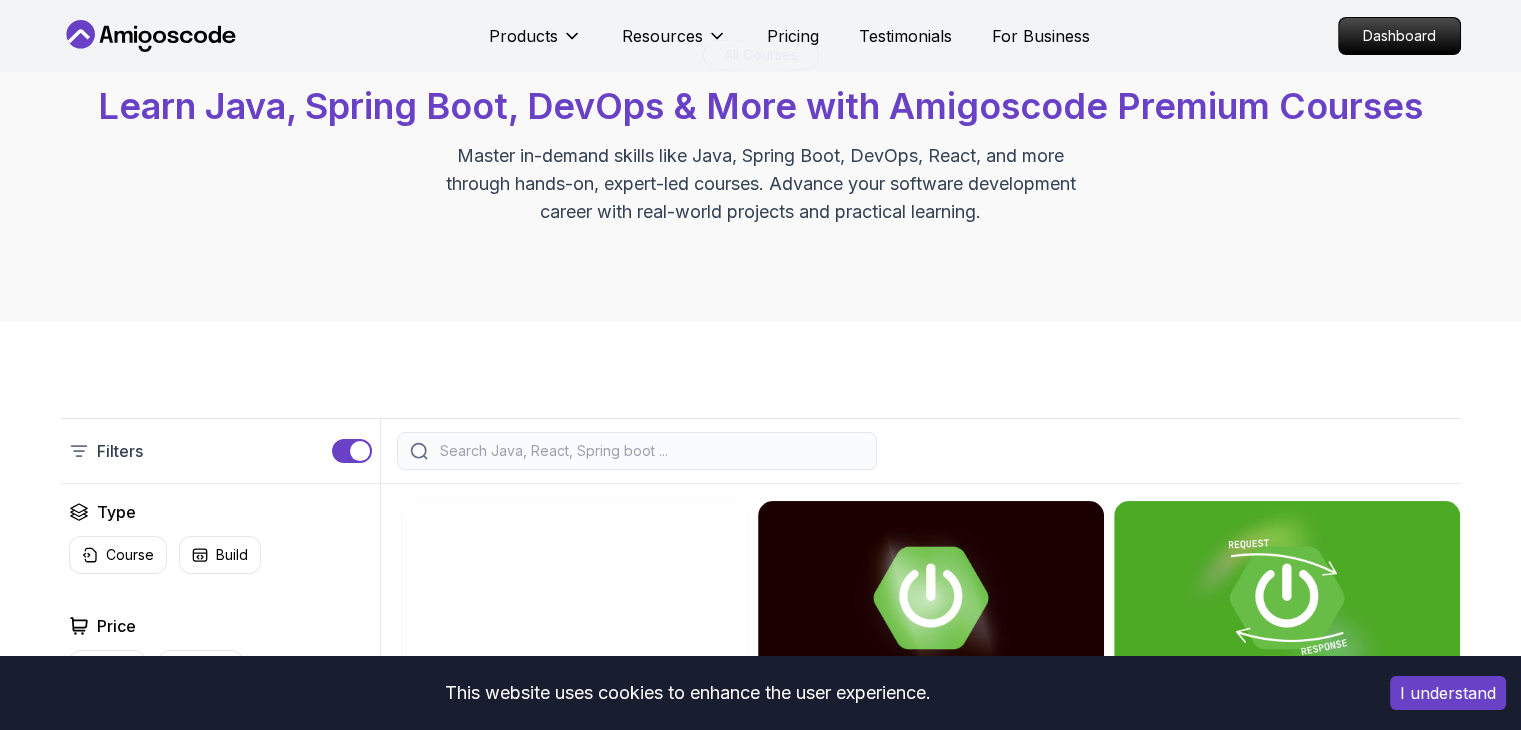 scroll, scrollTop: 500, scrollLeft: 0, axis: vertical 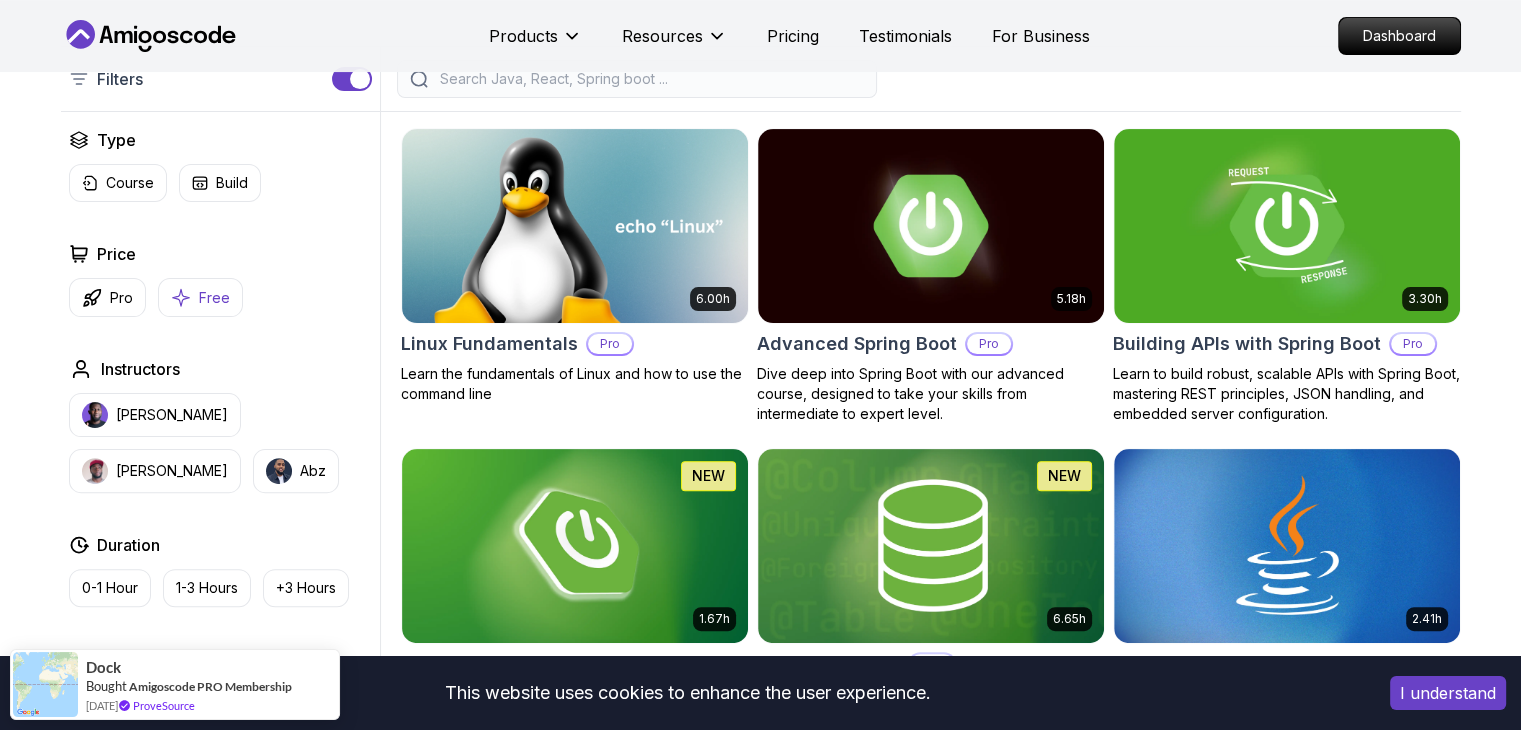 click on "Free" at bounding box center (214, 298) 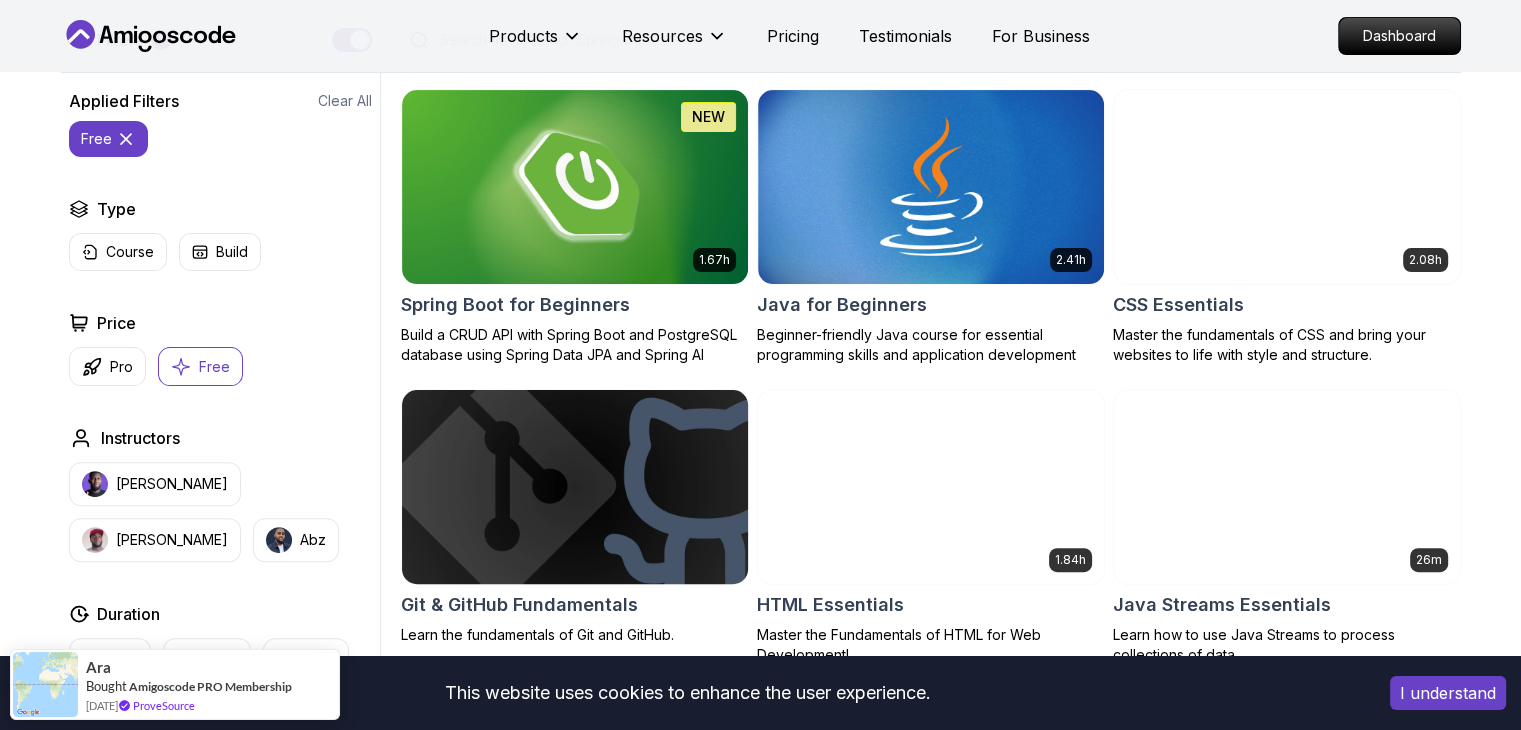 scroll, scrollTop: 500, scrollLeft: 0, axis: vertical 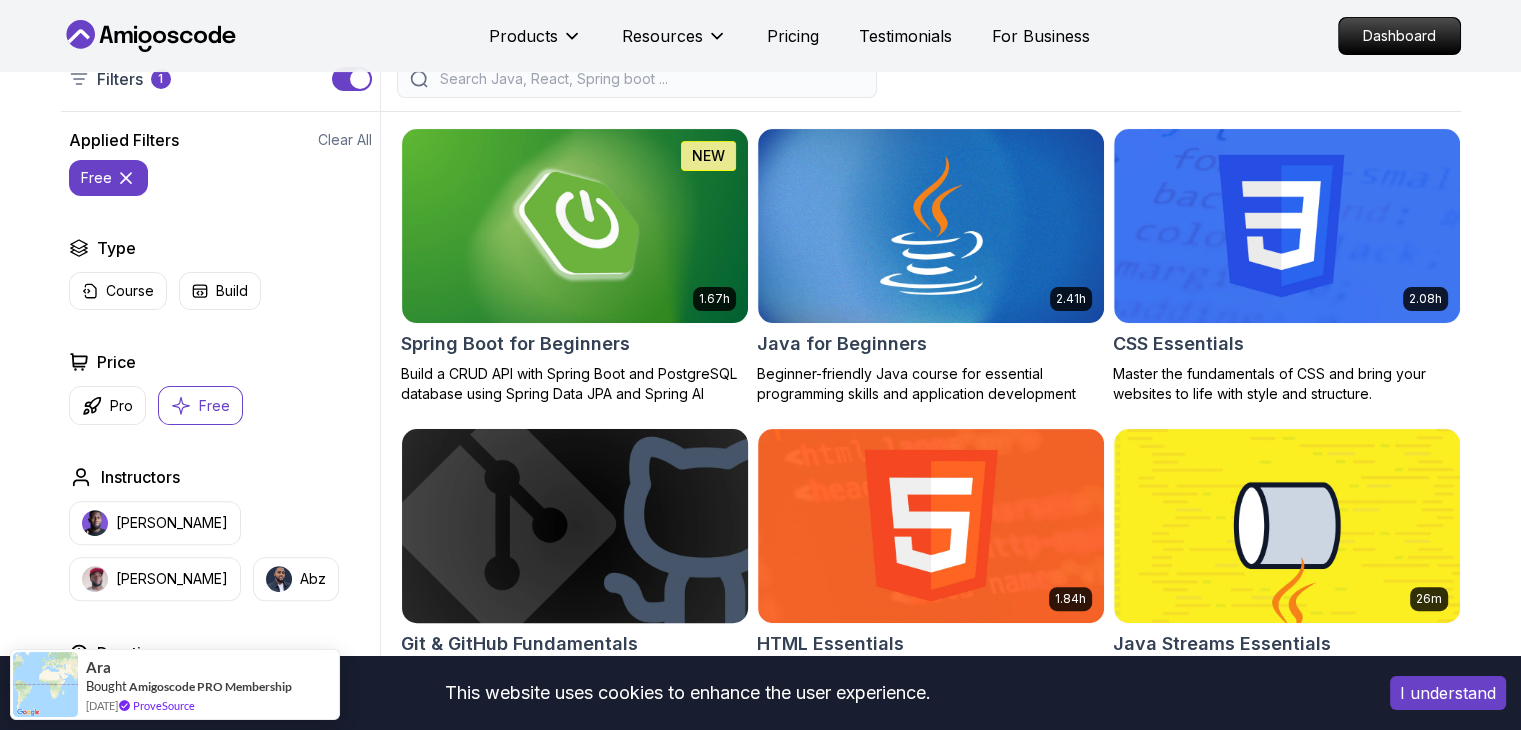 click at bounding box center [574, 525] 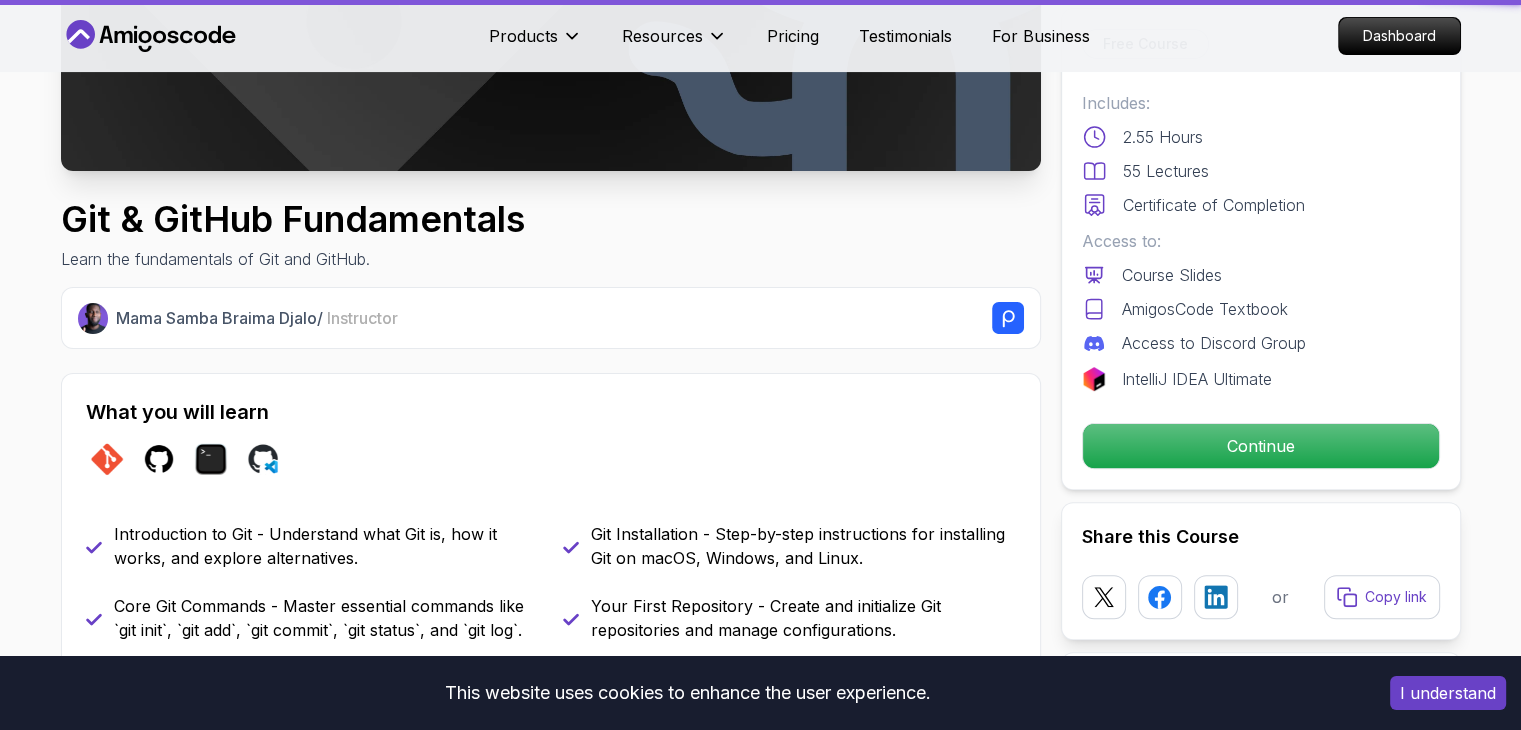 scroll, scrollTop: 0, scrollLeft: 0, axis: both 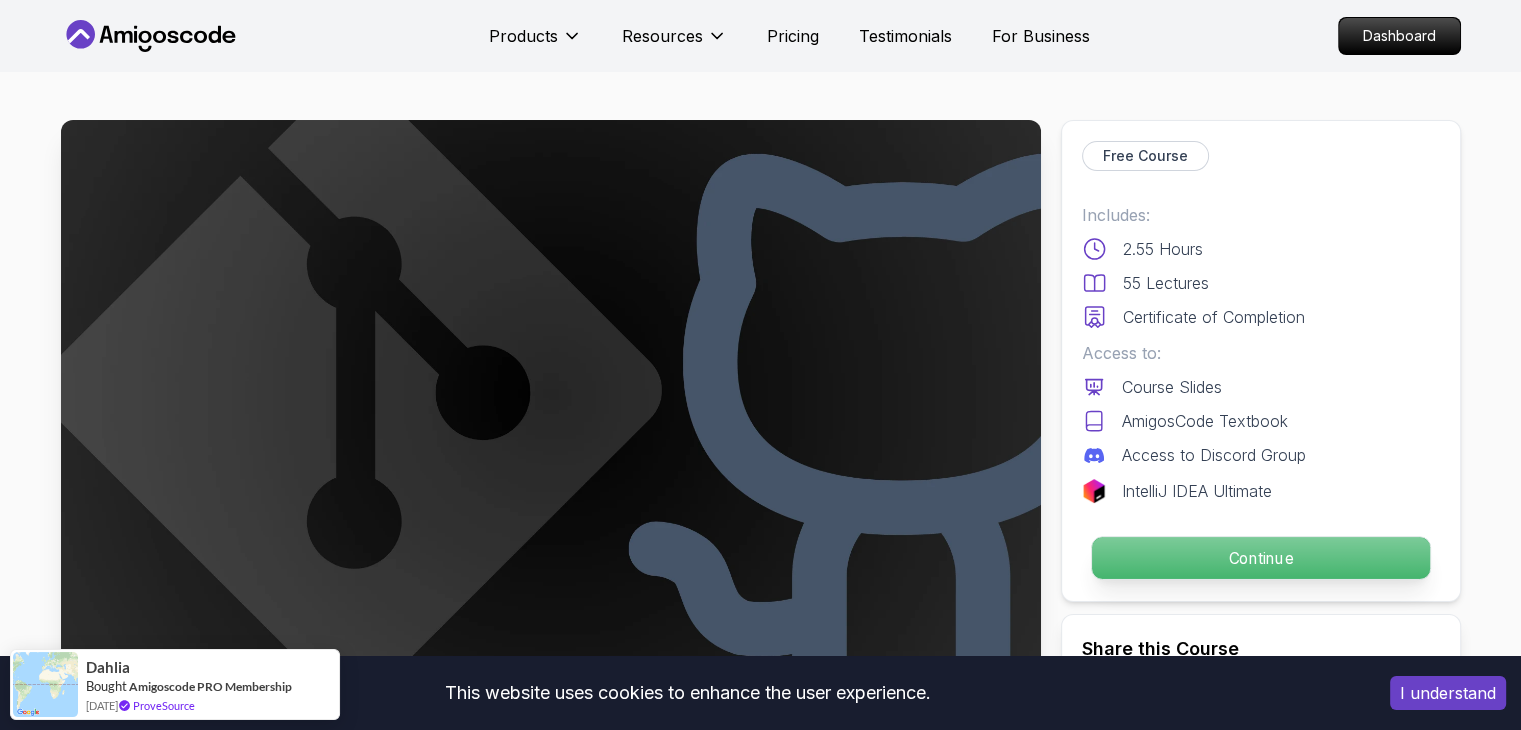 click on "Continue" 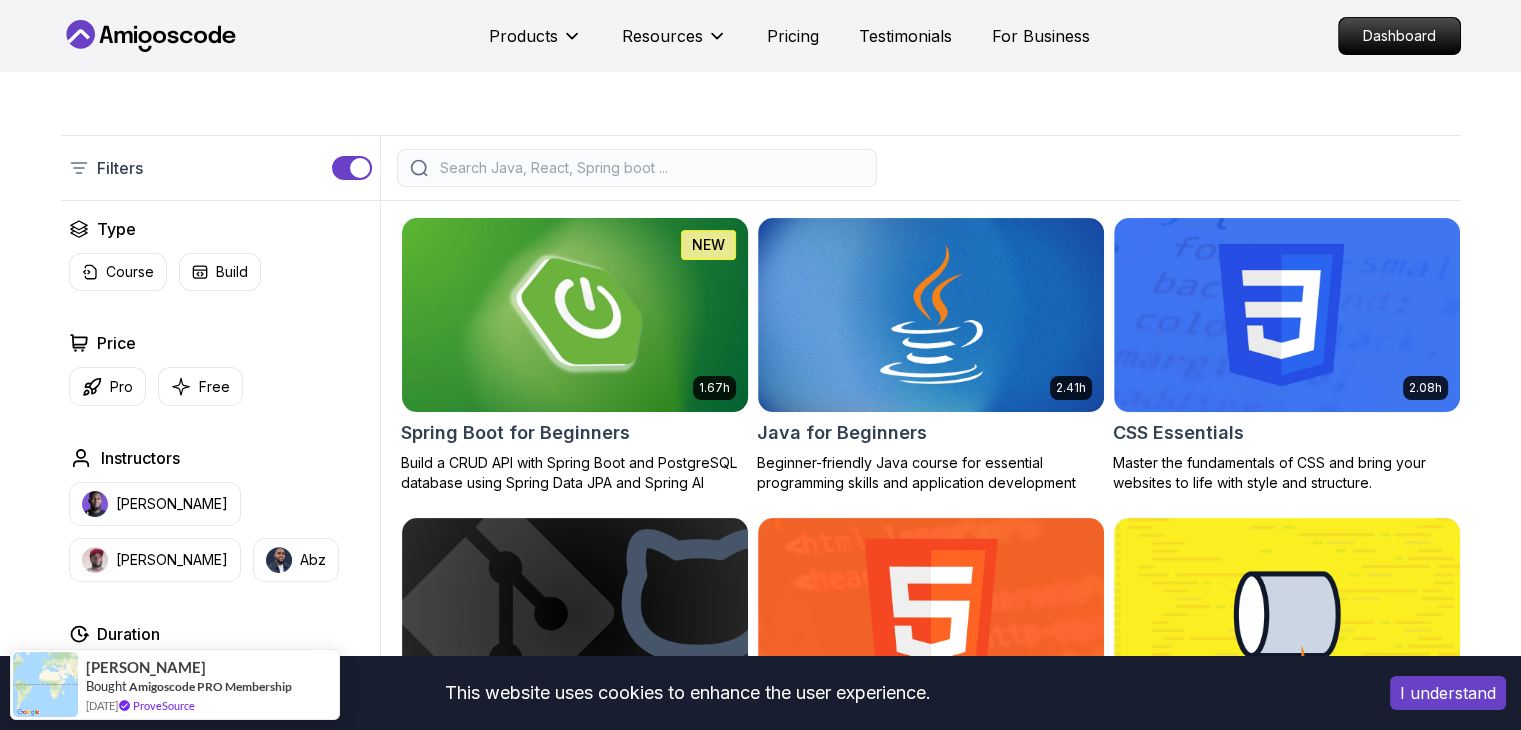 scroll, scrollTop: 412, scrollLeft: 0, axis: vertical 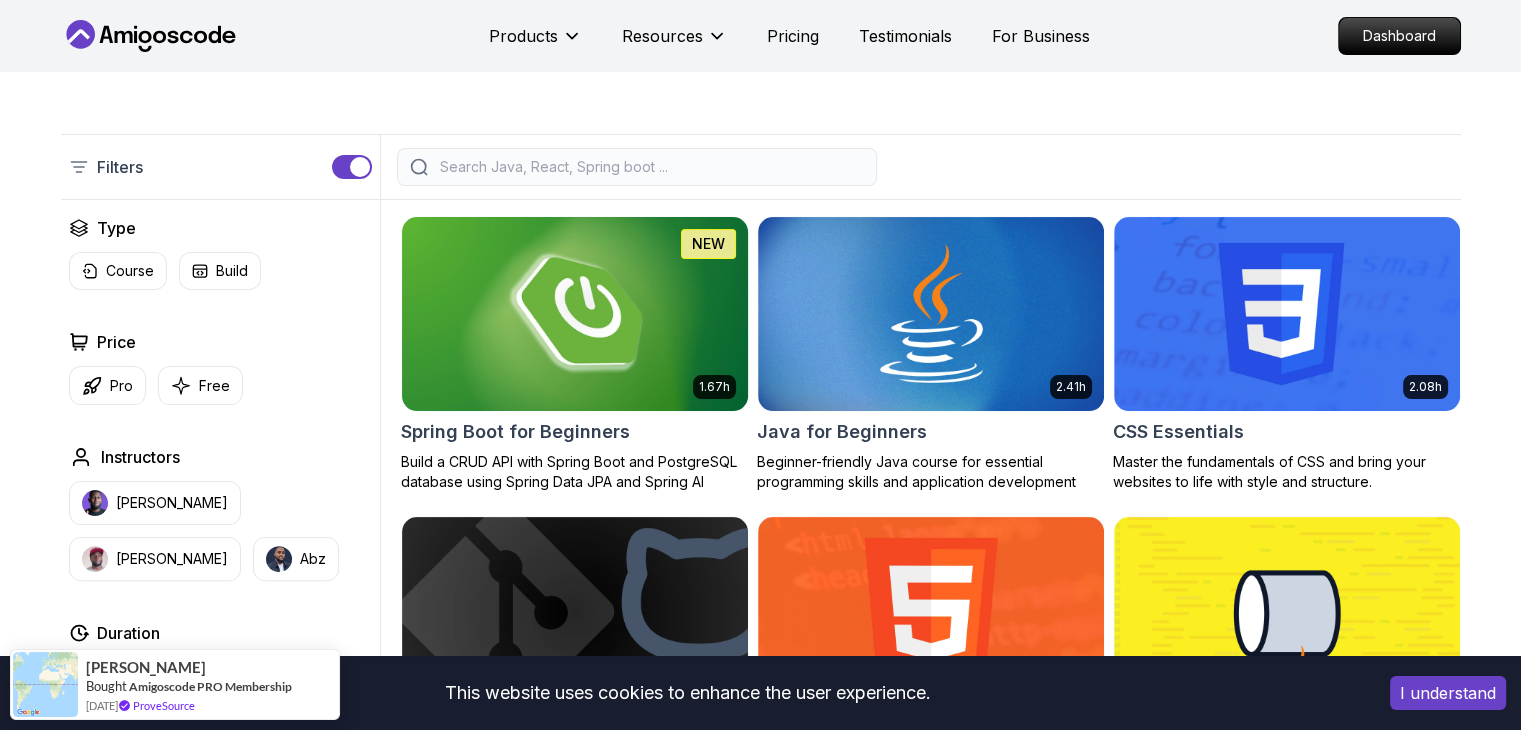click 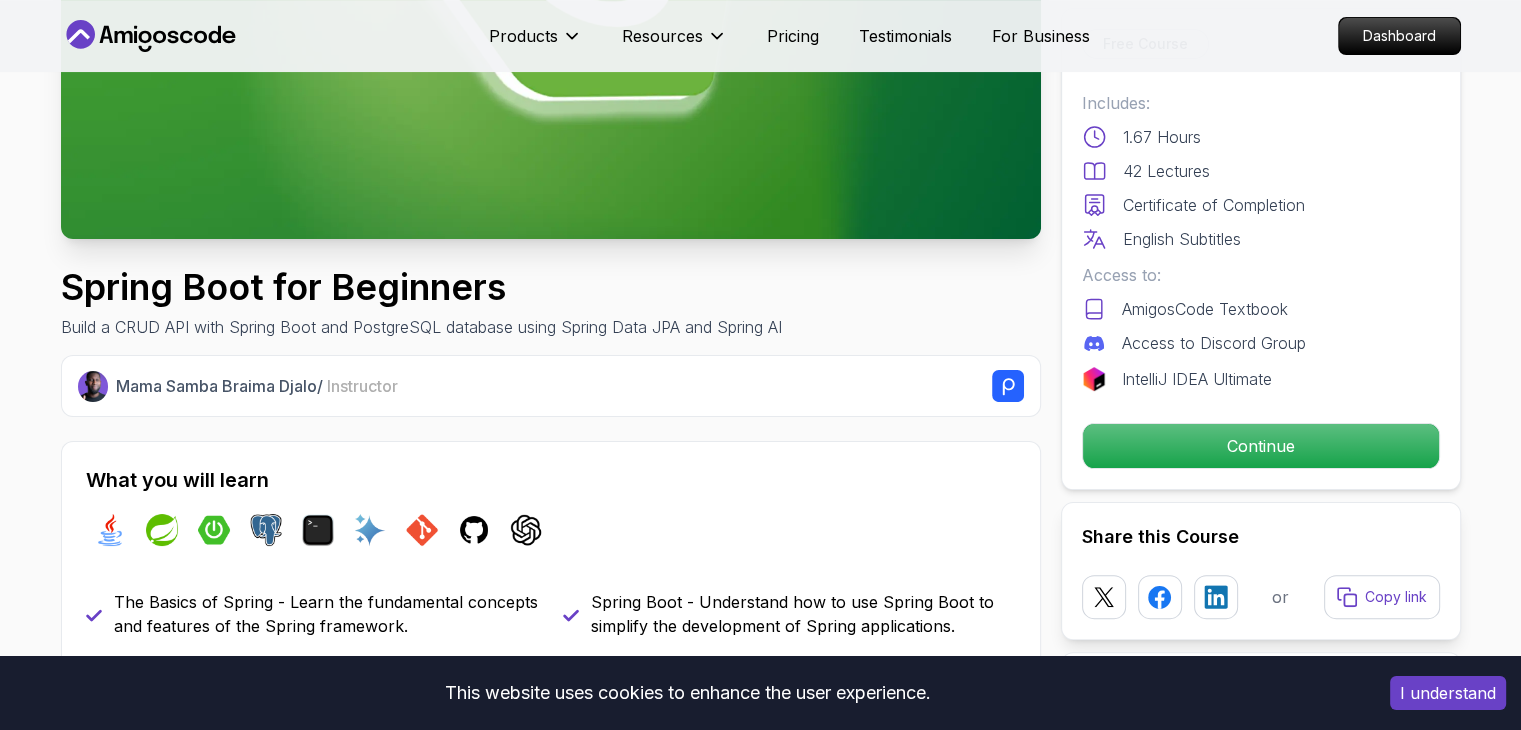 scroll, scrollTop: 432, scrollLeft: 0, axis: vertical 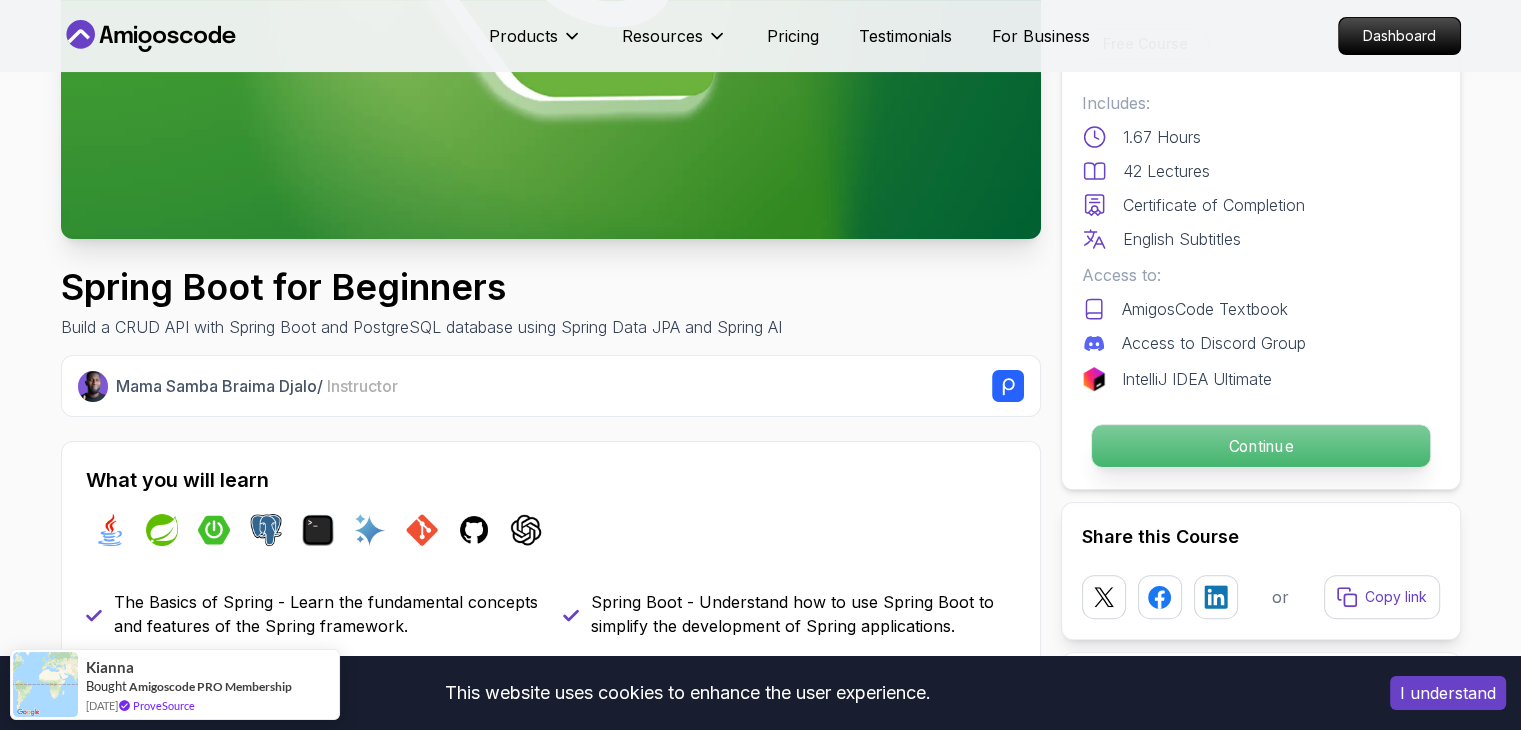 click on "Continue" 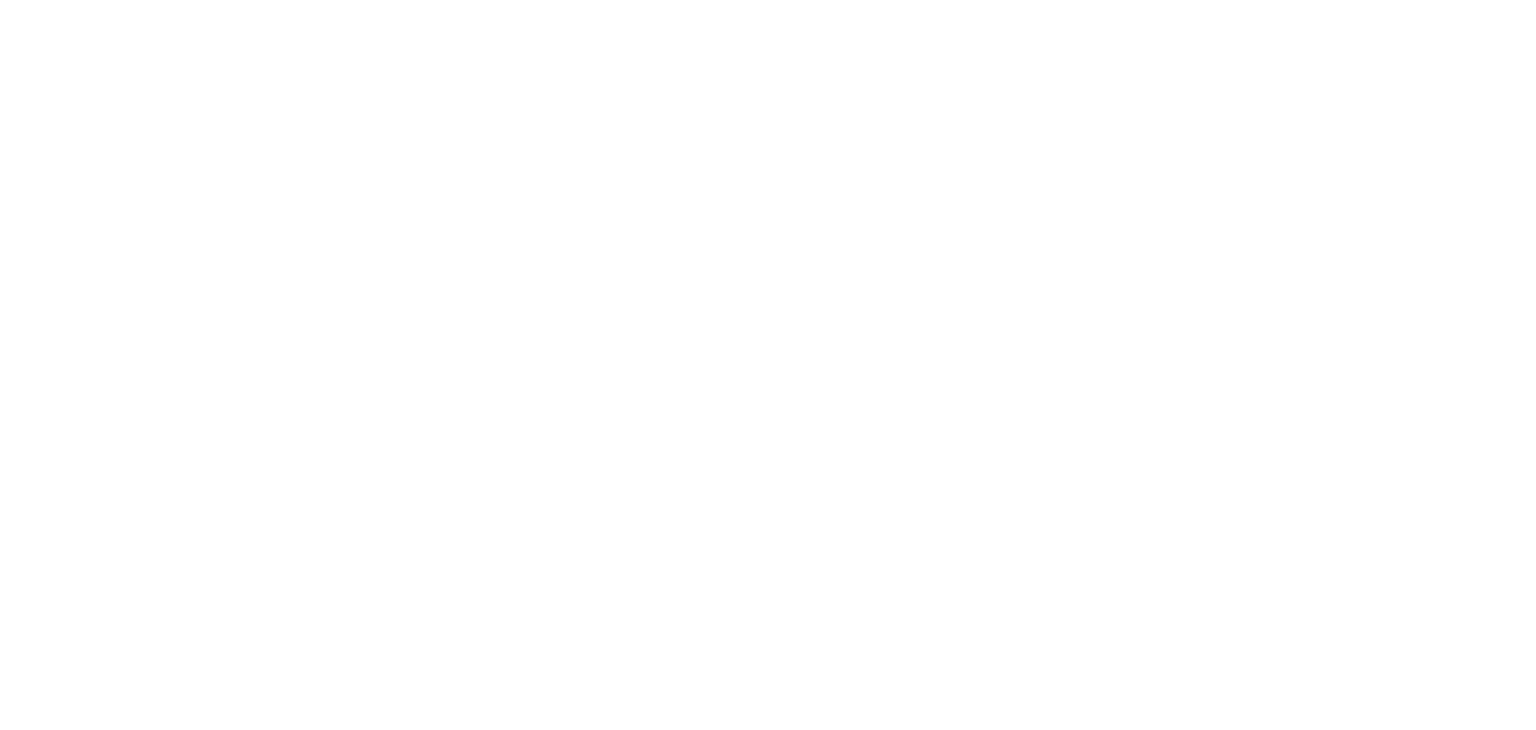 scroll, scrollTop: 0, scrollLeft: 0, axis: both 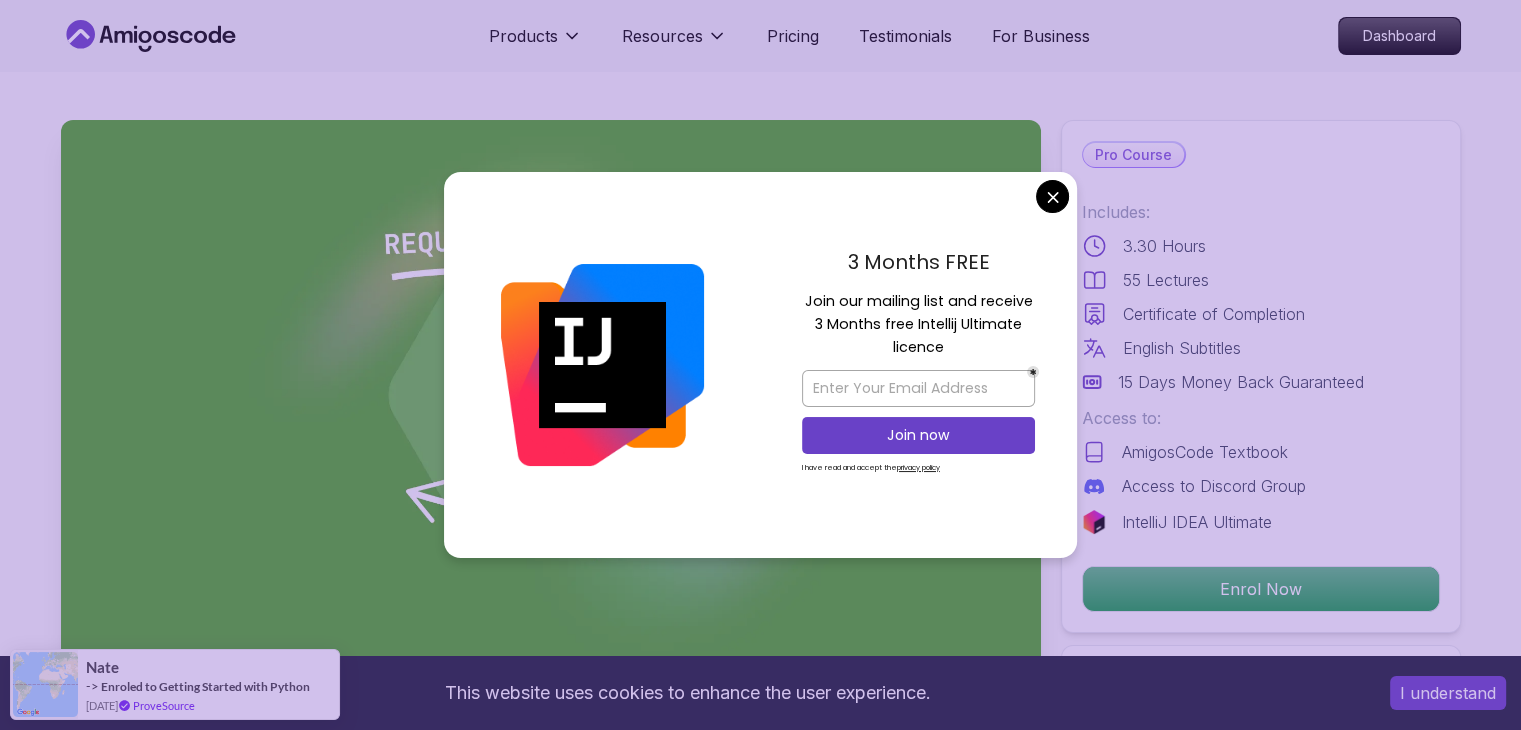 click on "This website uses cookies to enhance the user experience. I understand Products Resources Pricing Testimonials For Business Dashboard Products Resources Pricing Testimonials For Business Dashboard Building APIs with Spring Boot Learn to build robust, scalable APIs with Spring Boot, mastering REST principles, JSON handling, and embedded server configuration. Mama Samba Braima Djalo  /   Instructor Pro Course Includes: 3.30 Hours 55 Lectures Certificate of Completion English Subtitles 15 Days Money Back Guaranteed Access to: AmigosCode Textbook Access to Discord Group IntelliJ IDEA Ultimate Enrol Now Share this Course or Copy link Got a Team of 5 or More? With one subscription, give your entire team access to all courses and features. Check our Business Plan Mama Samba Braima Djalo  /   Instructor What you will learn java spring spring-boot spring-data-jpa spring-security docker postgres h2 API Fundamentals - Master the foundations of building APIs, including REST principles and Spring MVC.
The" at bounding box center [760, 4629] 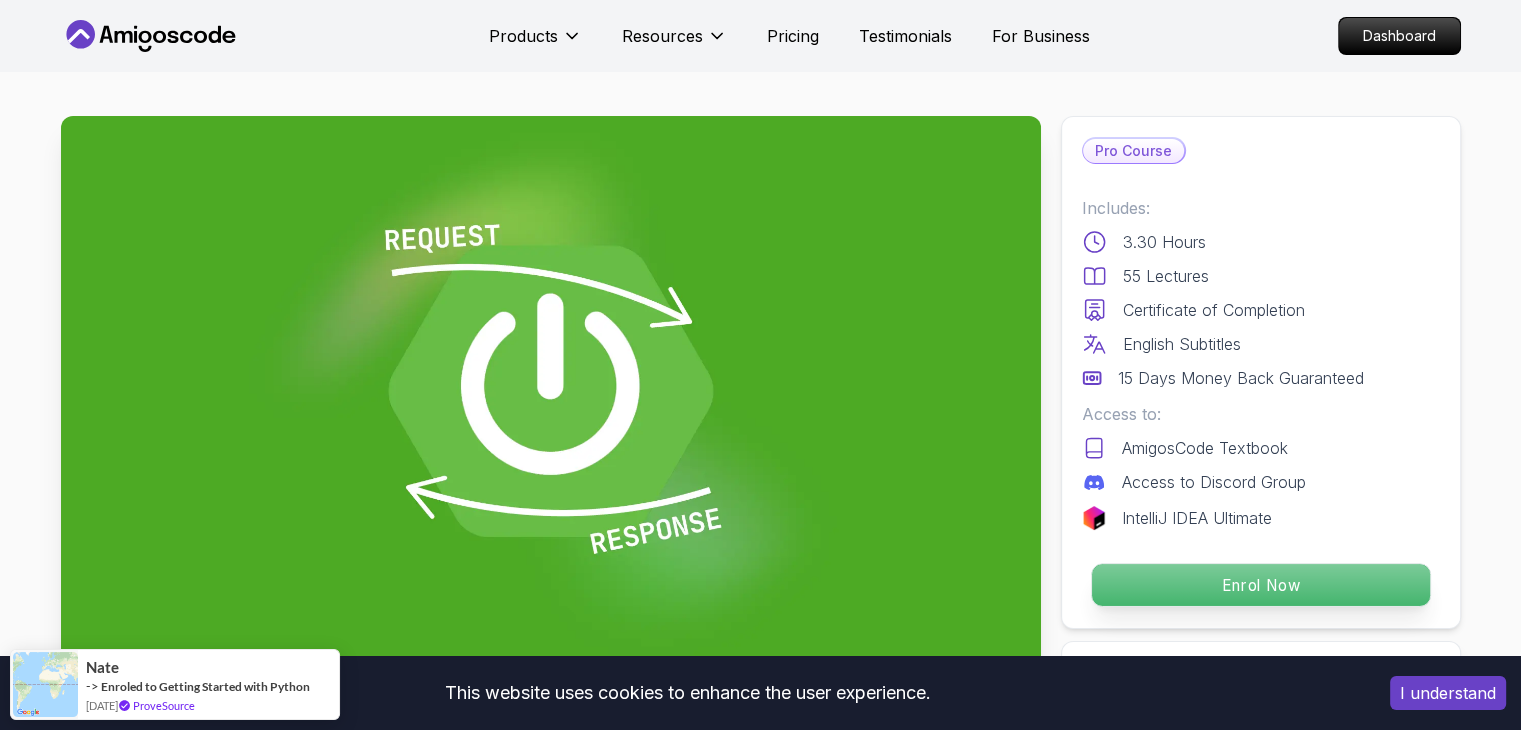 scroll, scrollTop: 0, scrollLeft: 0, axis: both 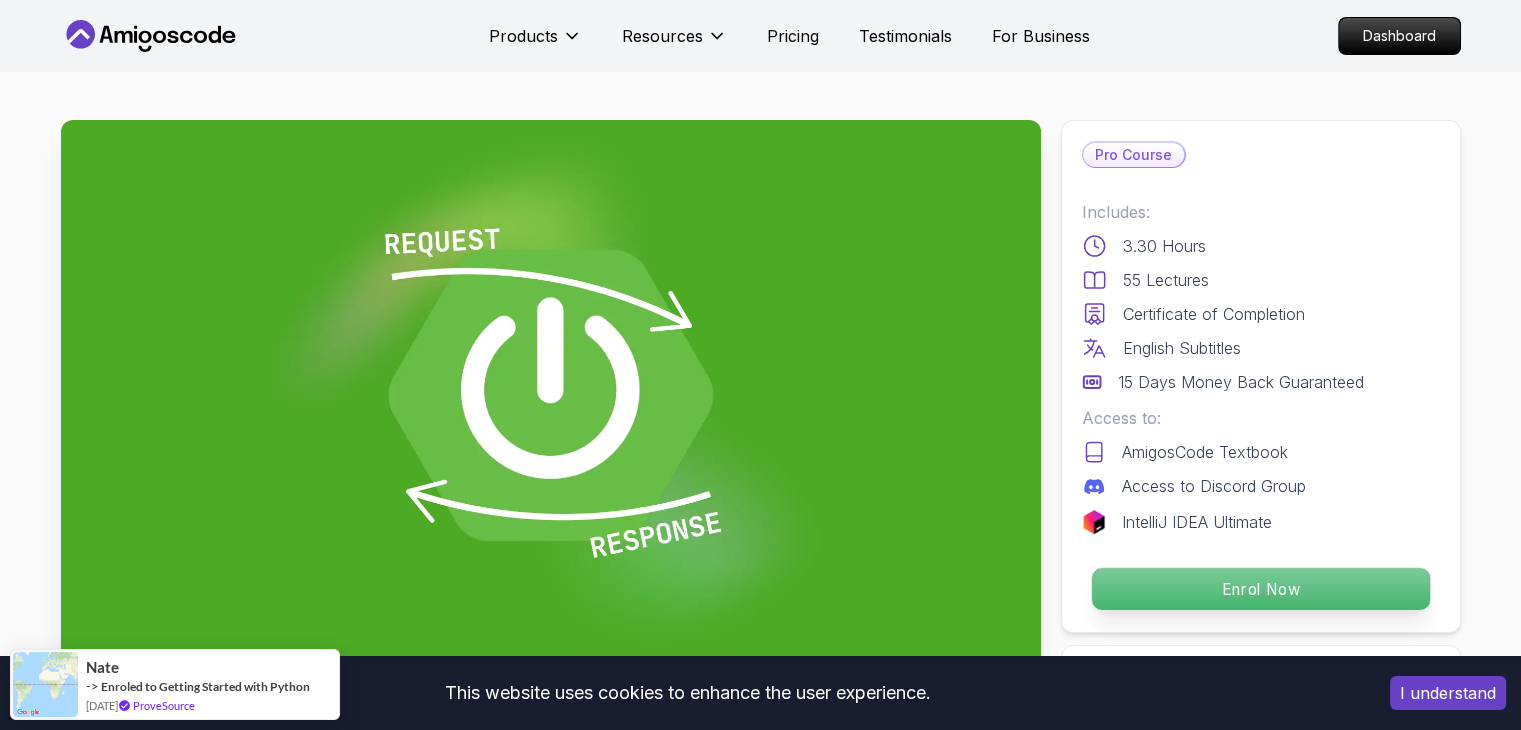 click on "Enrol Now" at bounding box center (1260, 589) 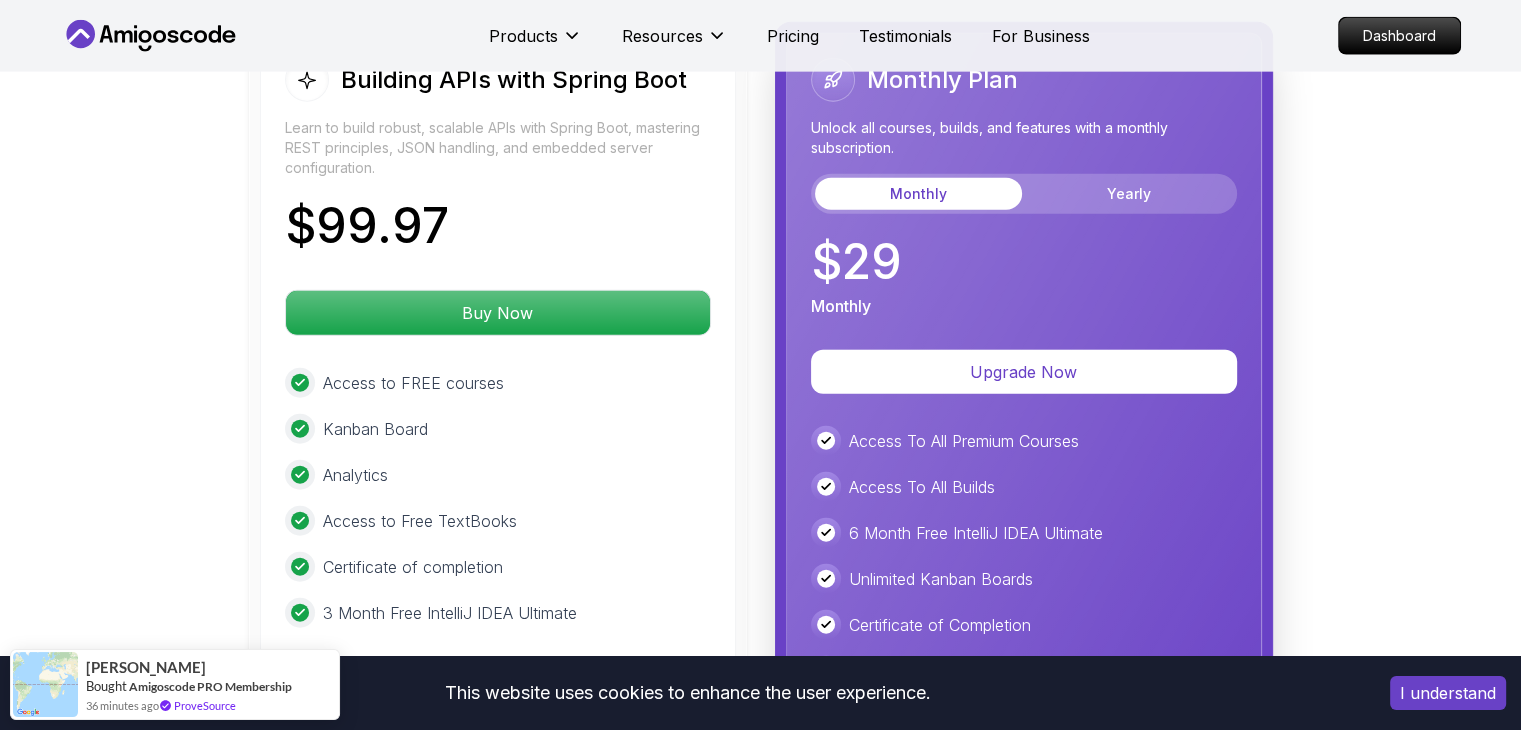 scroll, scrollTop: 4781, scrollLeft: 0, axis: vertical 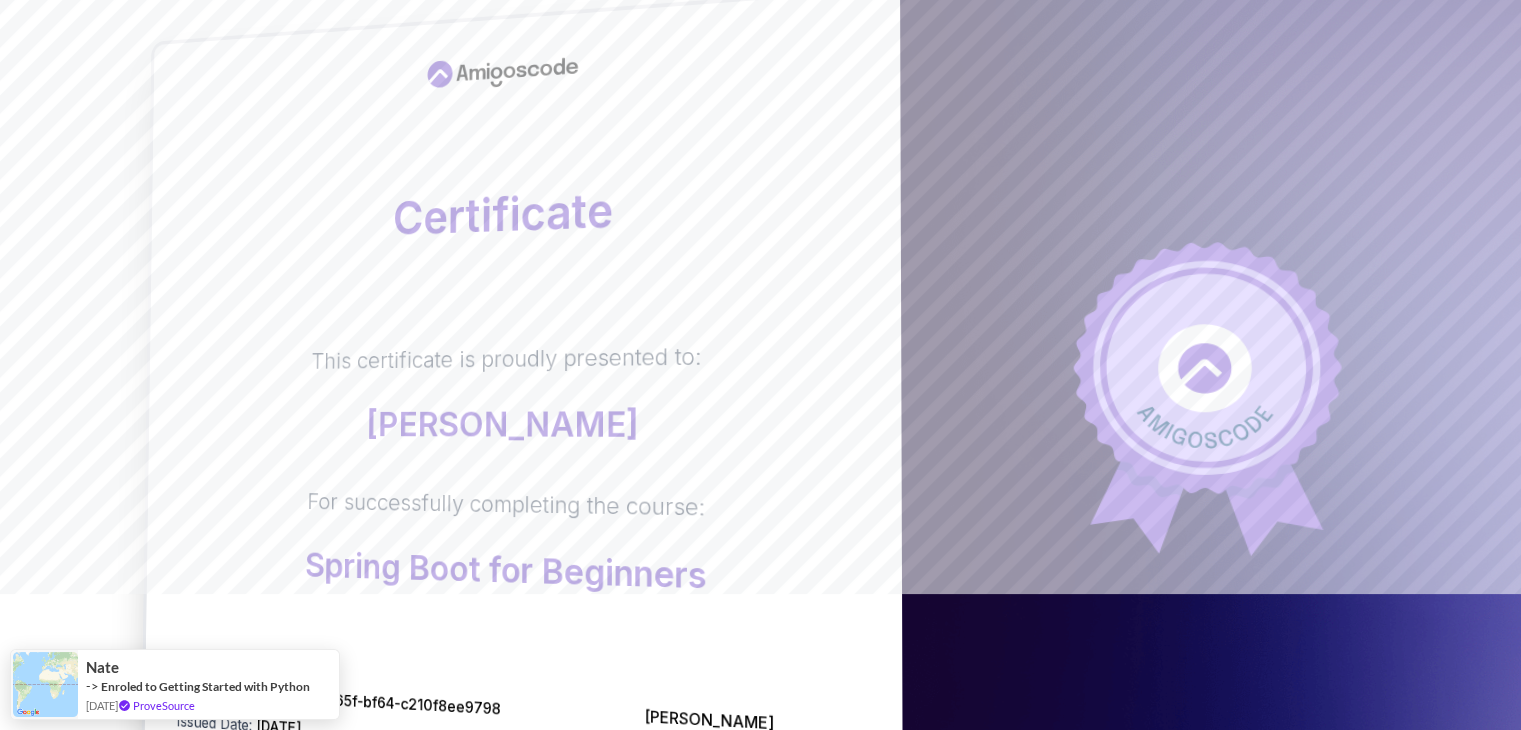 click on "Certificate" at bounding box center [521, 213] 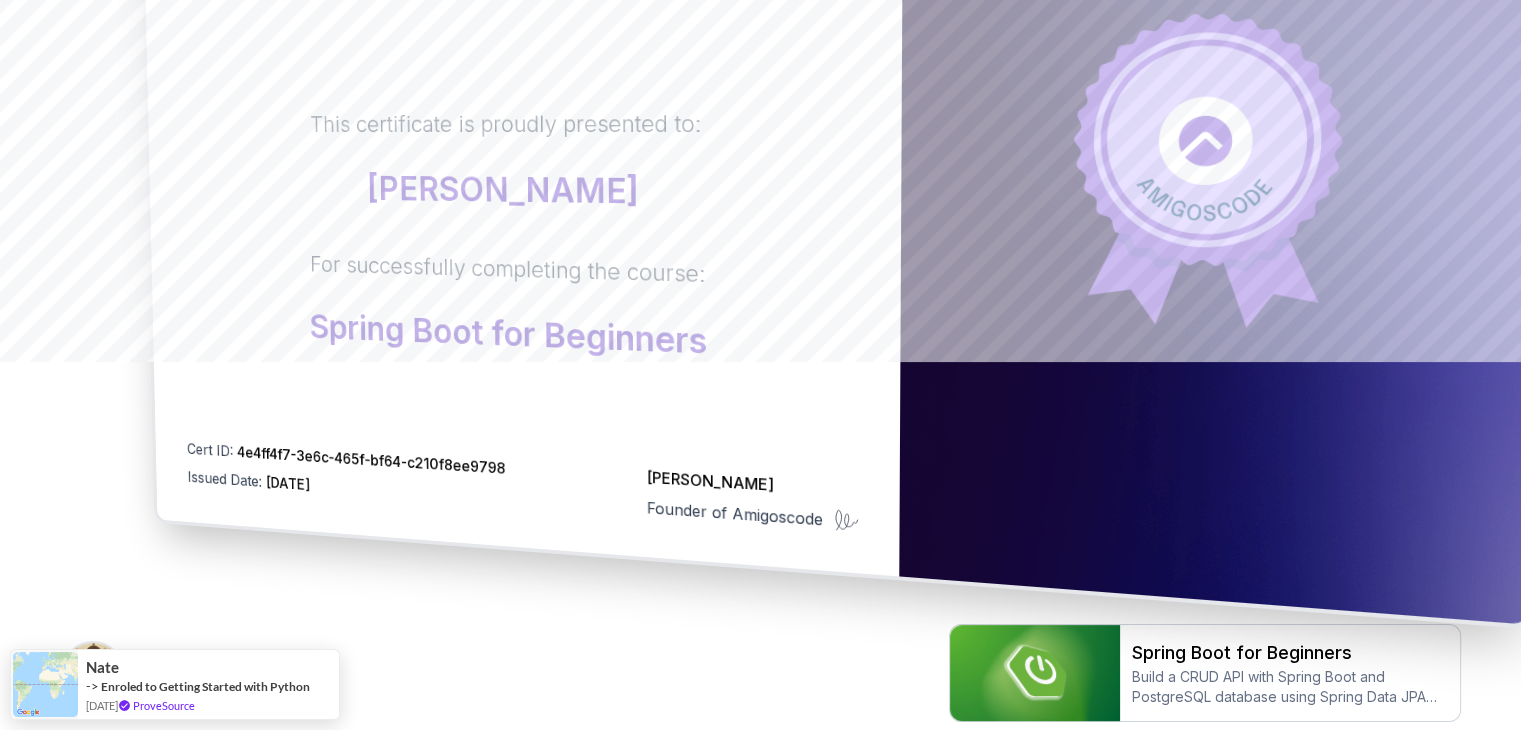 scroll, scrollTop: 400, scrollLeft: 0, axis: vertical 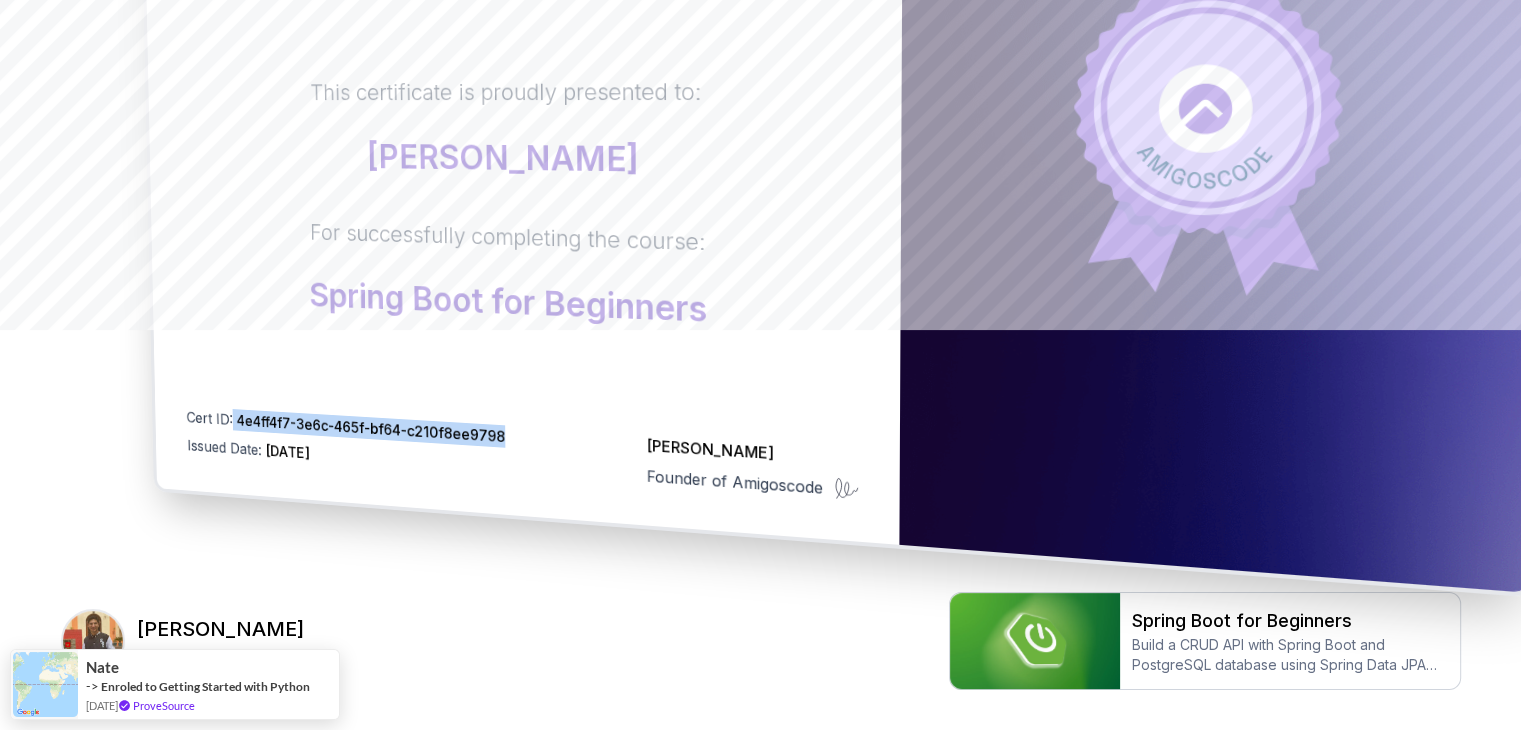 drag, startPoint x: 230, startPoint y: 422, endPoint x: 519, endPoint y: 427, distance: 289.04324 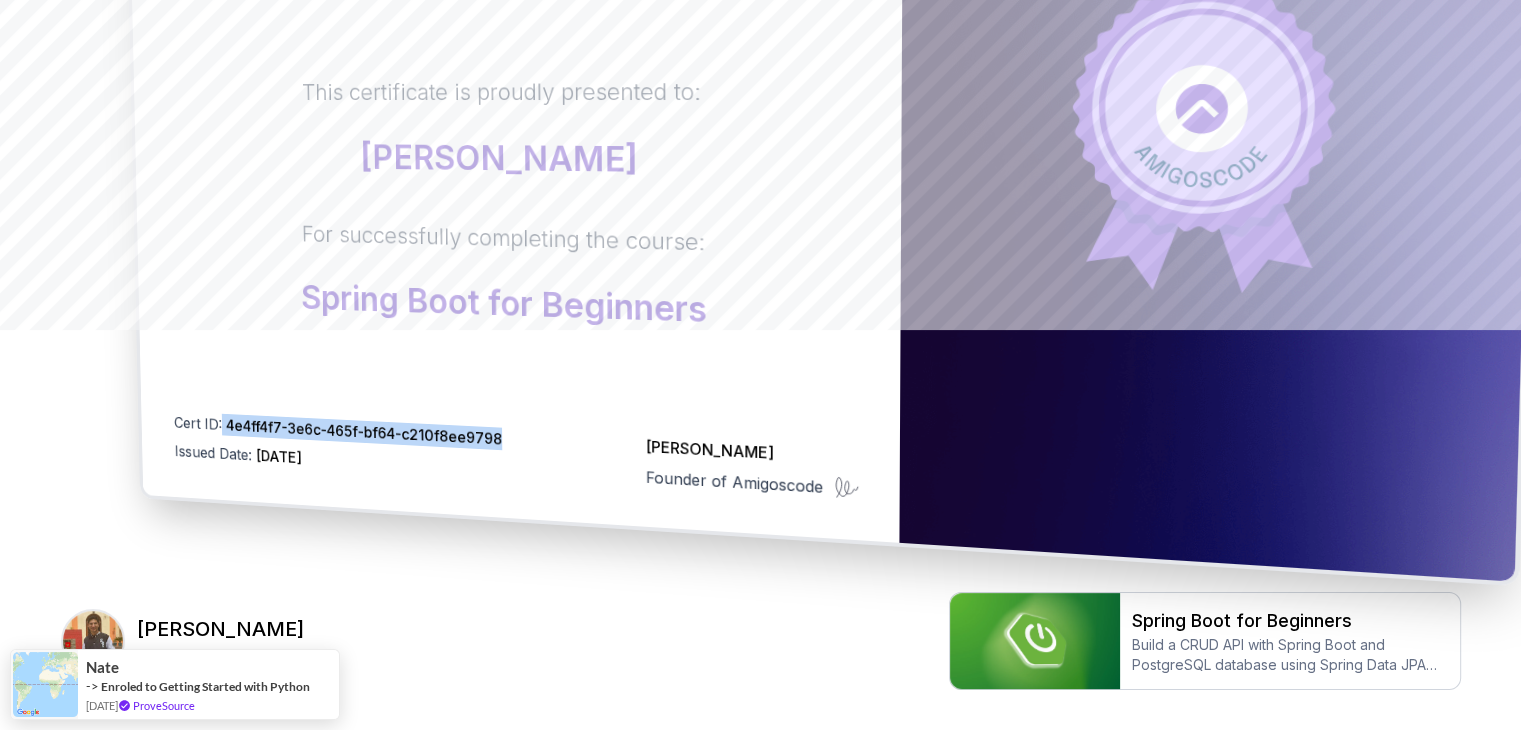 drag, startPoint x: 569, startPoint y: 422, endPoint x: 592, endPoint y: 422, distance: 23 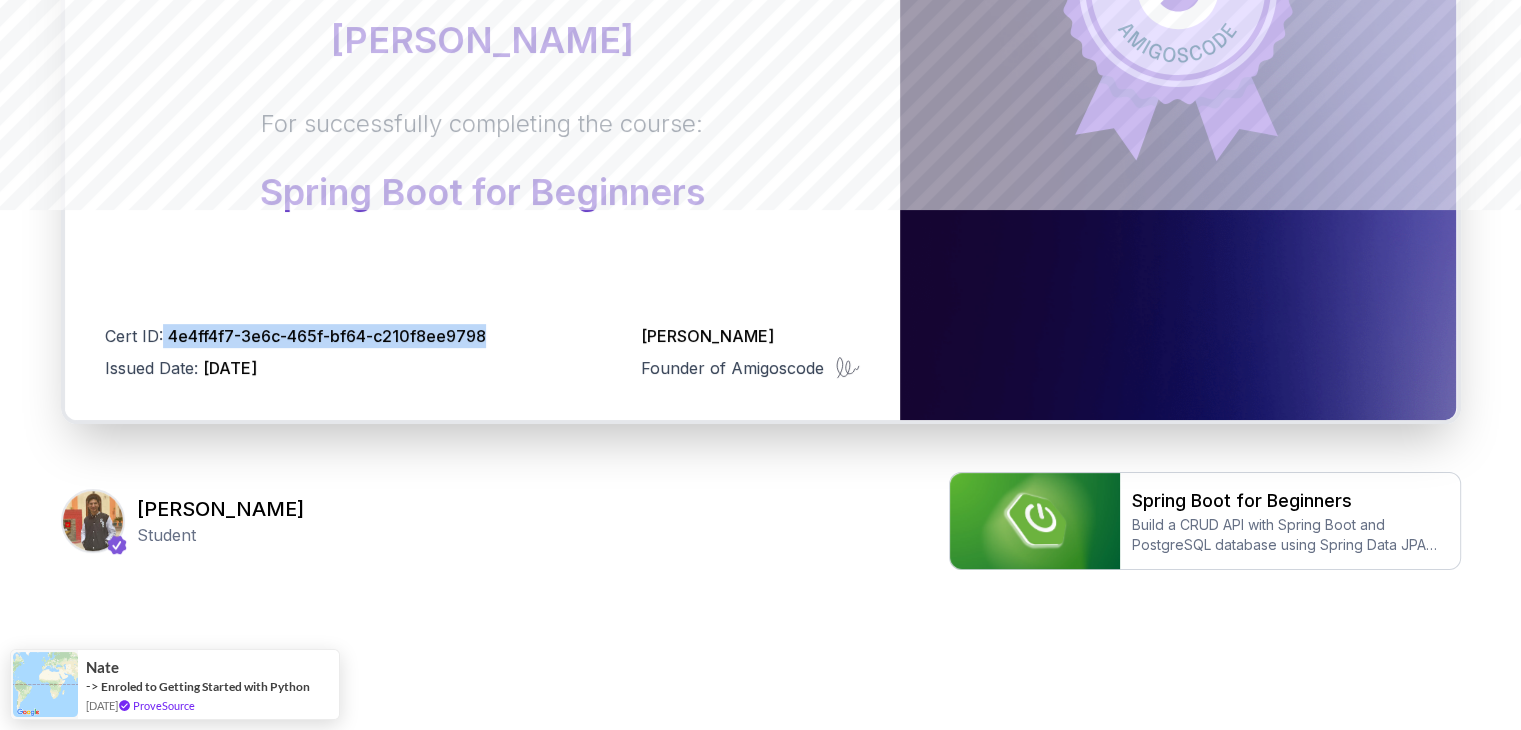 scroll, scrollTop: 536, scrollLeft: 0, axis: vertical 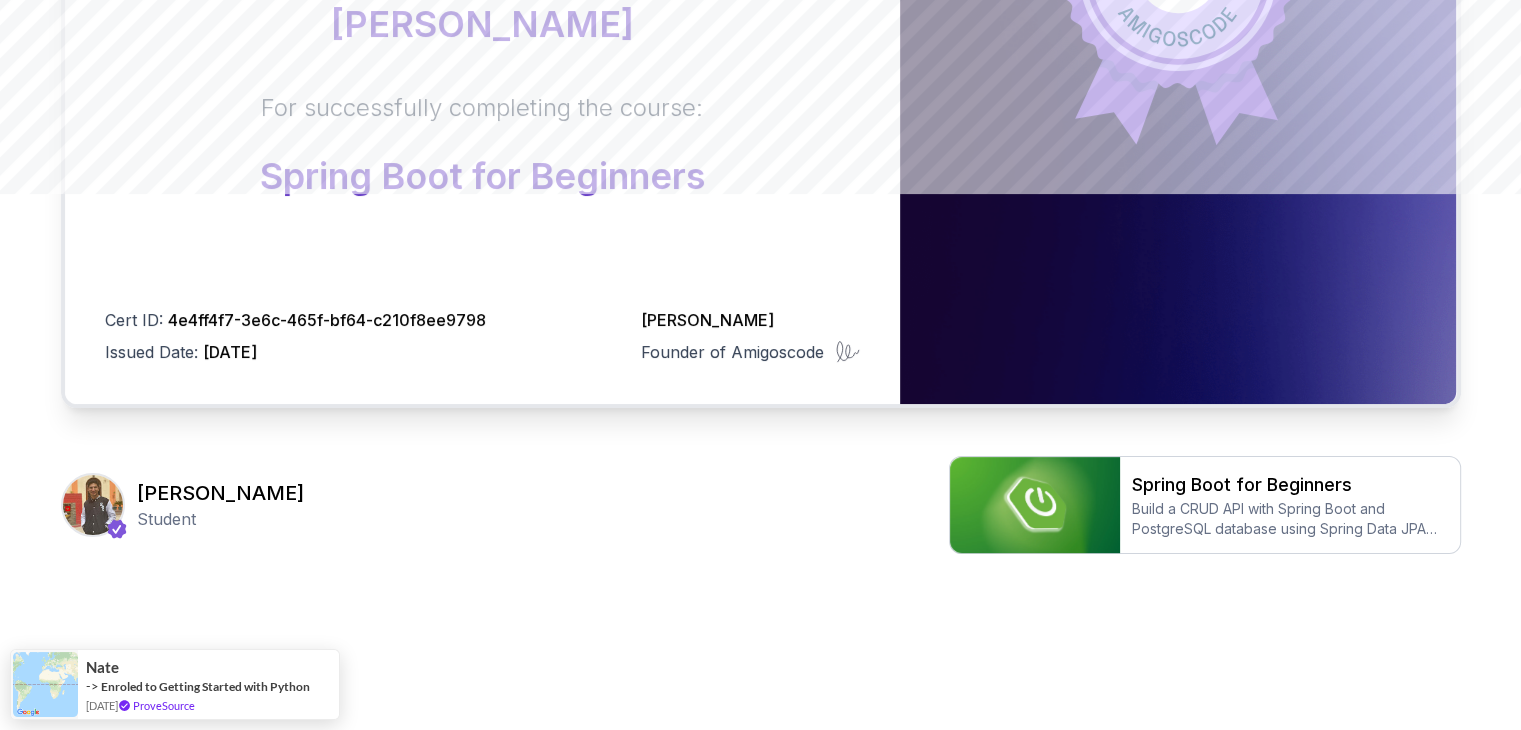 click on "Certificate This certificate is proudly presented to: [PERSON_NAME] For successfully completing the course: Spring Boot for Beginners Cert ID:   4e4ff4f7-3e6c-465f-bf64-c210f8ee9798 Issued Date:   [DATE] [PERSON_NAME] Founder of Amigoscode [PERSON_NAME] Student Spring Boot for Beginners Build a CRUD API with Spring Boot and PostgreSQL database using Spring Data JPA and Spring AI" at bounding box center (761, 73) 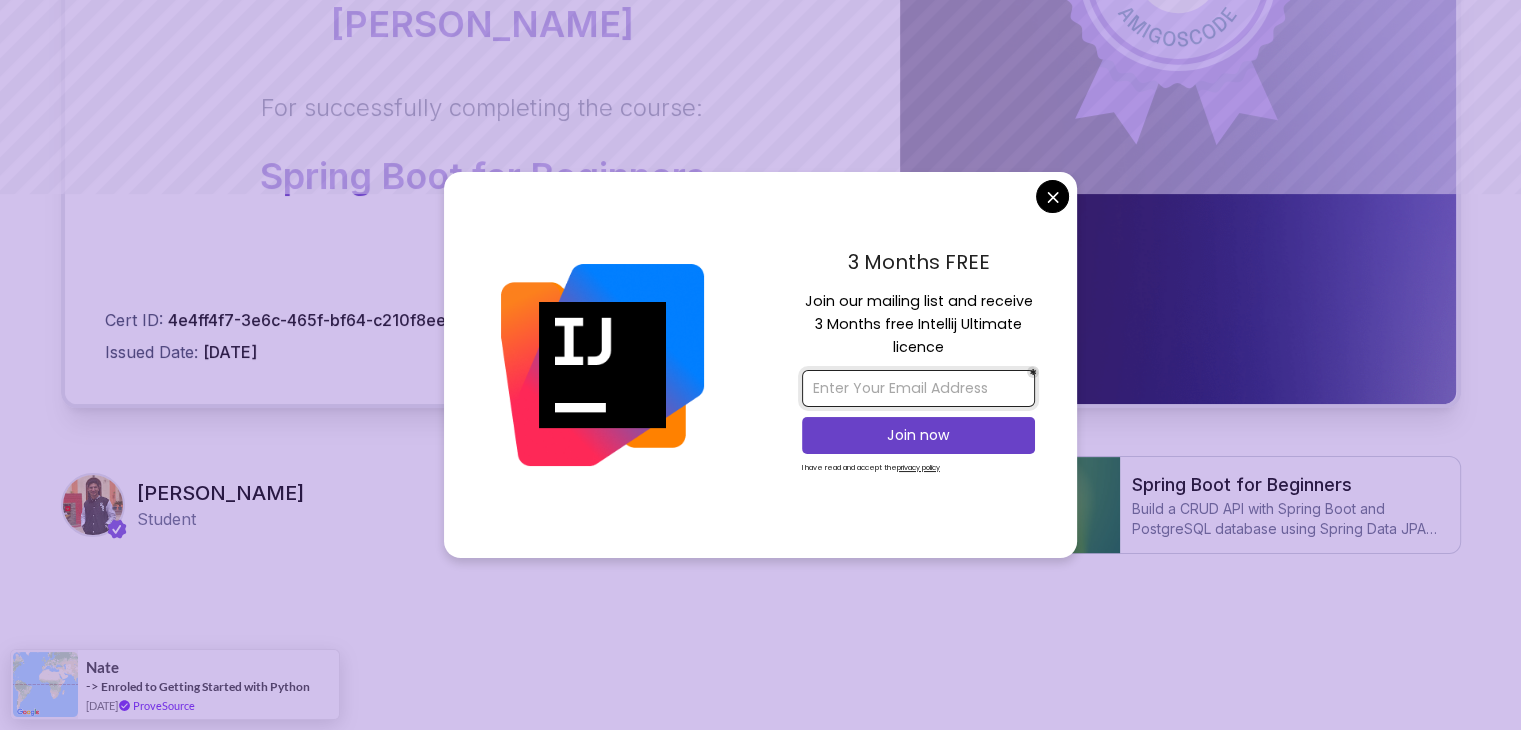 click at bounding box center (918, 388) 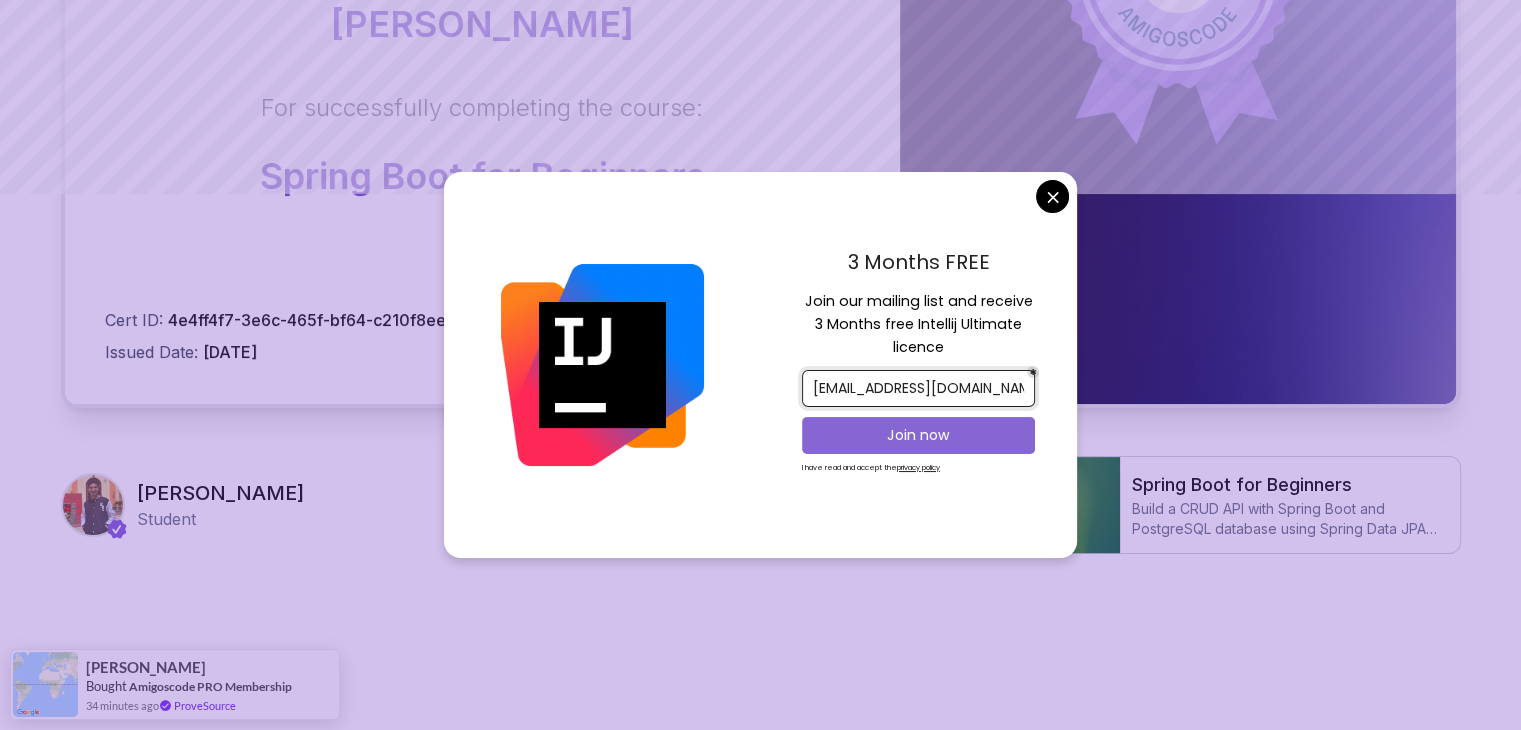 type on "[EMAIL_ADDRESS][DOMAIN_NAME]" 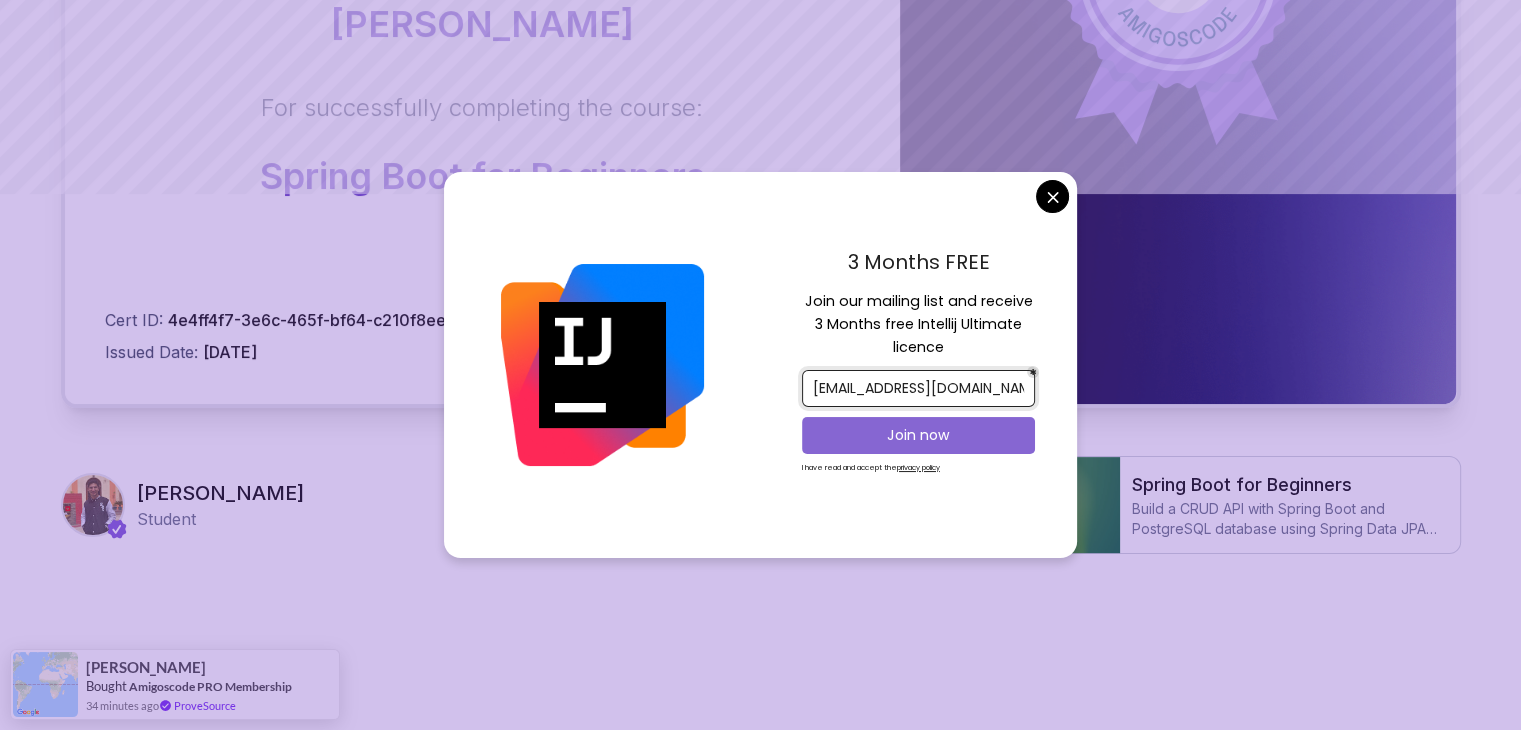 click on "Join now" at bounding box center (918, 435) 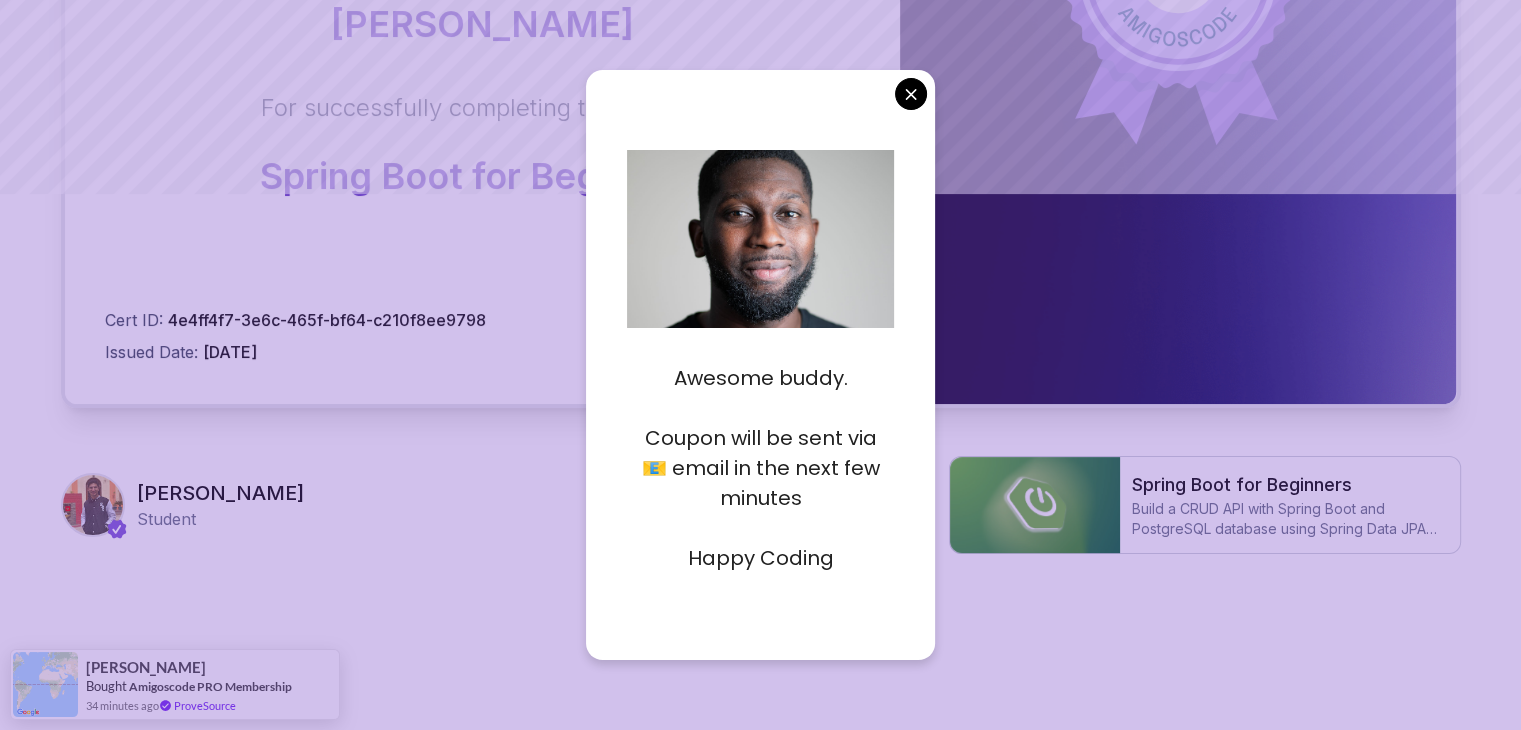 click on "Certificate This certificate is proudly presented to: [PERSON_NAME] For successfully completing the course: Spring Boot for Beginners Cert ID:   4e4ff4f7-3e6c-465f-bf64-c210f8ee9798 Issued Date:   [DATE] [PERSON_NAME] Founder of Amigoscode [PERSON_NAME] Student Spring Boot for Beginners Build a CRUD API with Spring Boot and PostgreSQL database using Spring Data JPA and Spring AI
[PERSON_NAME] Bought   Amigoscode PRO Membership 34 minutes ago     ProveSource" at bounding box center (760, 97) 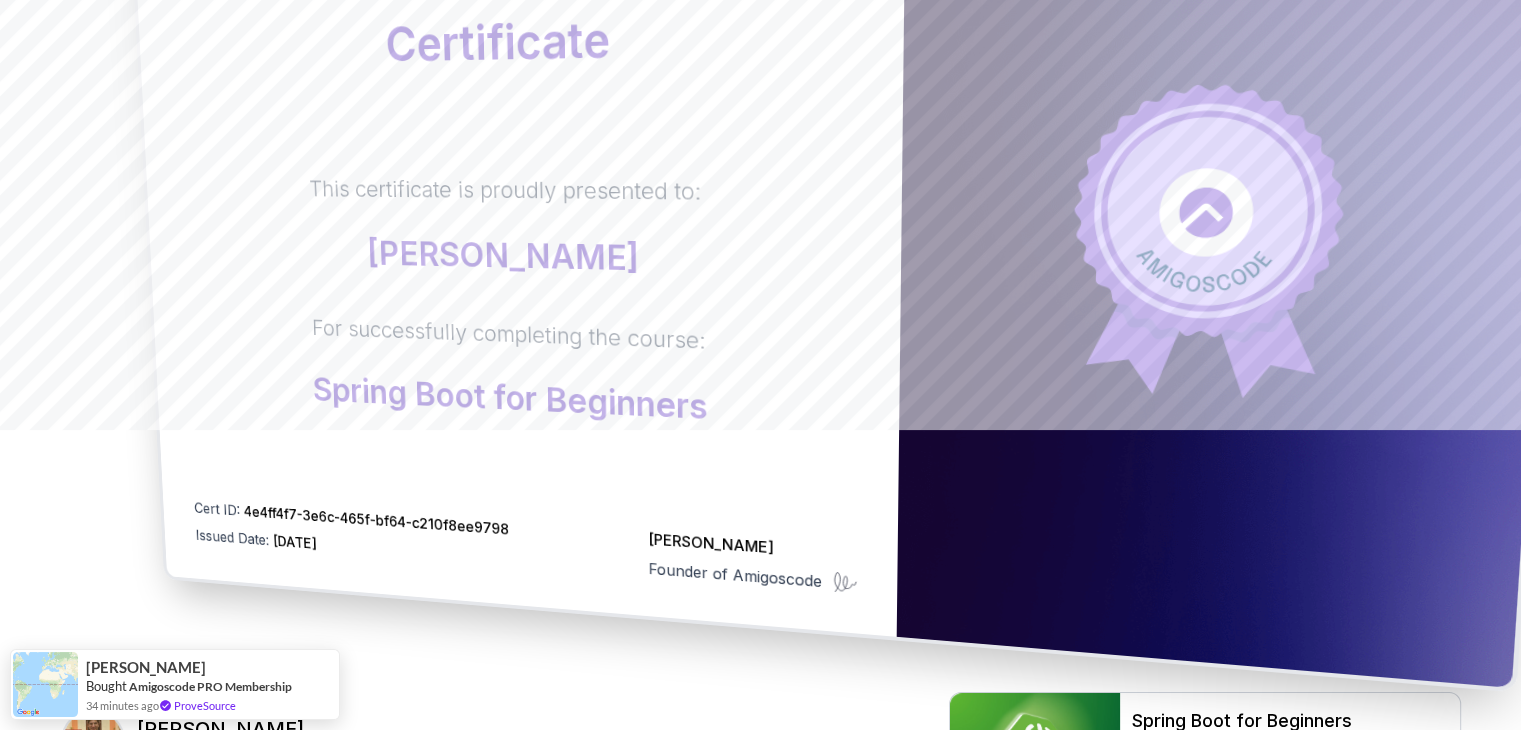 scroll, scrollTop: 0, scrollLeft: 0, axis: both 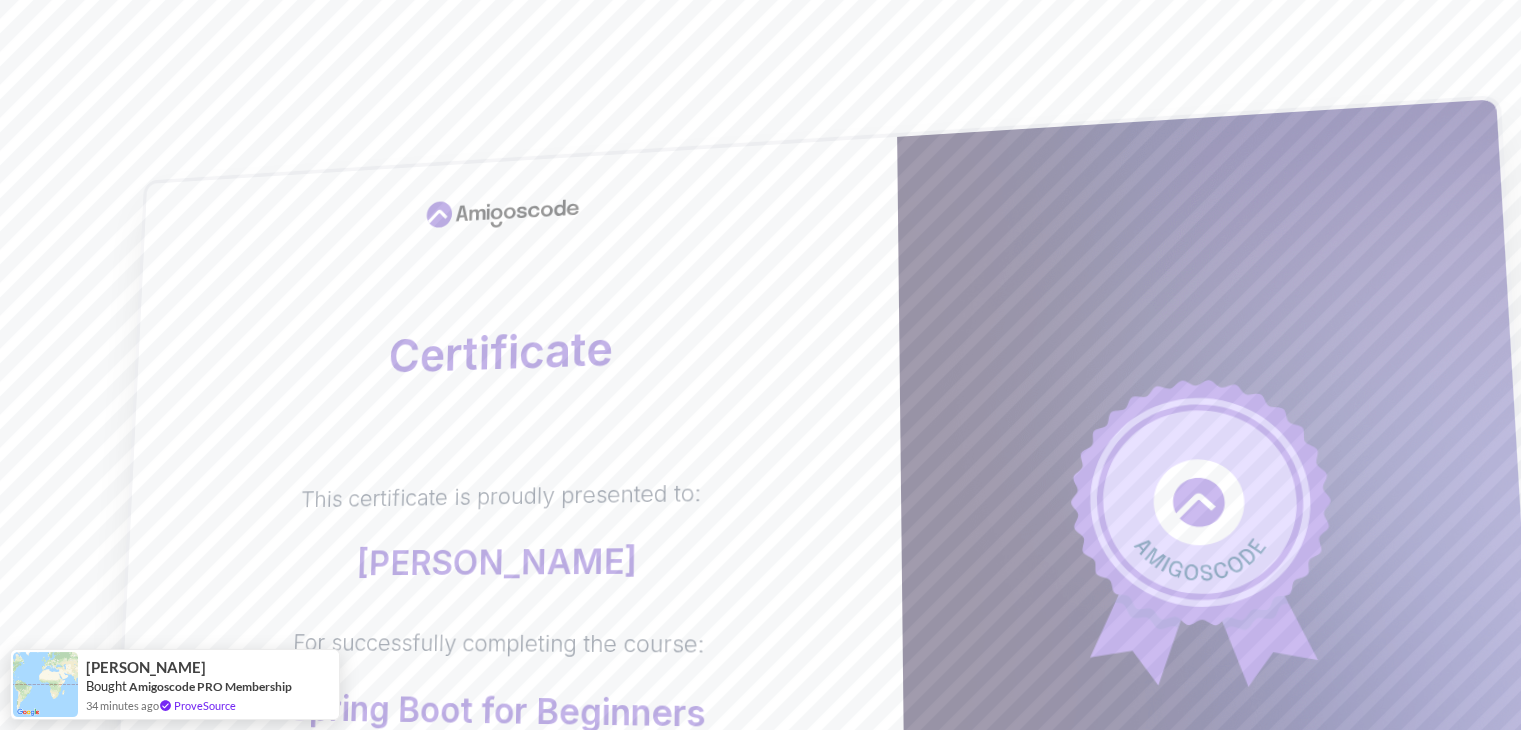 click on "Certificate This certificate is proudly presented to: [PERSON_NAME] For successfully completing the course: Spring Boot for Beginners Cert ID:   4e4ff4f7-3e6c-465f-bf64-c210f8ee9798 Issued Date:   [DATE] [PERSON_NAME] Founder of Amigoscode" at bounding box center [508, 548] 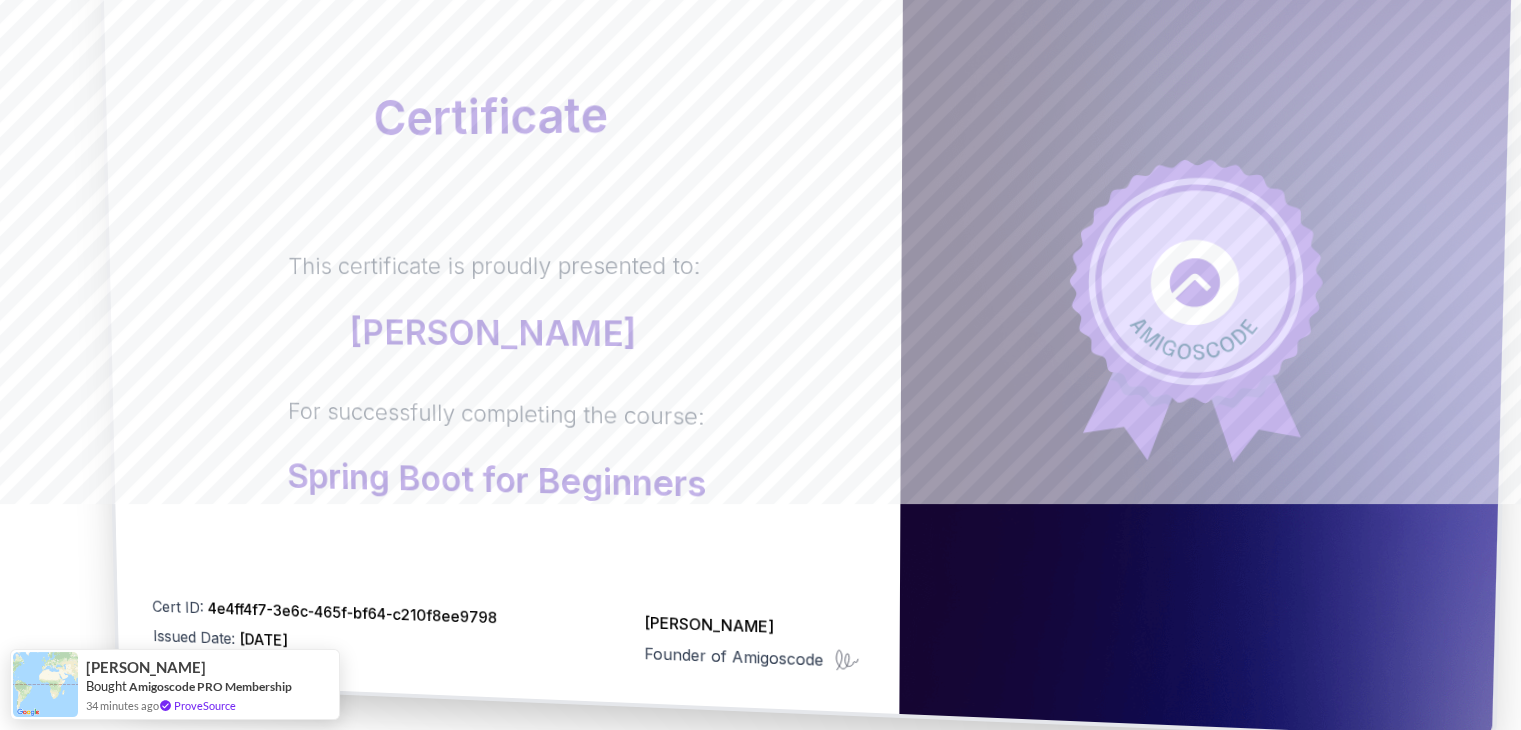 scroll, scrollTop: 224, scrollLeft: 0, axis: vertical 